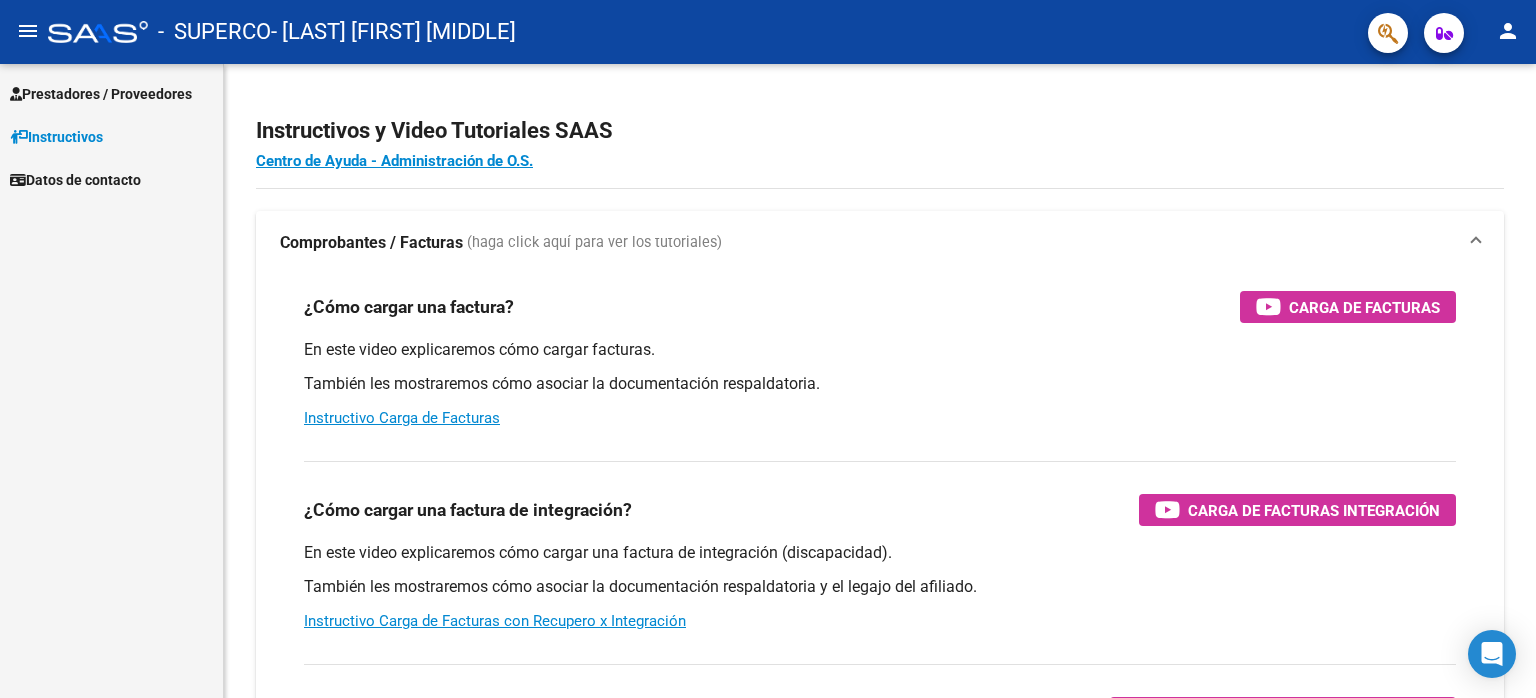scroll, scrollTop: 0, scrollLeft: 0, axis: both 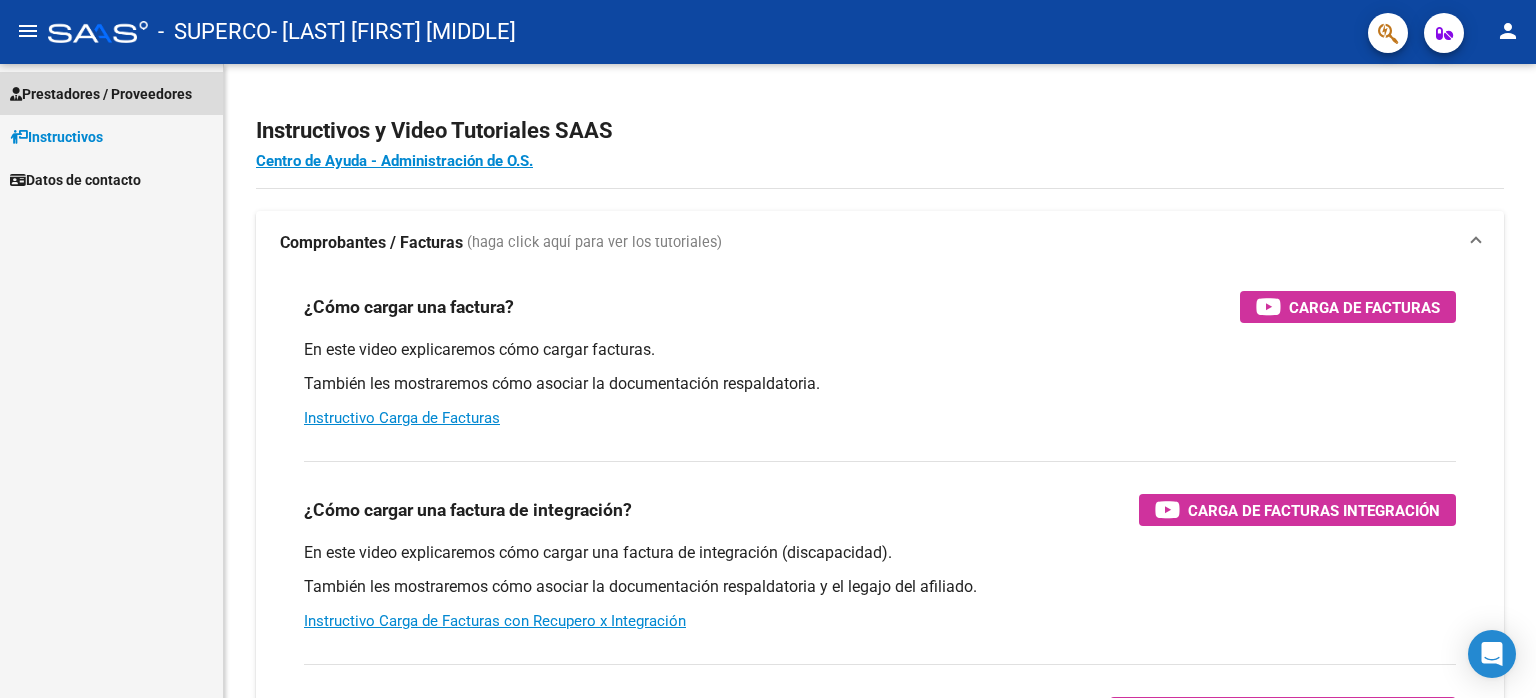click on "Prestadores / Proveedores" at bounding box center (101, 94) 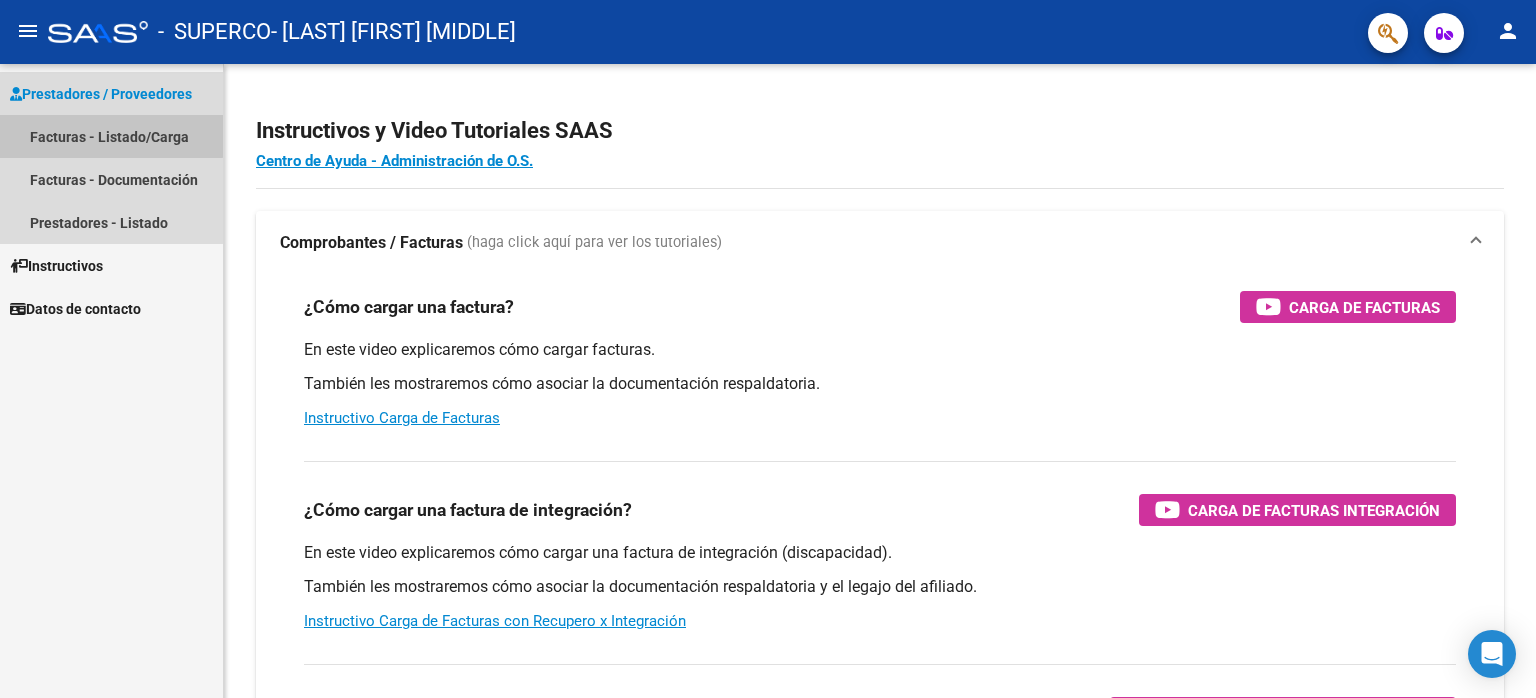 click on "Facturas - Listado/Carga" at bounding box center (111, 136) 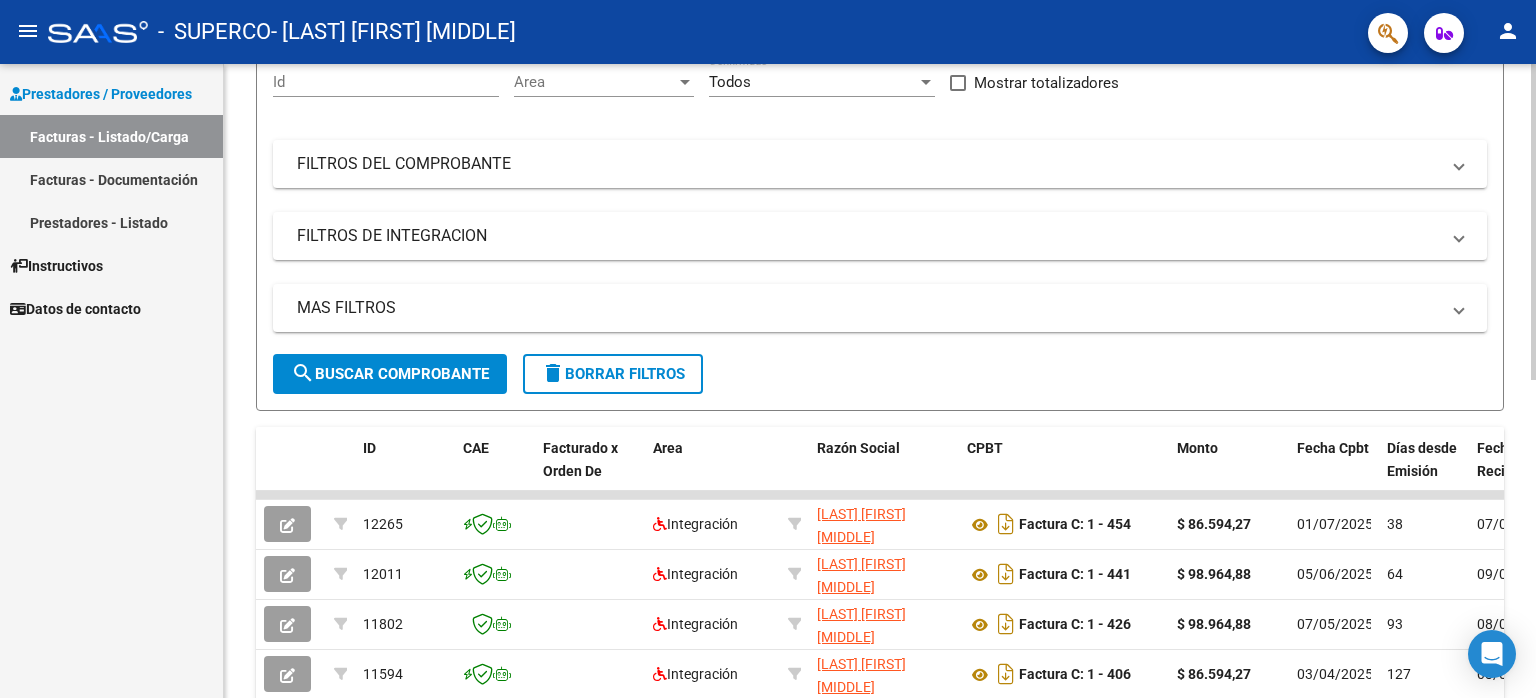 scroll, scrollTop: 0, scrollLeft: 0, axis: both 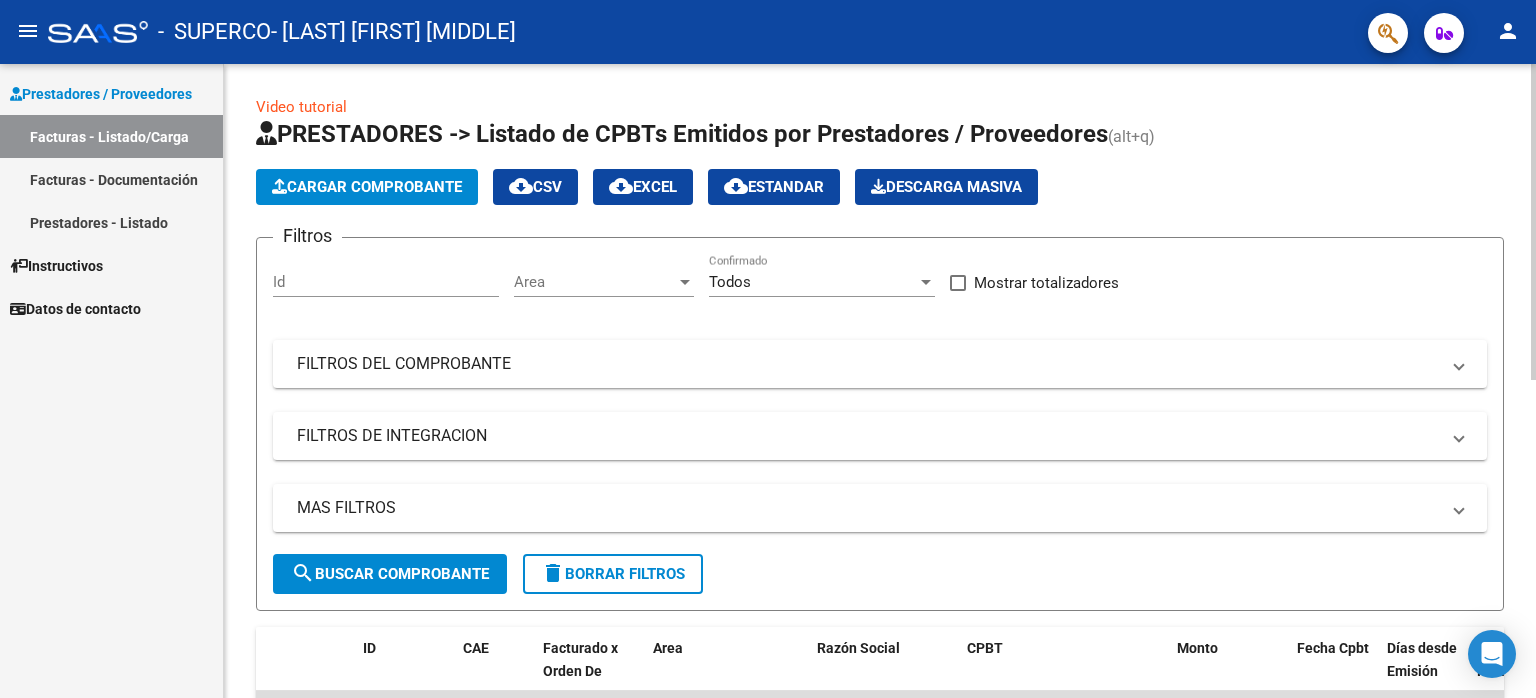 click on "Cargar Comprobante" 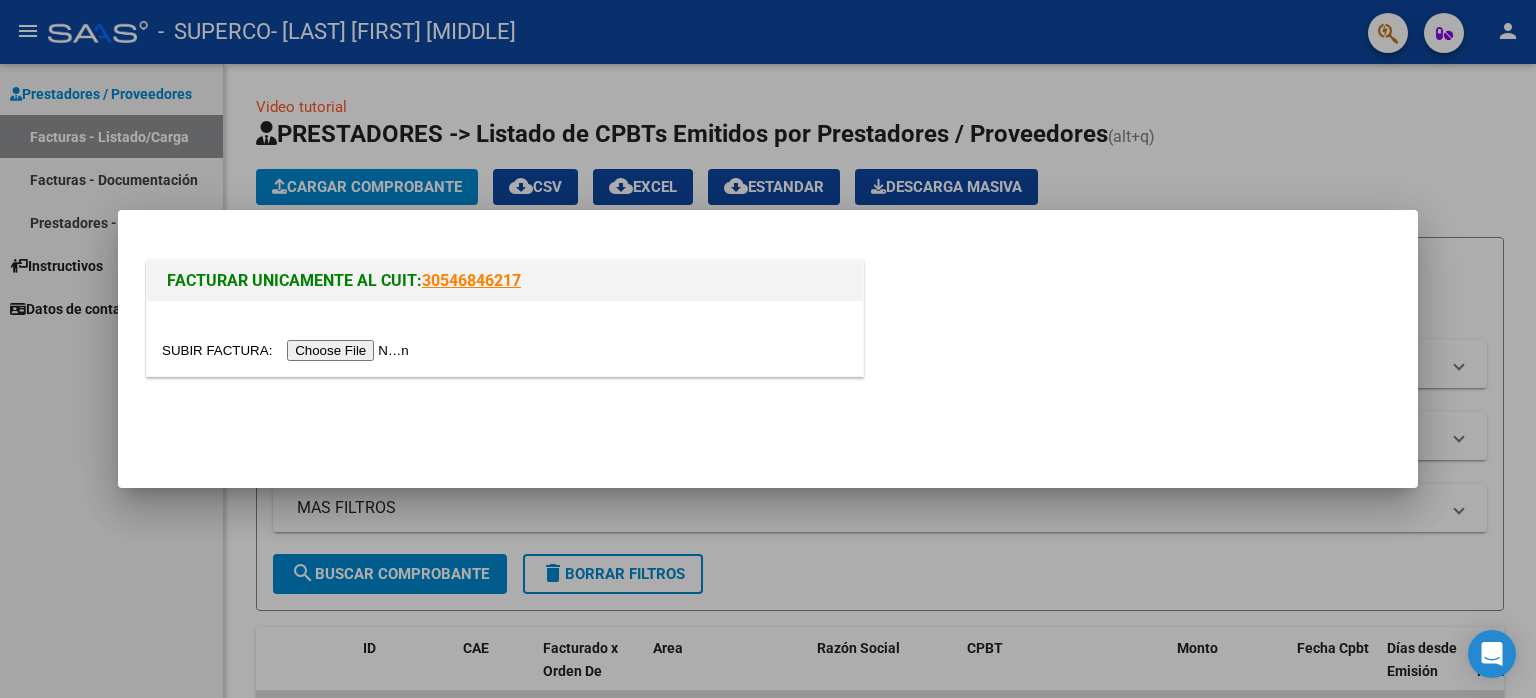 click at bounding box center (288, 350) 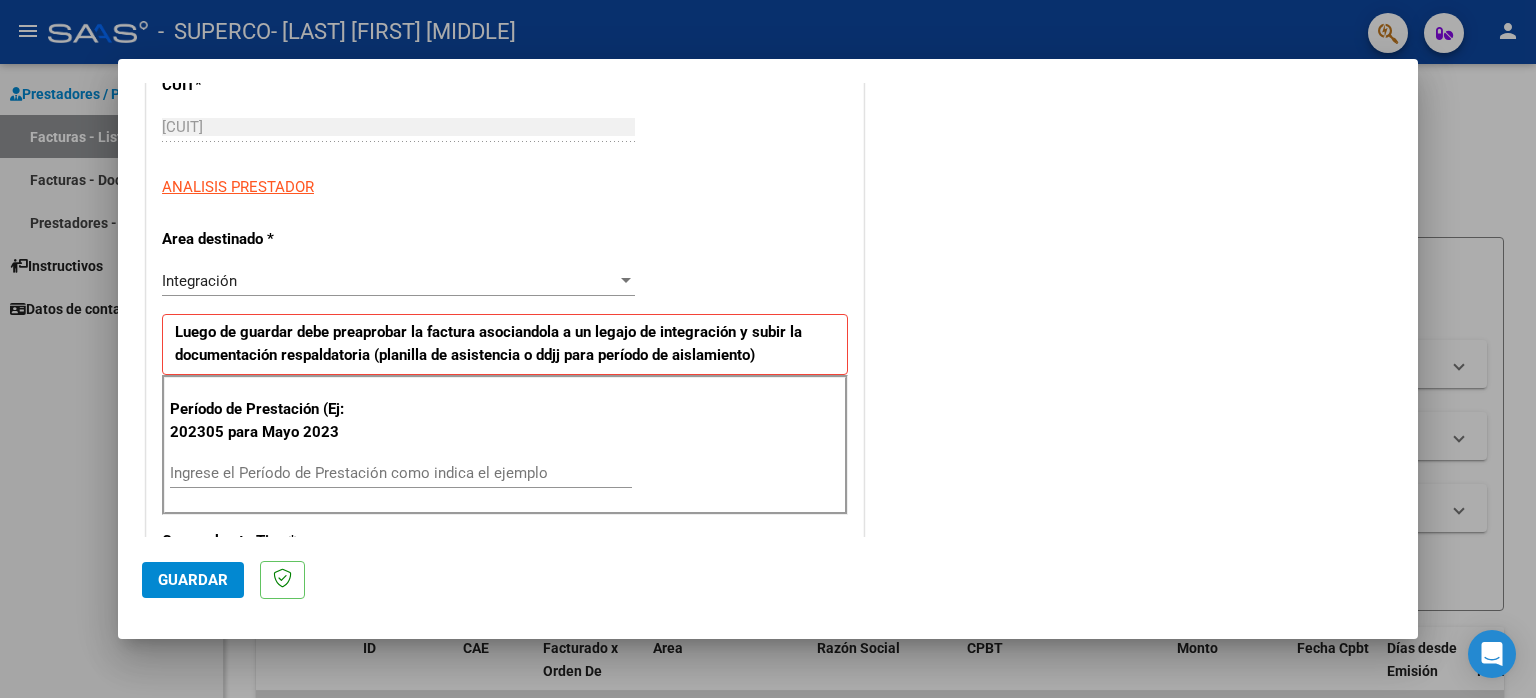 scroll, scrollTop: 300, scrollLeft: 0, axis: vertical 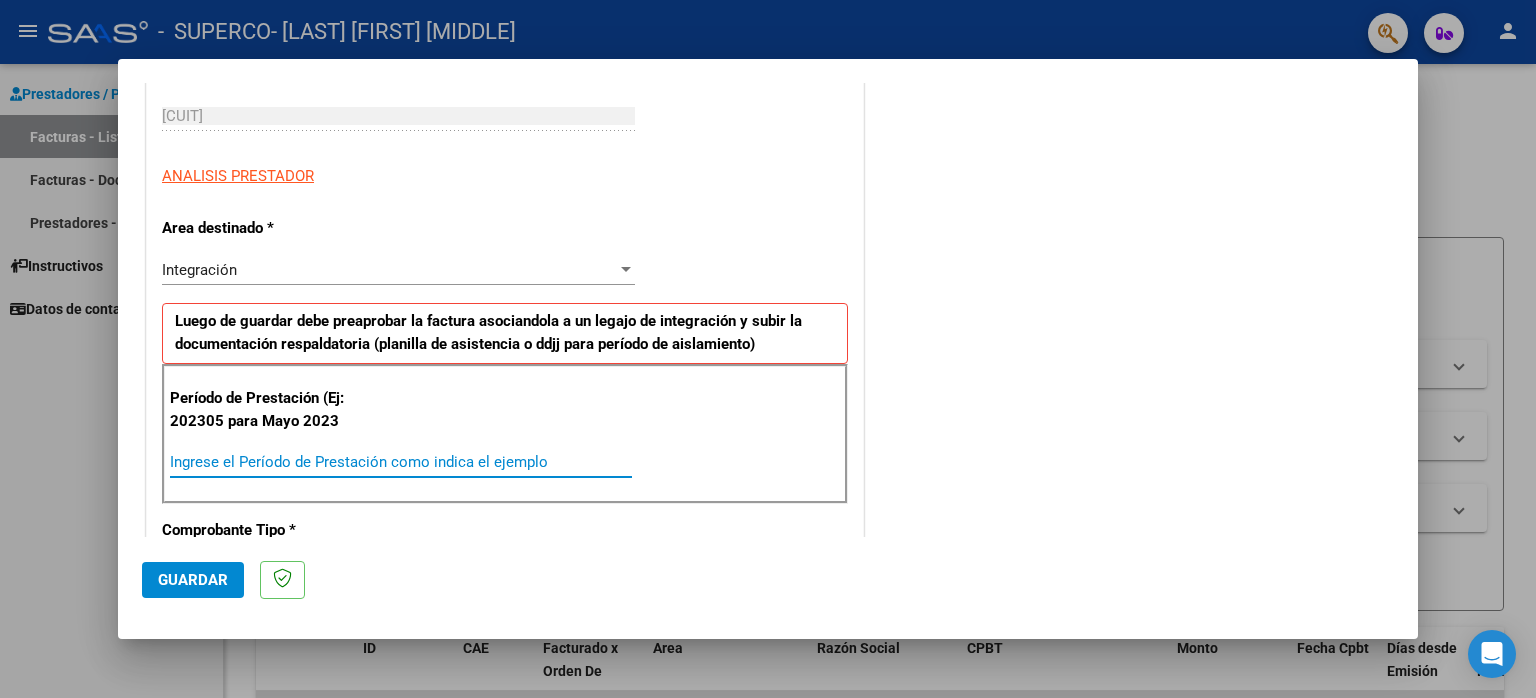 click on "Ingrese el Período de Prestación como indica el ejemplo" at bounding box center [401, 462] 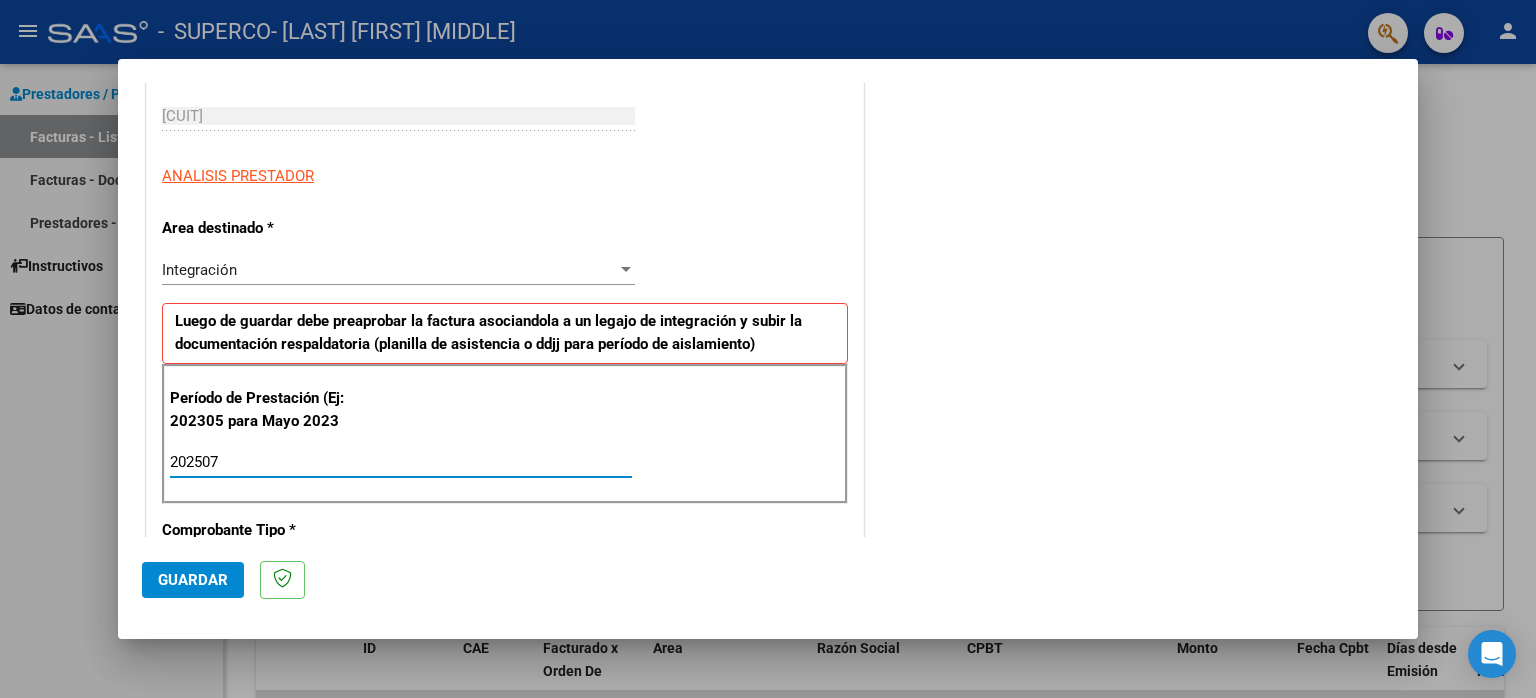 type on "202507" 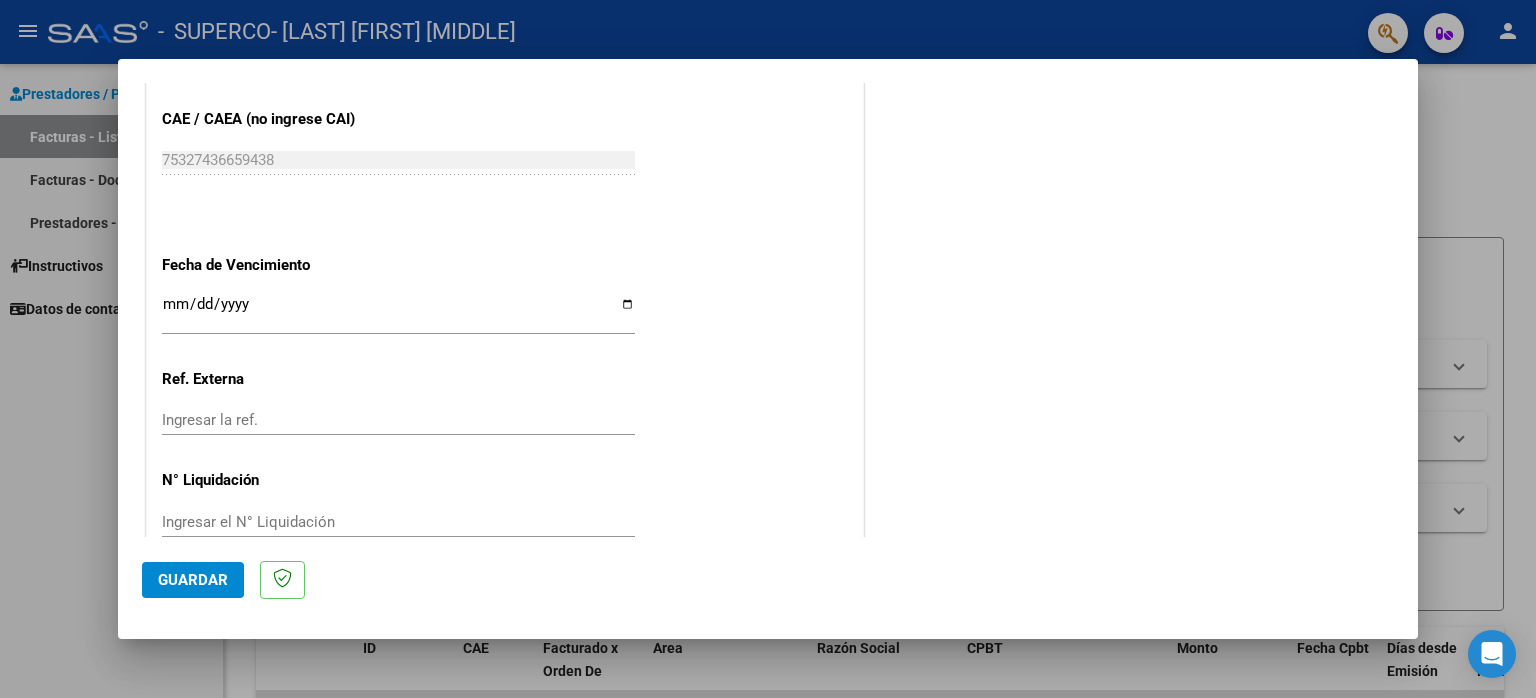 scroll, scrollTop: 1241, scrollLeft: 0, axis: vertical 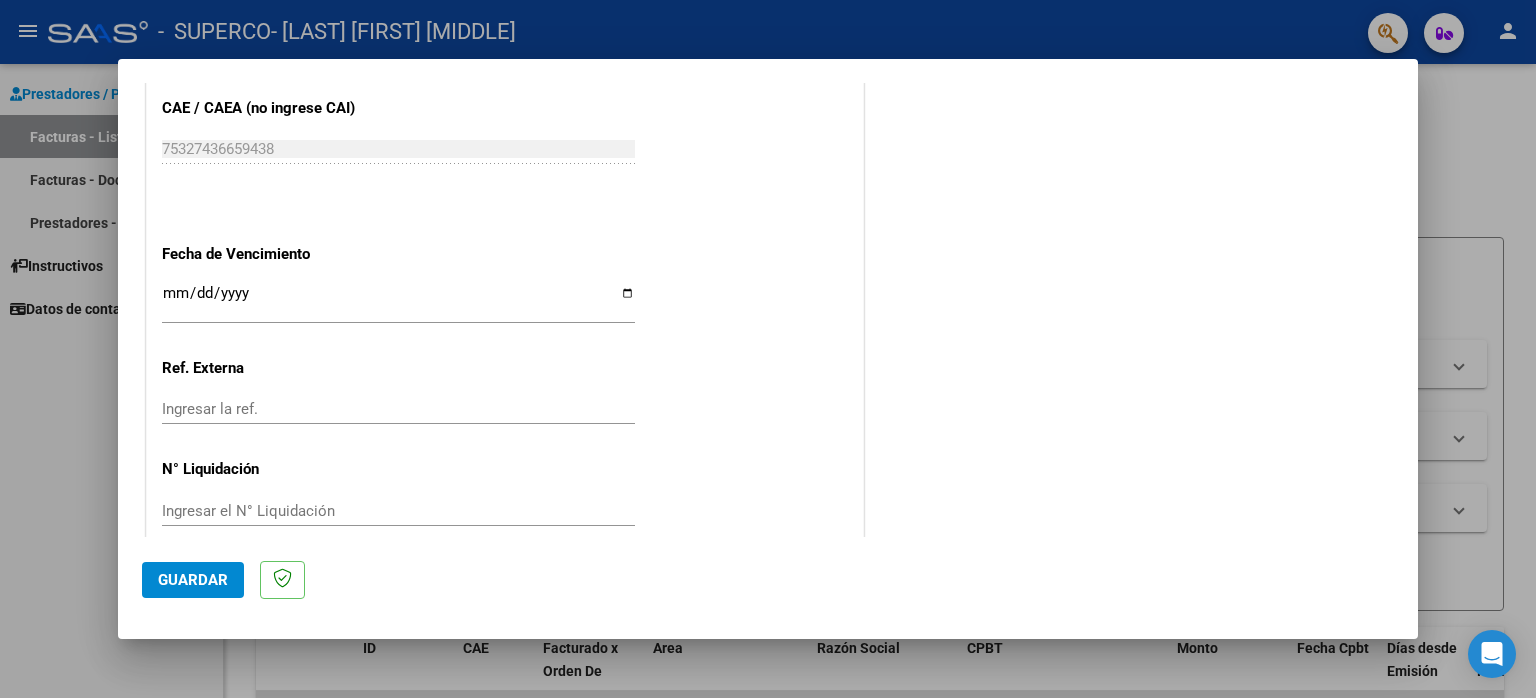 click on "Ingresar la fecha" 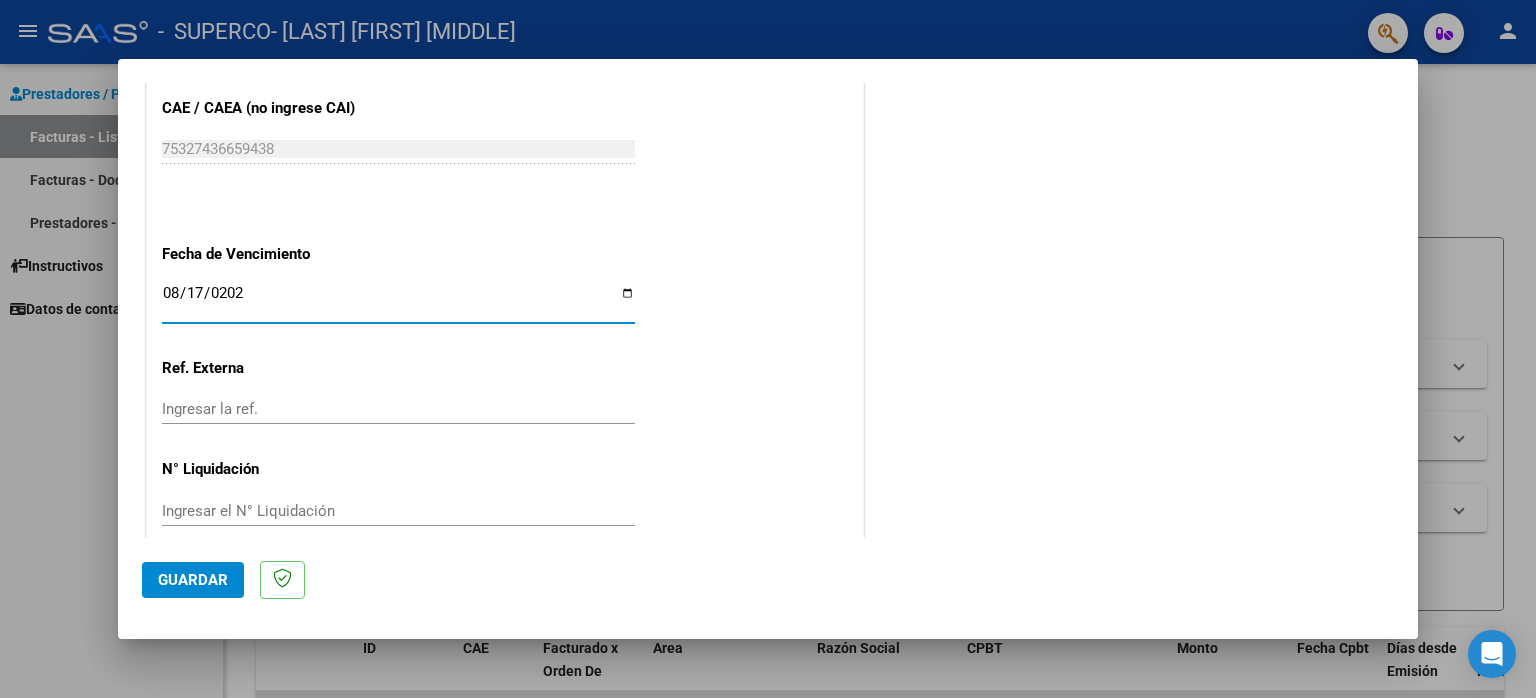 type on "2025-08-17" 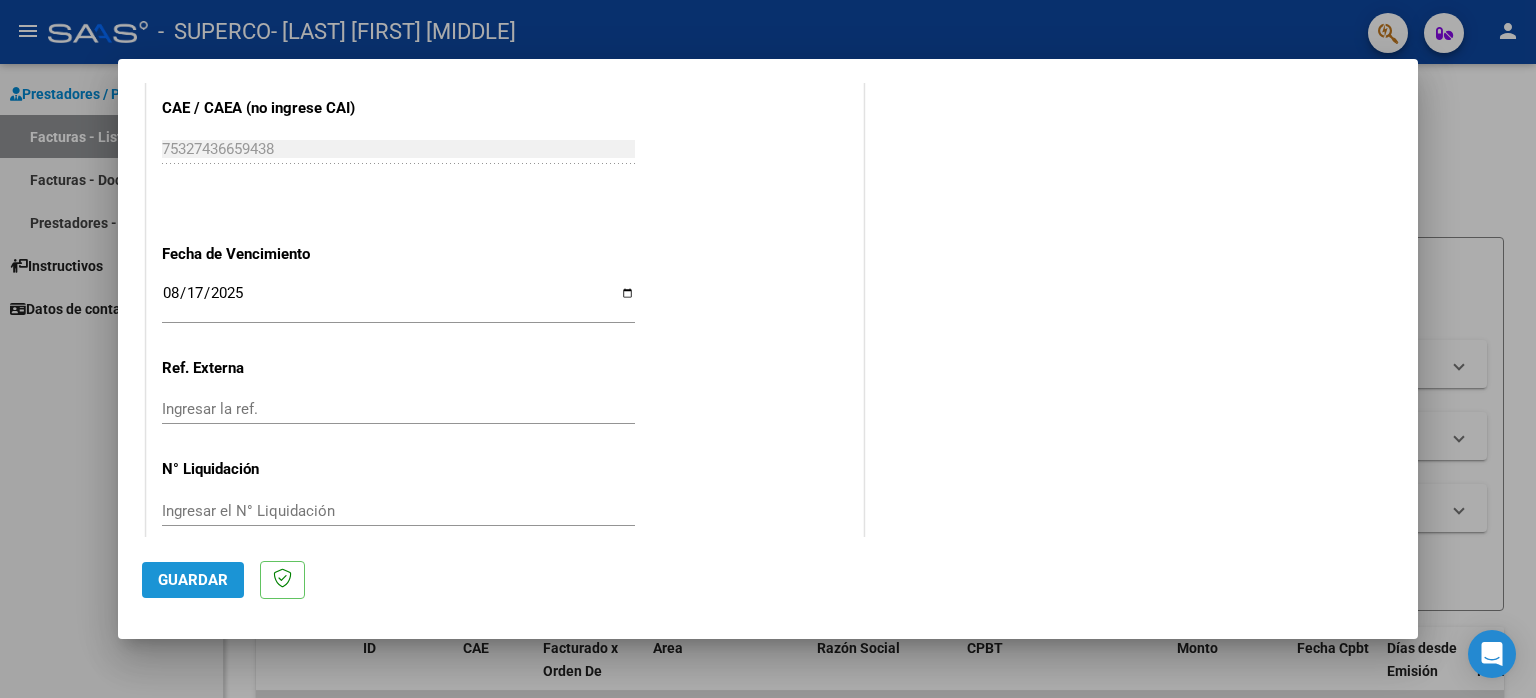click on "Guardar" 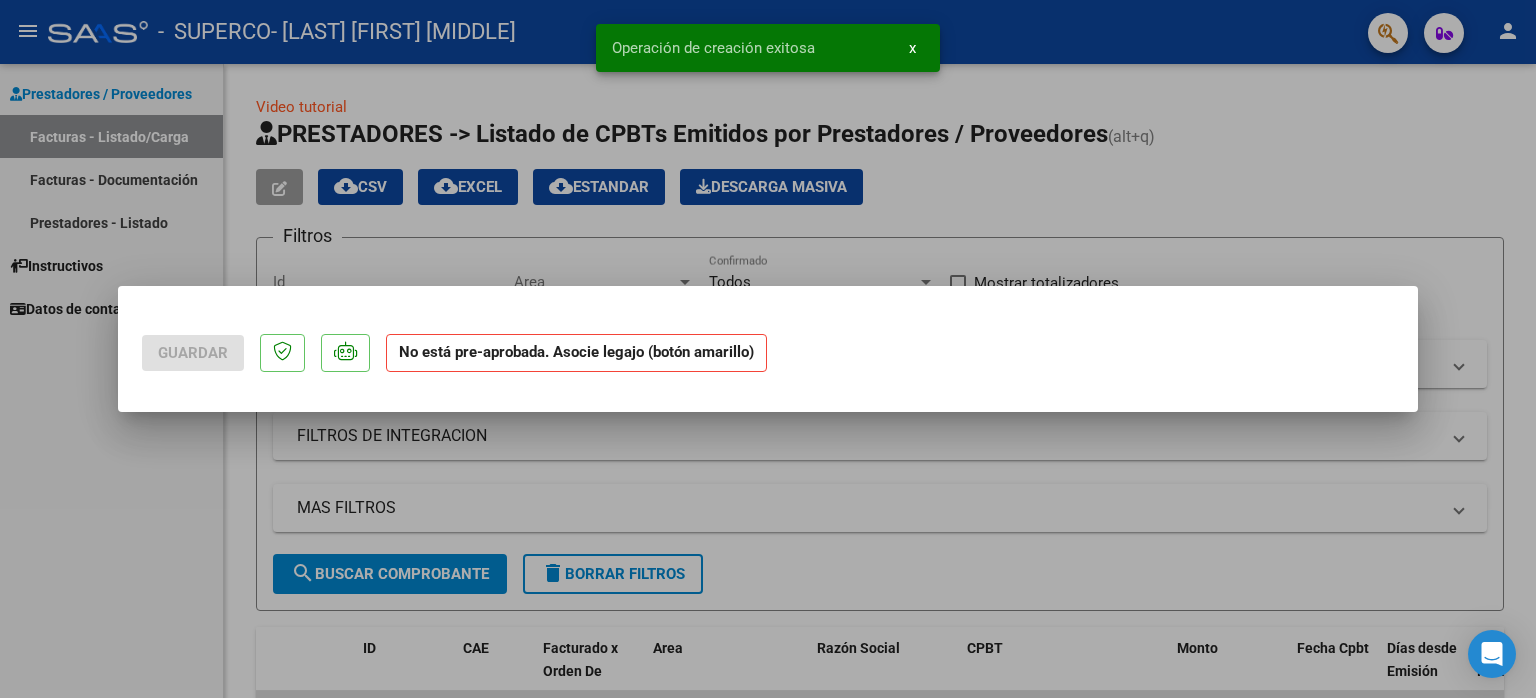 scroll, scrollTop: 0, scrollLeft: 0, axis: both 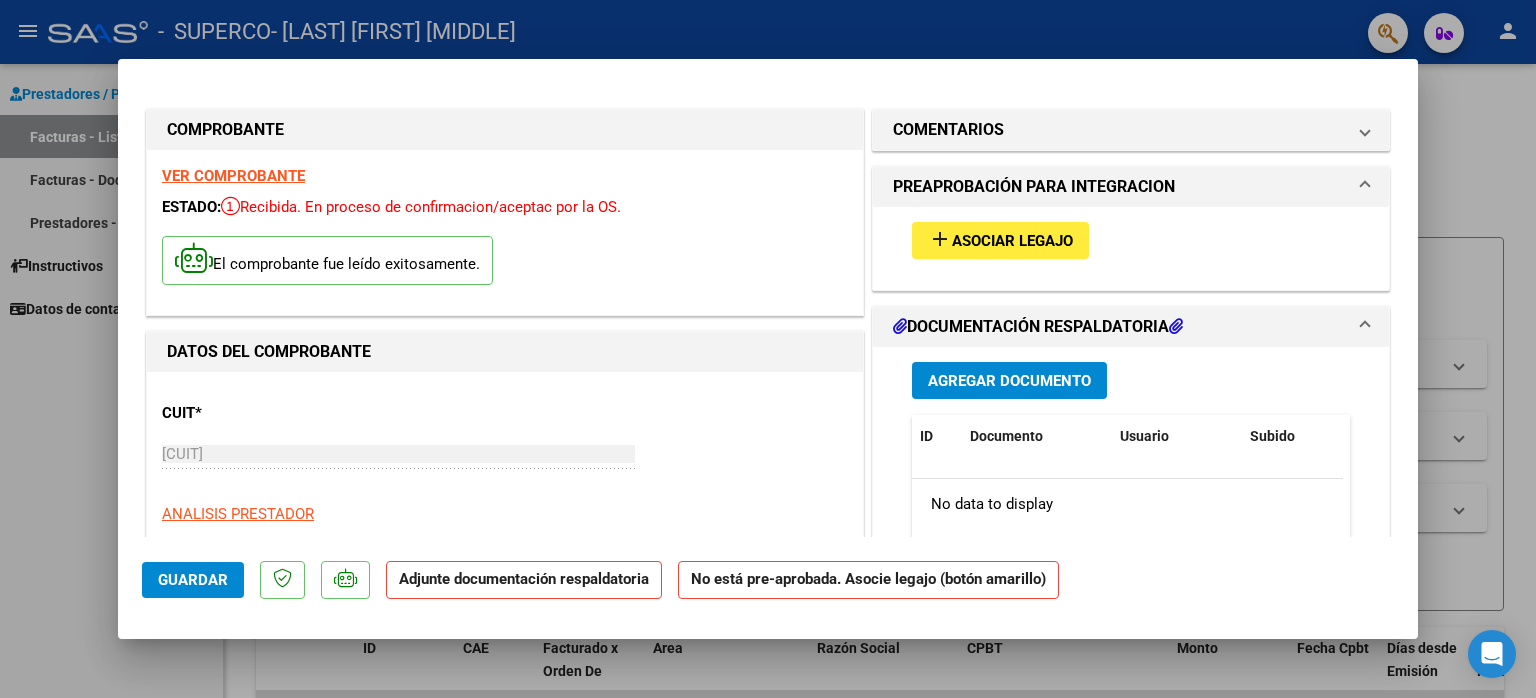 click on "add Asociar Legajo" at bounding box center (1000, 240) 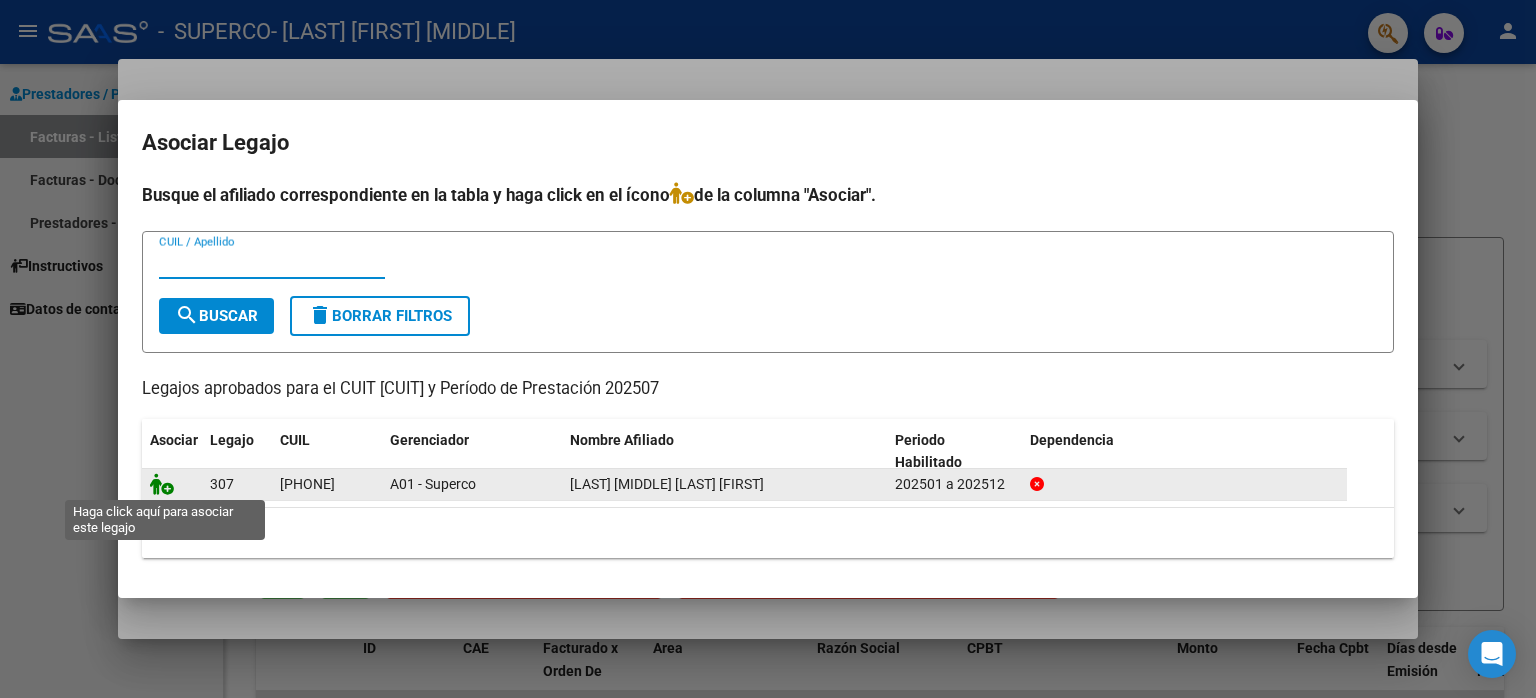 click 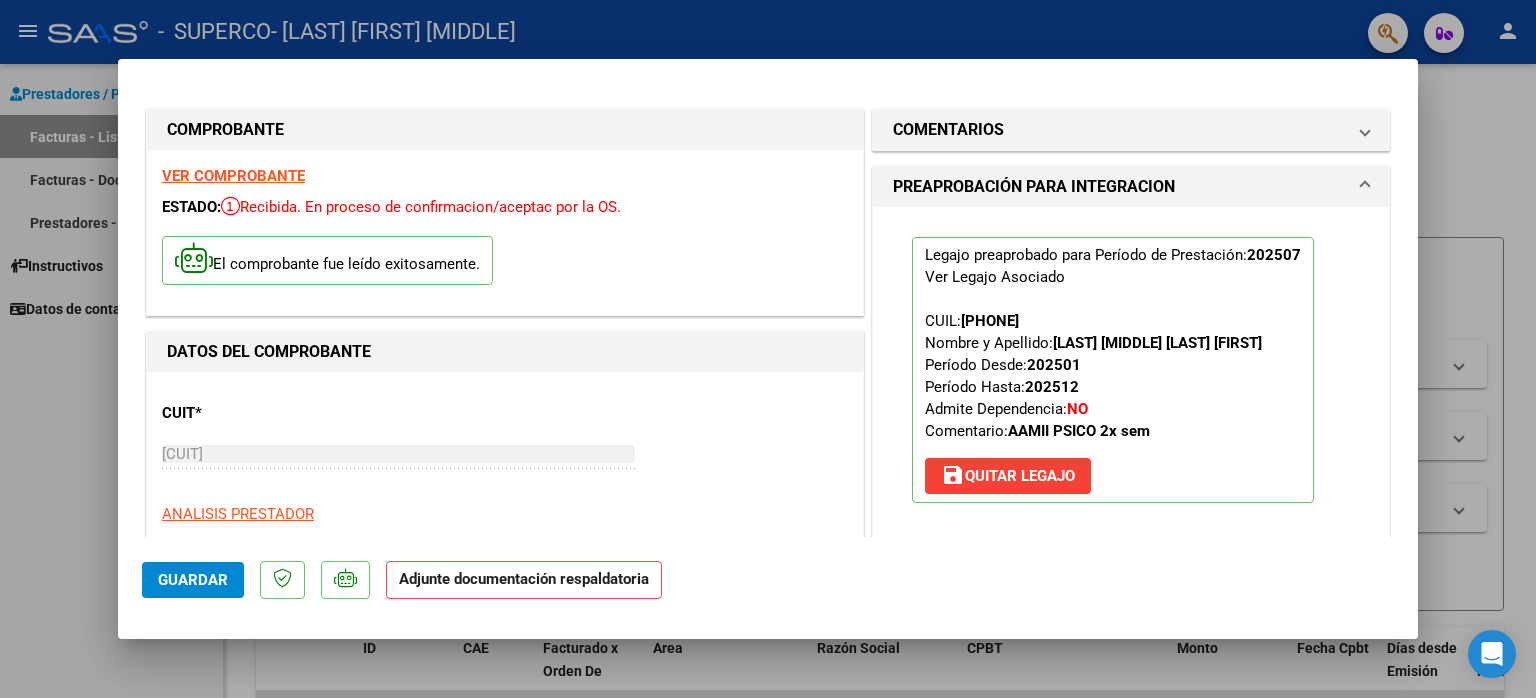 scroll, scrollTop: 400, scrollLeft: 0, axis: vertical 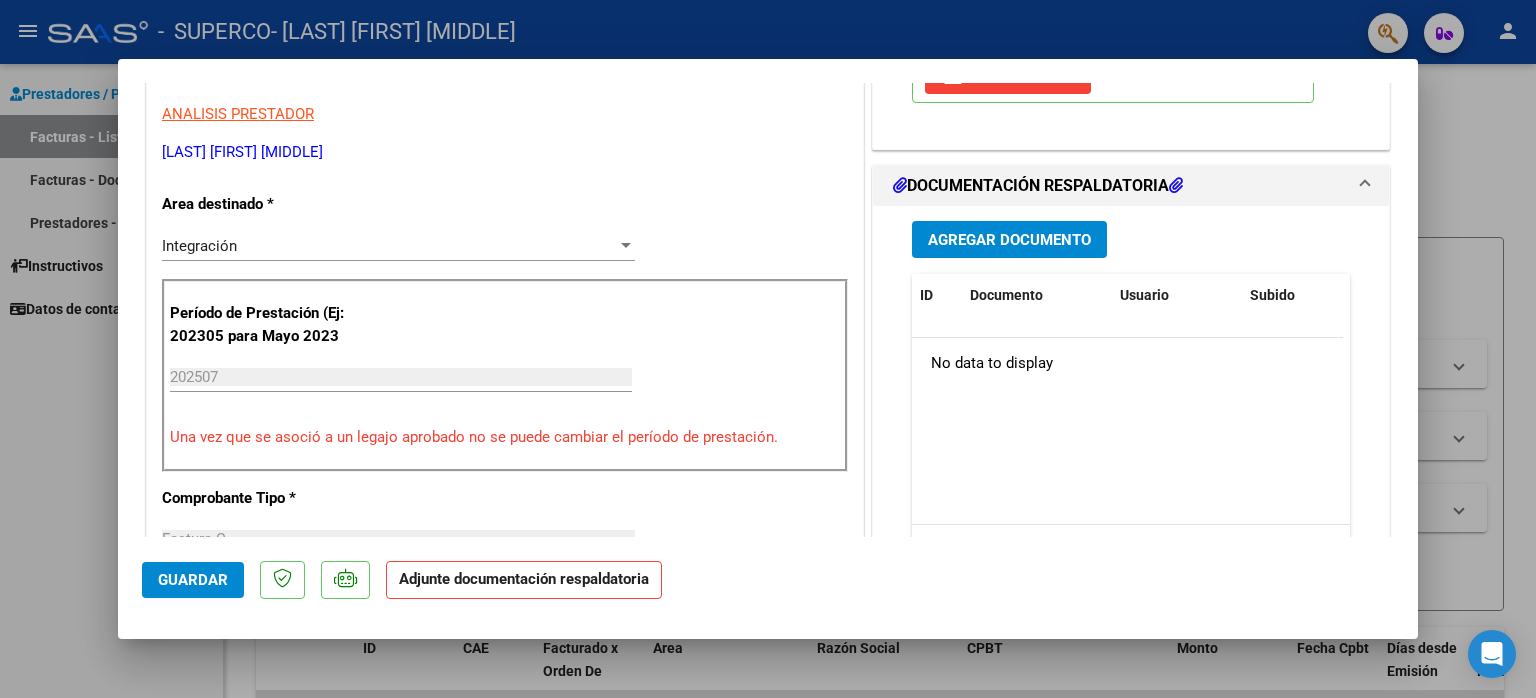 click on "Agregar Documento" at bounding box center [1009, 240] 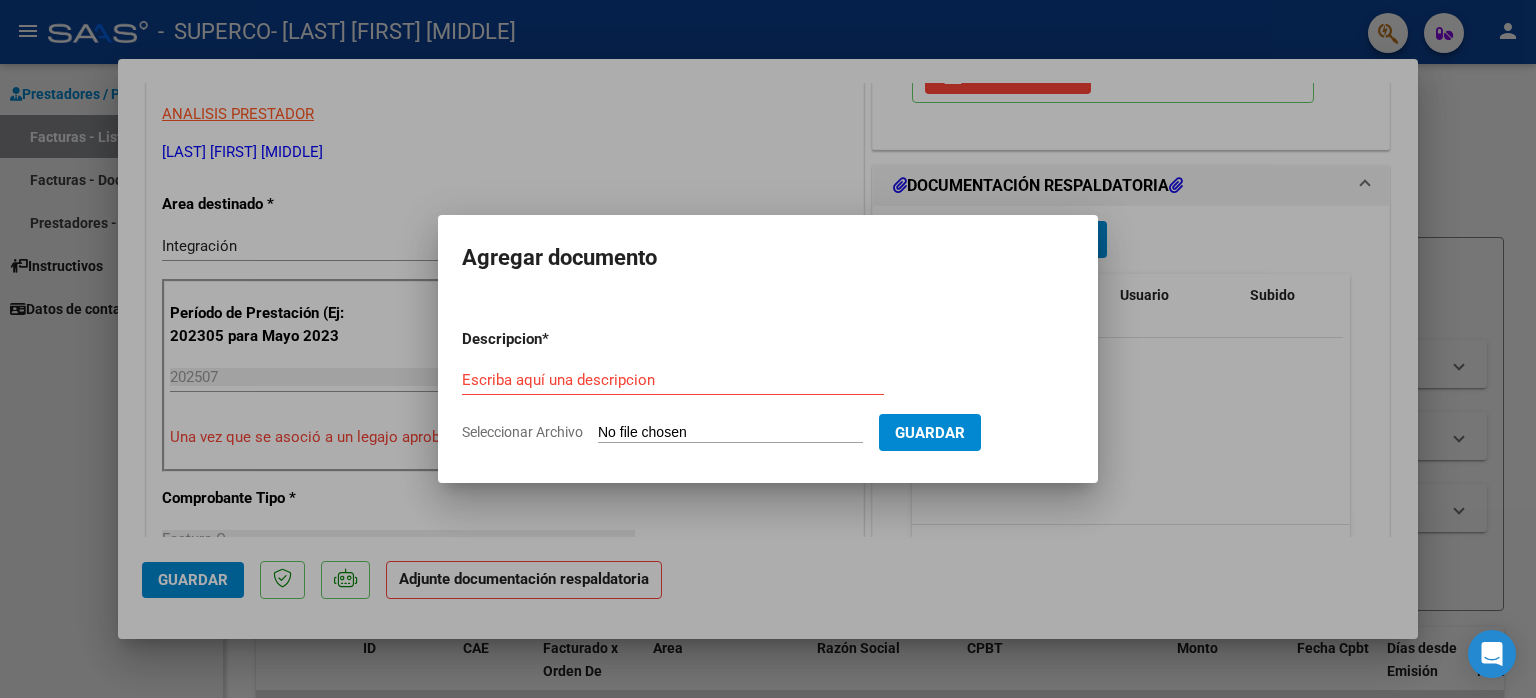 click on "Escriba aquí una descripcion" at bounding box center [673, 380] 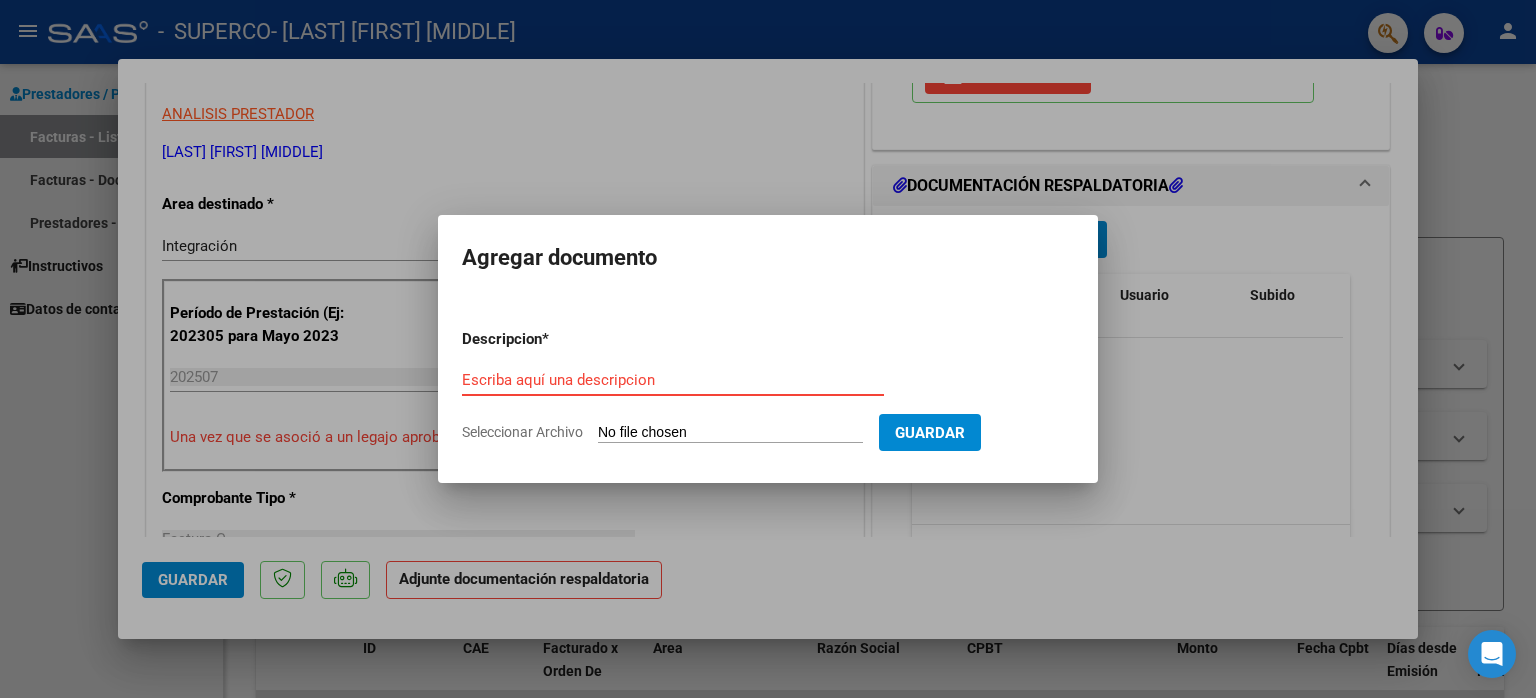 click on "Escriba aquí una descripcion" at bounding box center [673, 380] 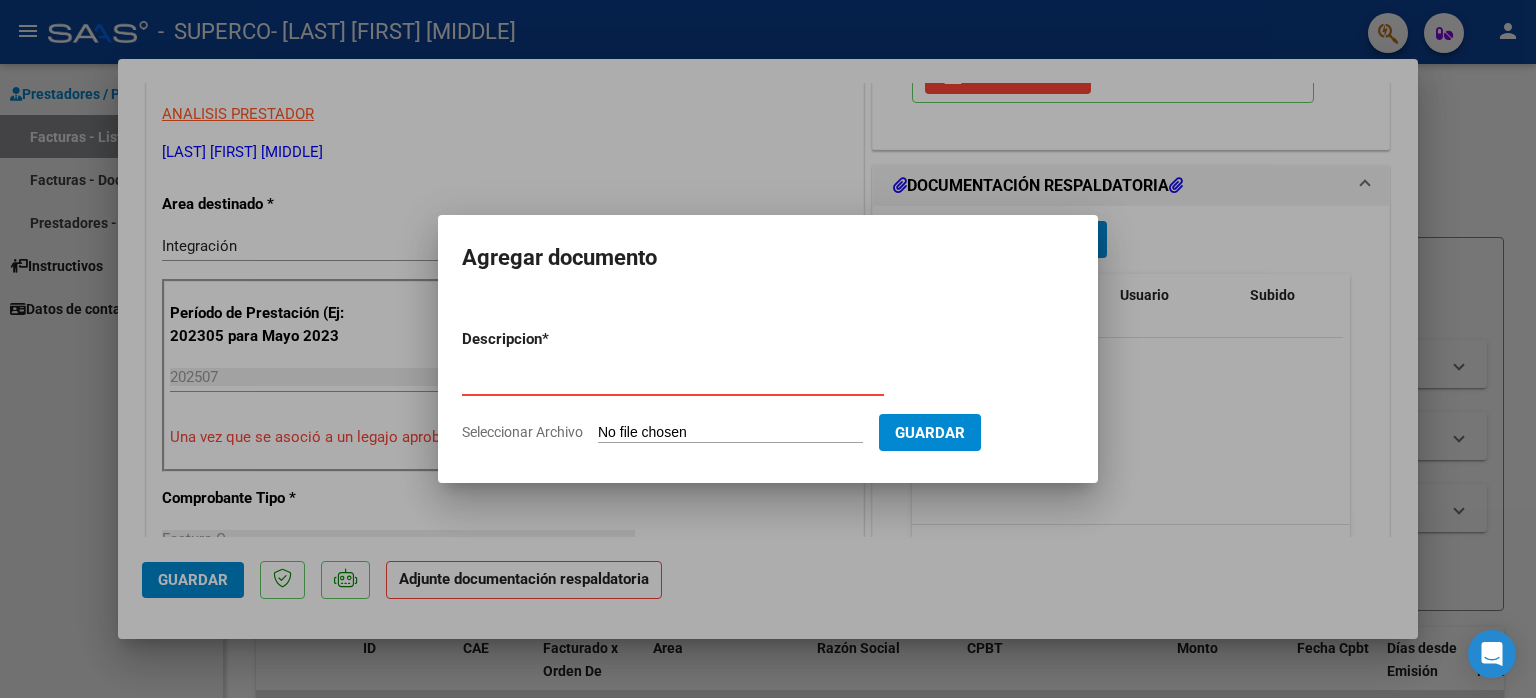 type on "Planilla de asistencia" 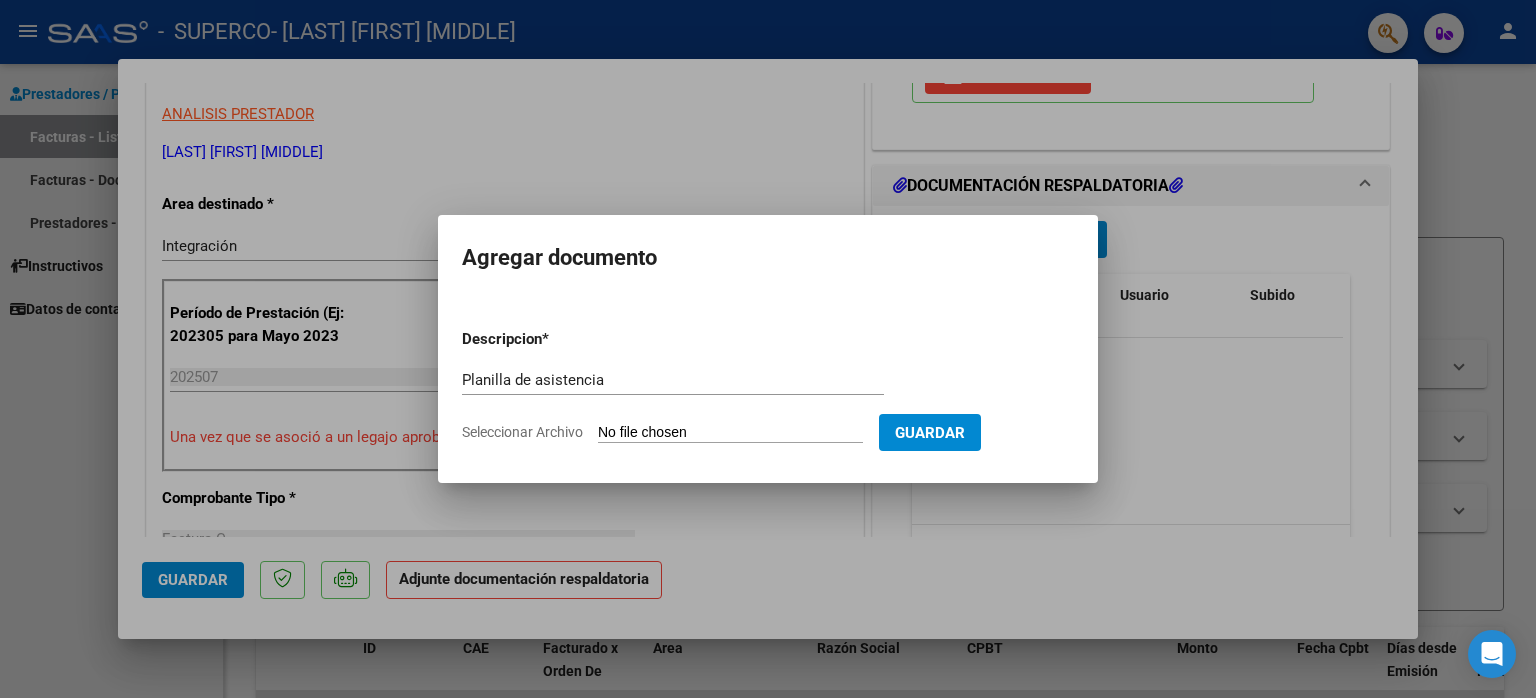 click on "Seleccionar Archivo" at bounding box center (730, 433) 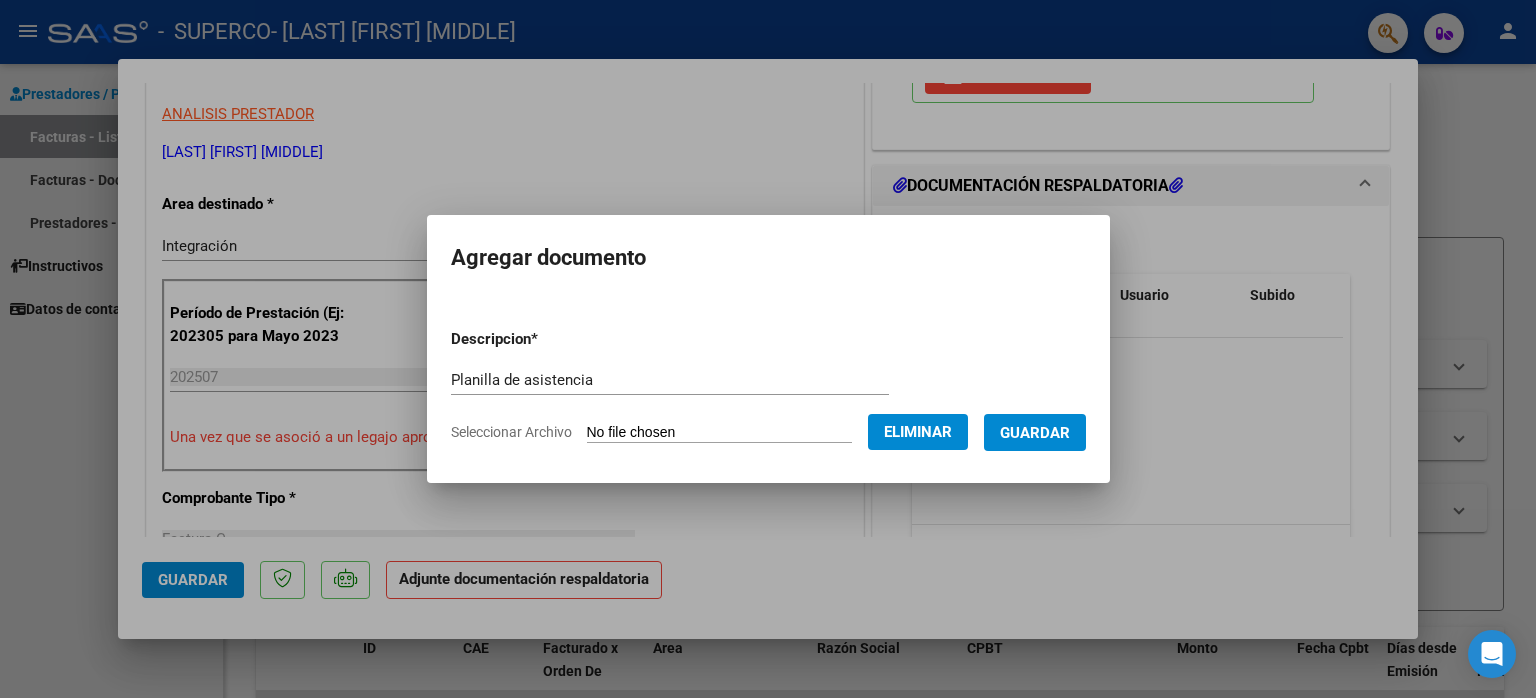 click on "Guardar" at bounding box center (1035, 433) 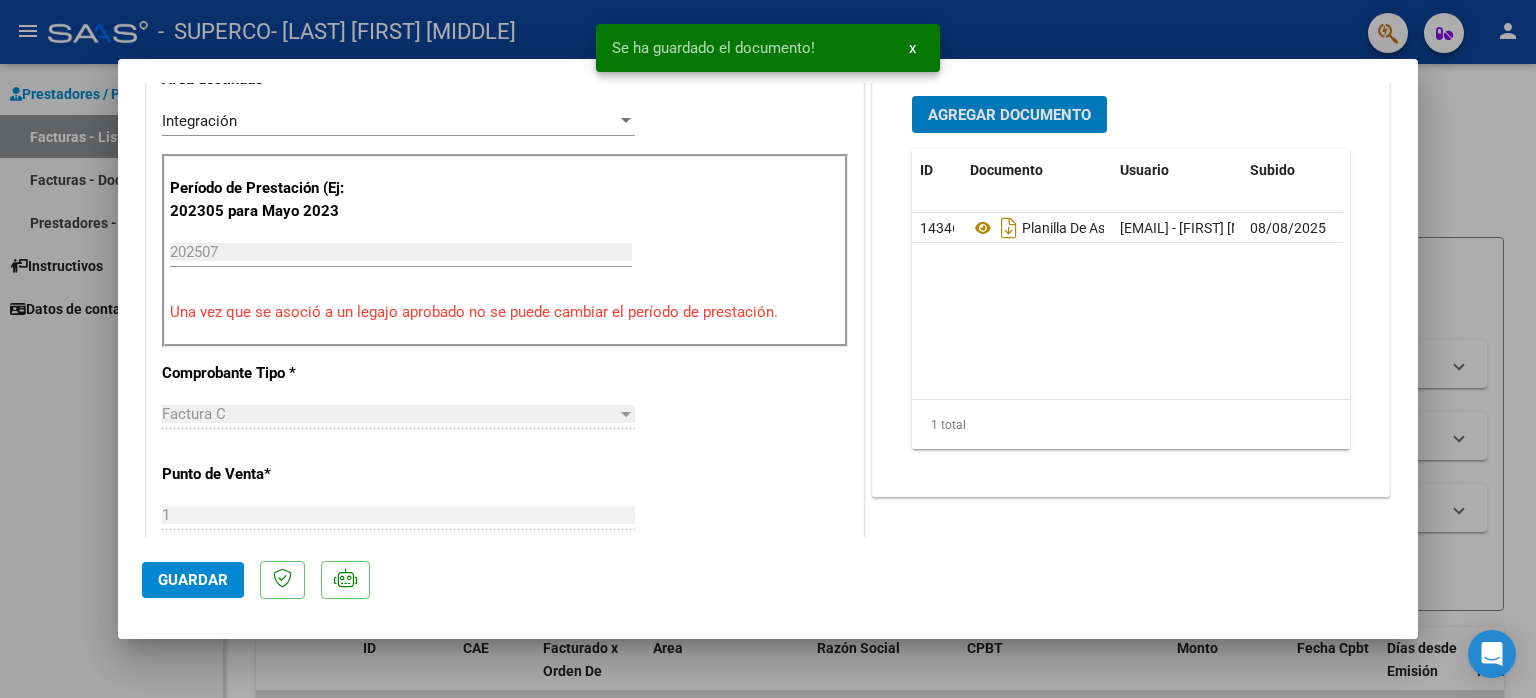 scroll, scrollTop: 900, scrollLeft: 0, axis: vertical 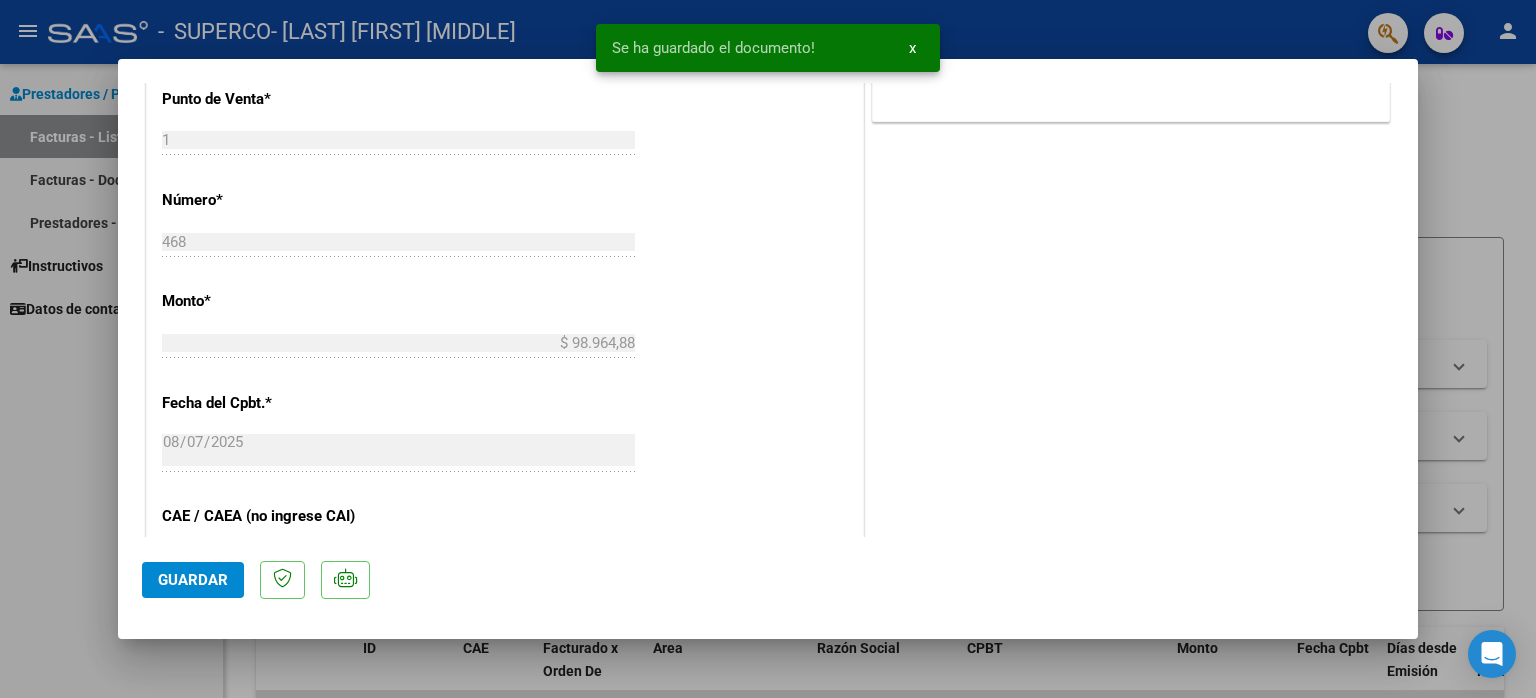 click on "Guardar" 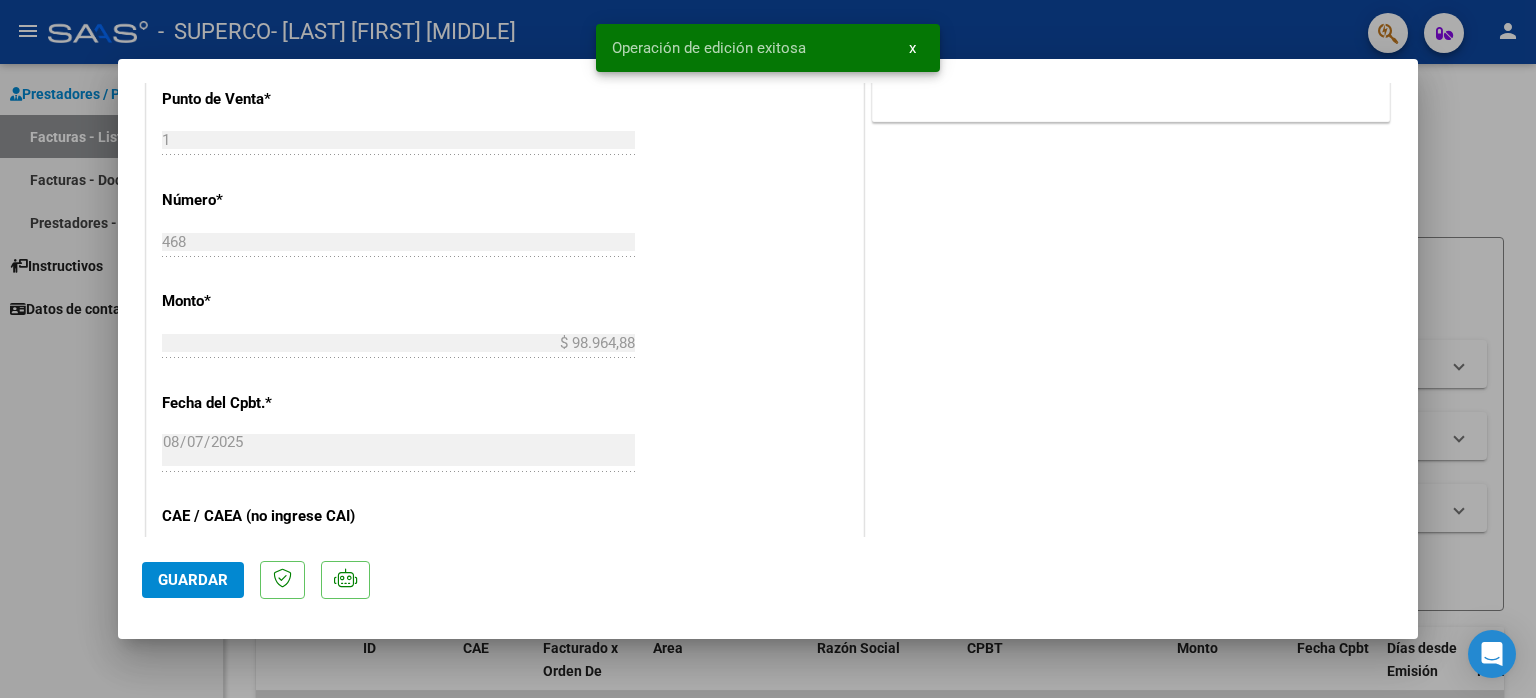 click at bounding box center (768, 349) 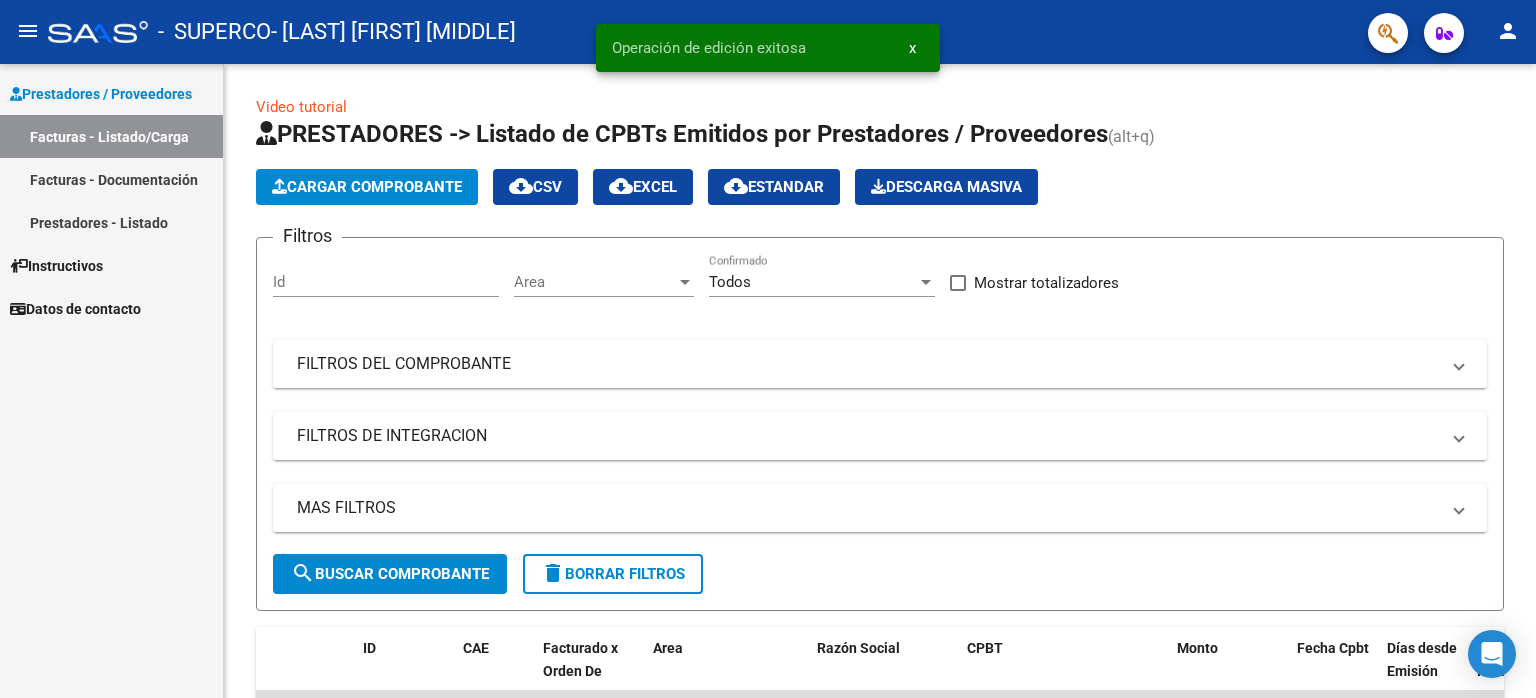 click on "person" 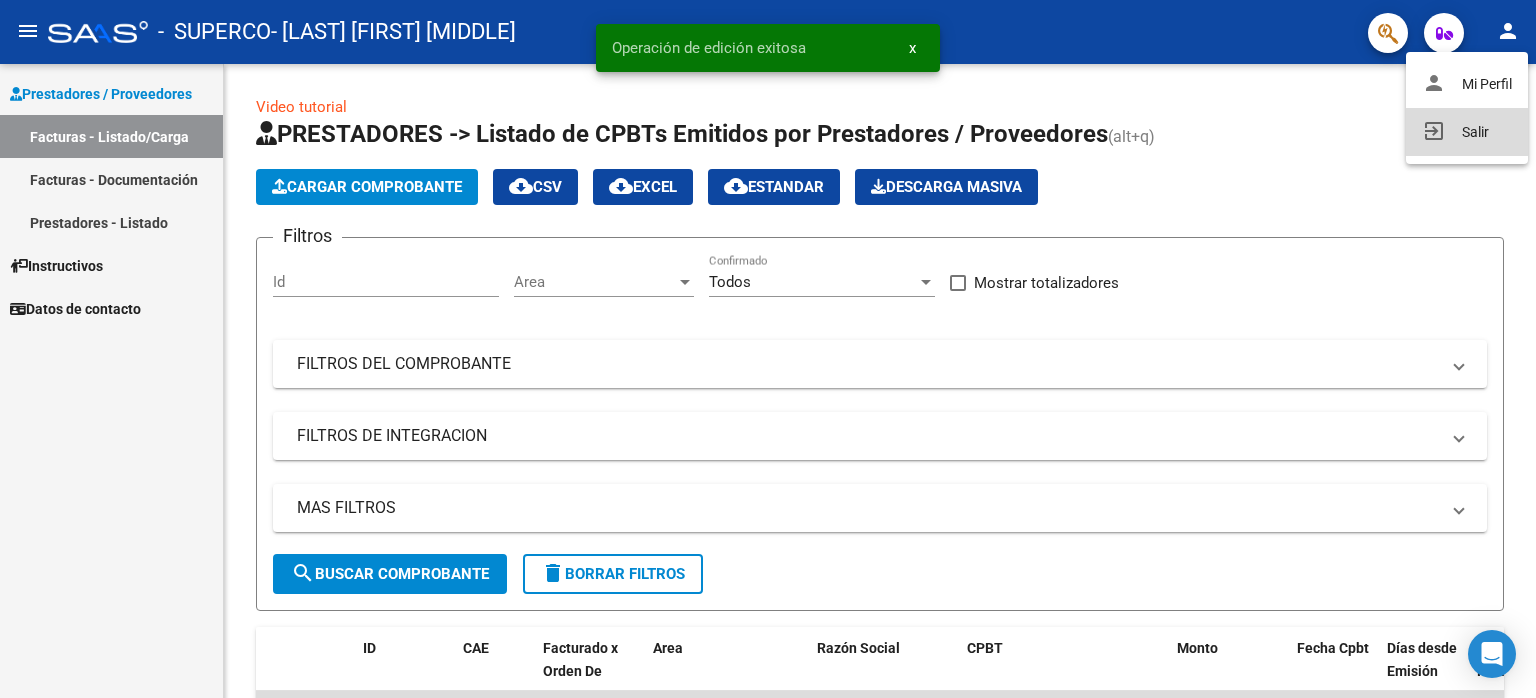click on "exit_to_app  Salir" at bounding box center [1467, 132] 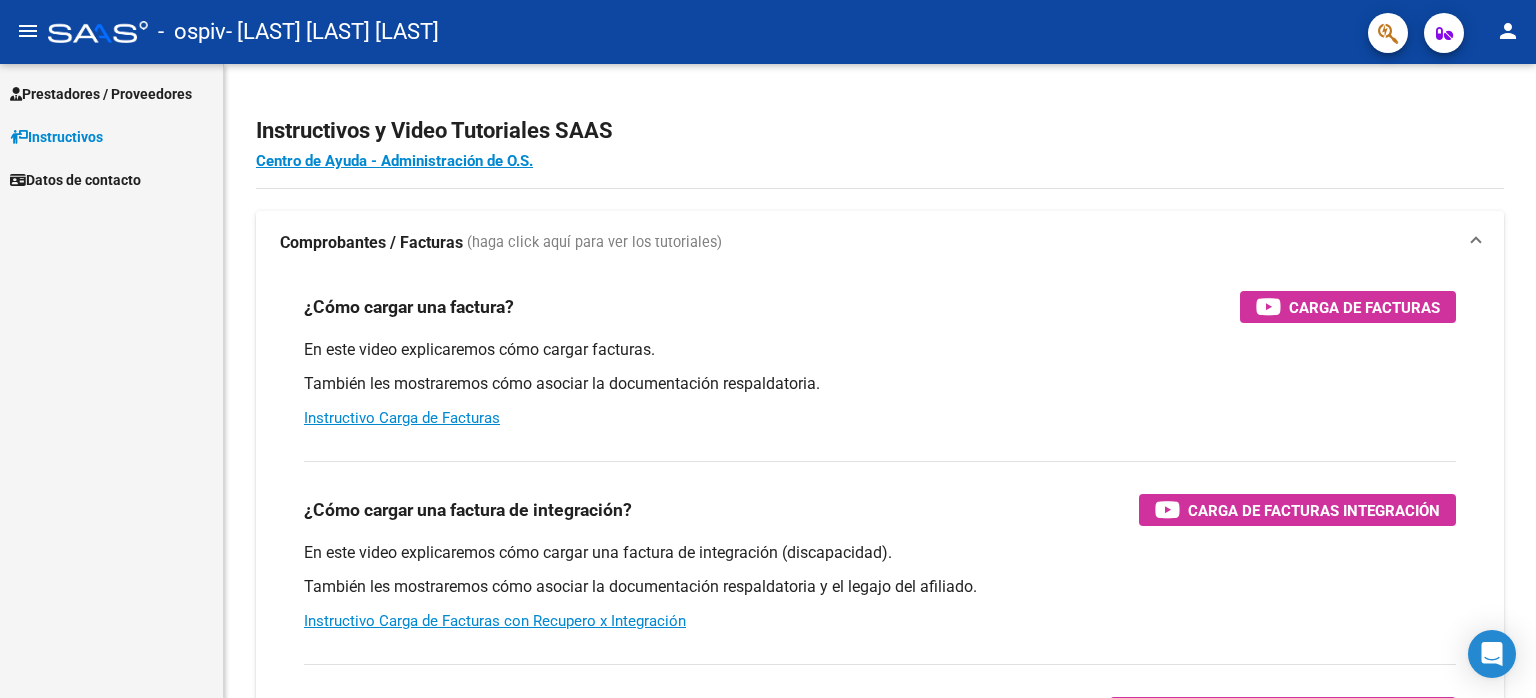 scroll, scrollTop: 0, scrollLeft: 0, axis: both 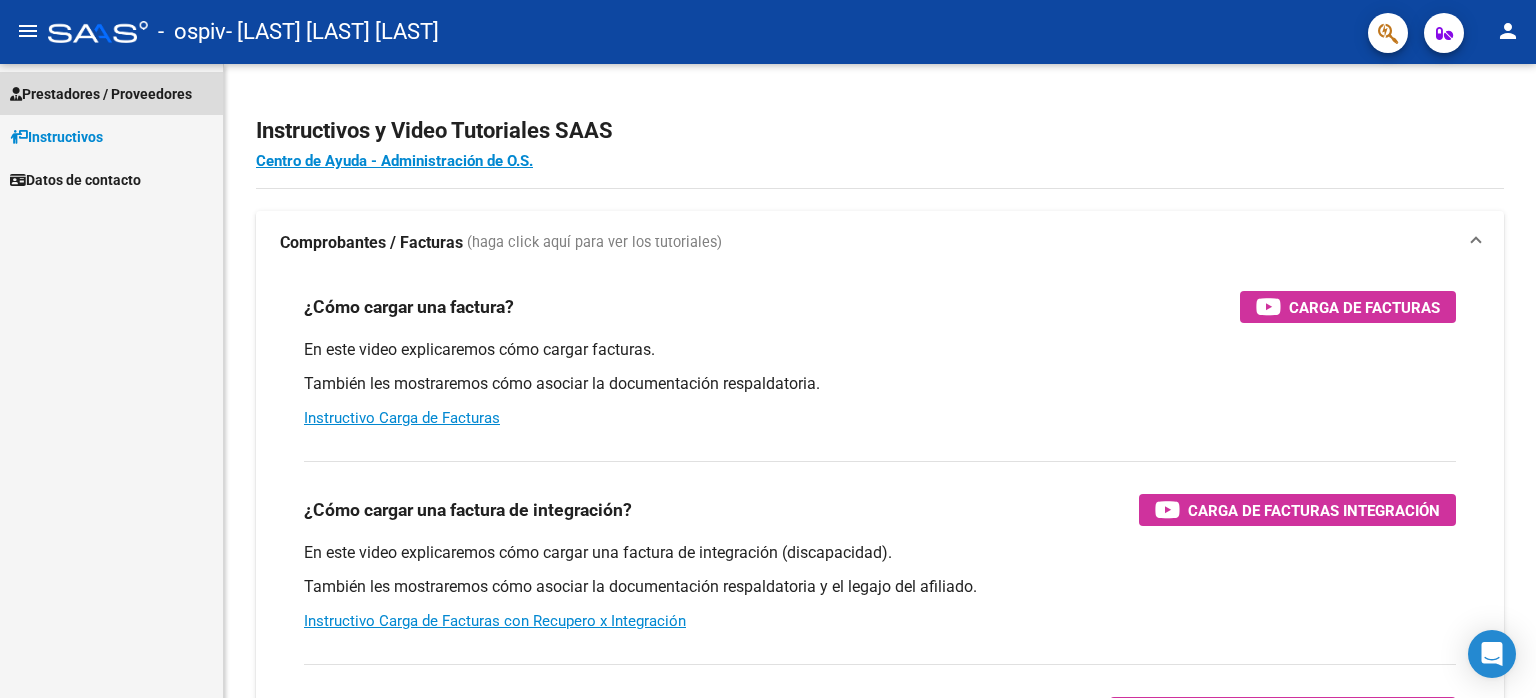 click on "Prestadores / Proveedores" at bounding box center [101, 94] 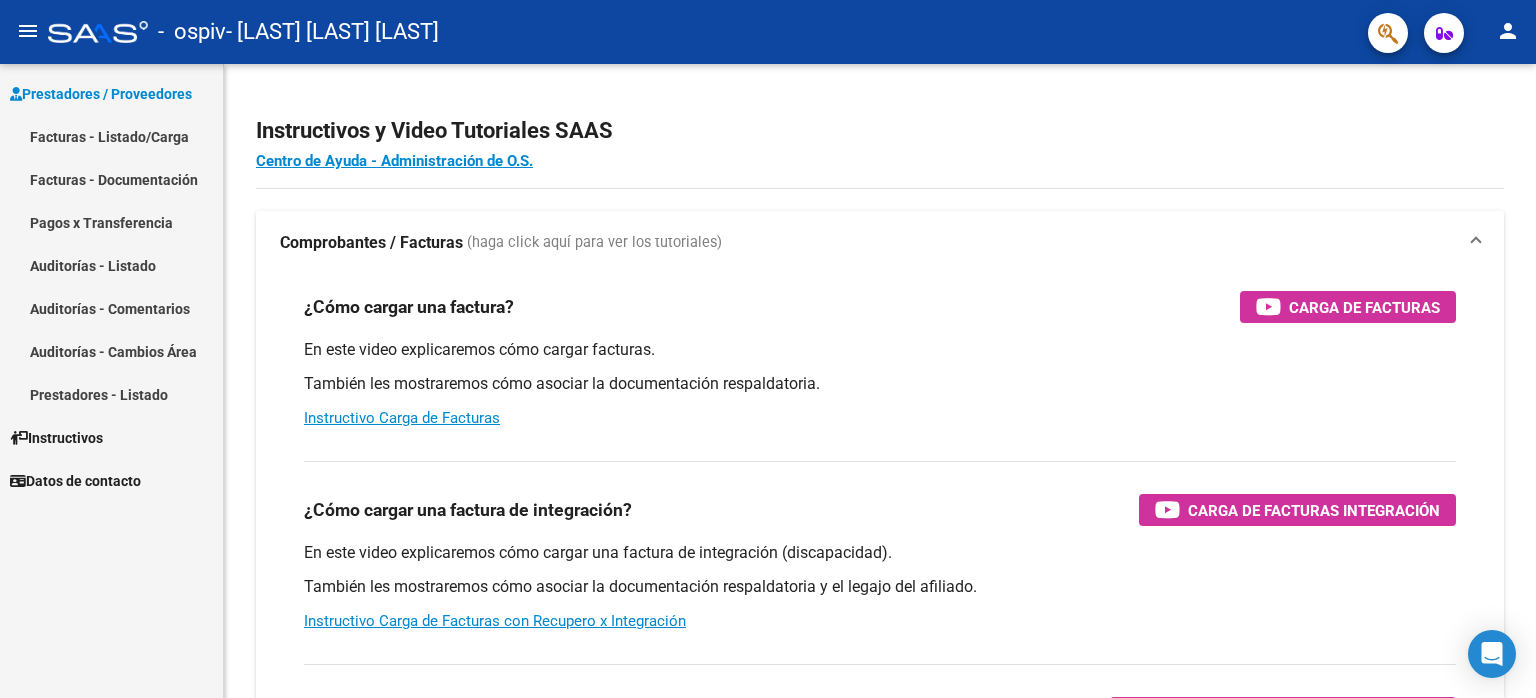 click on "Facturas - Listado/Carga" at bounding box center [111, 136] 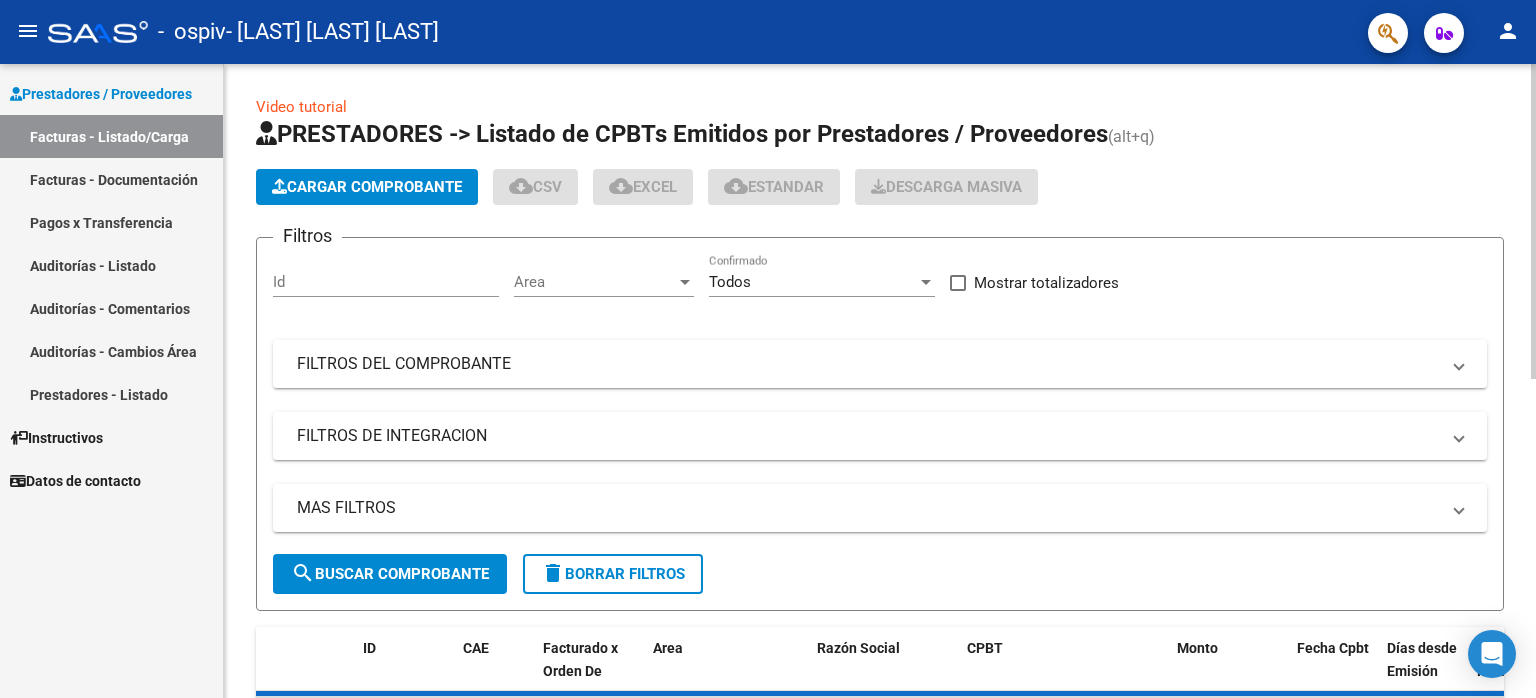 click on "Cargar Comprobante" 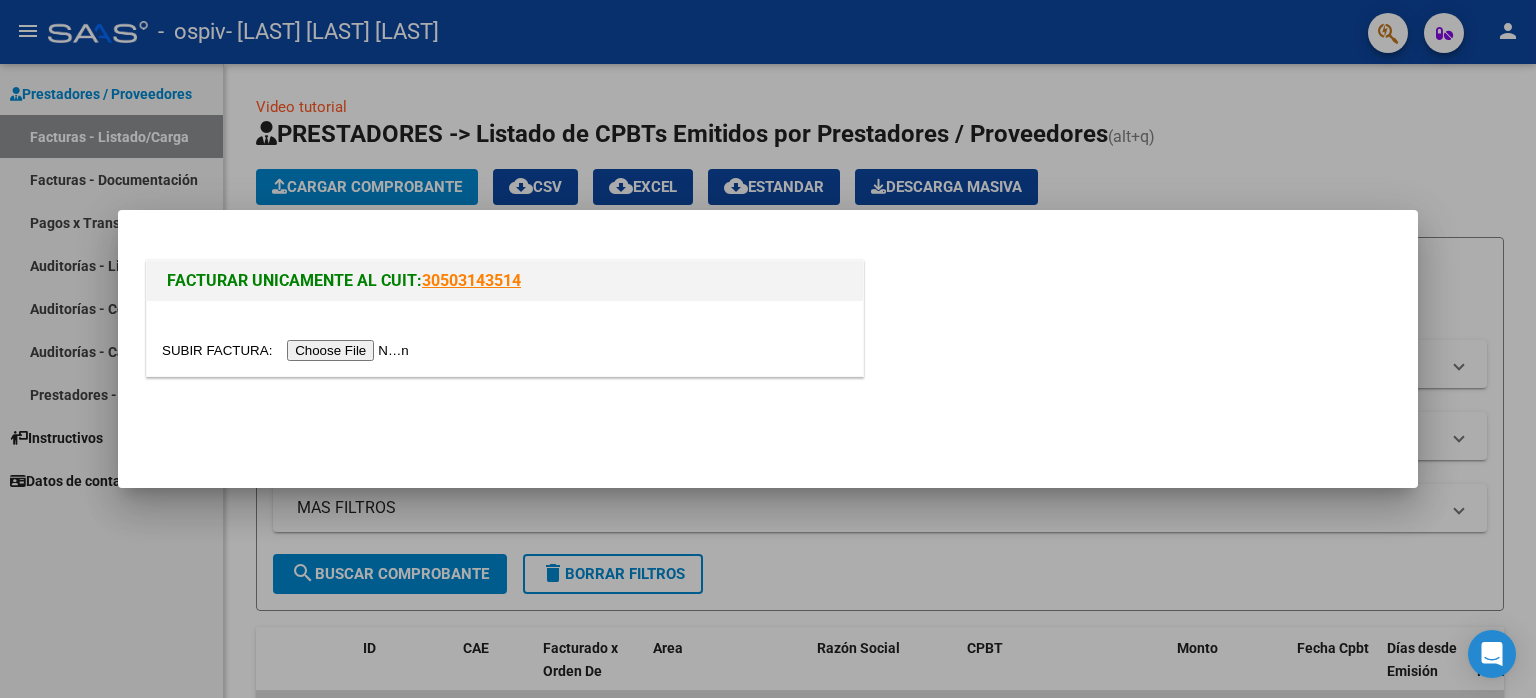 click at bounding box center [288, 350] 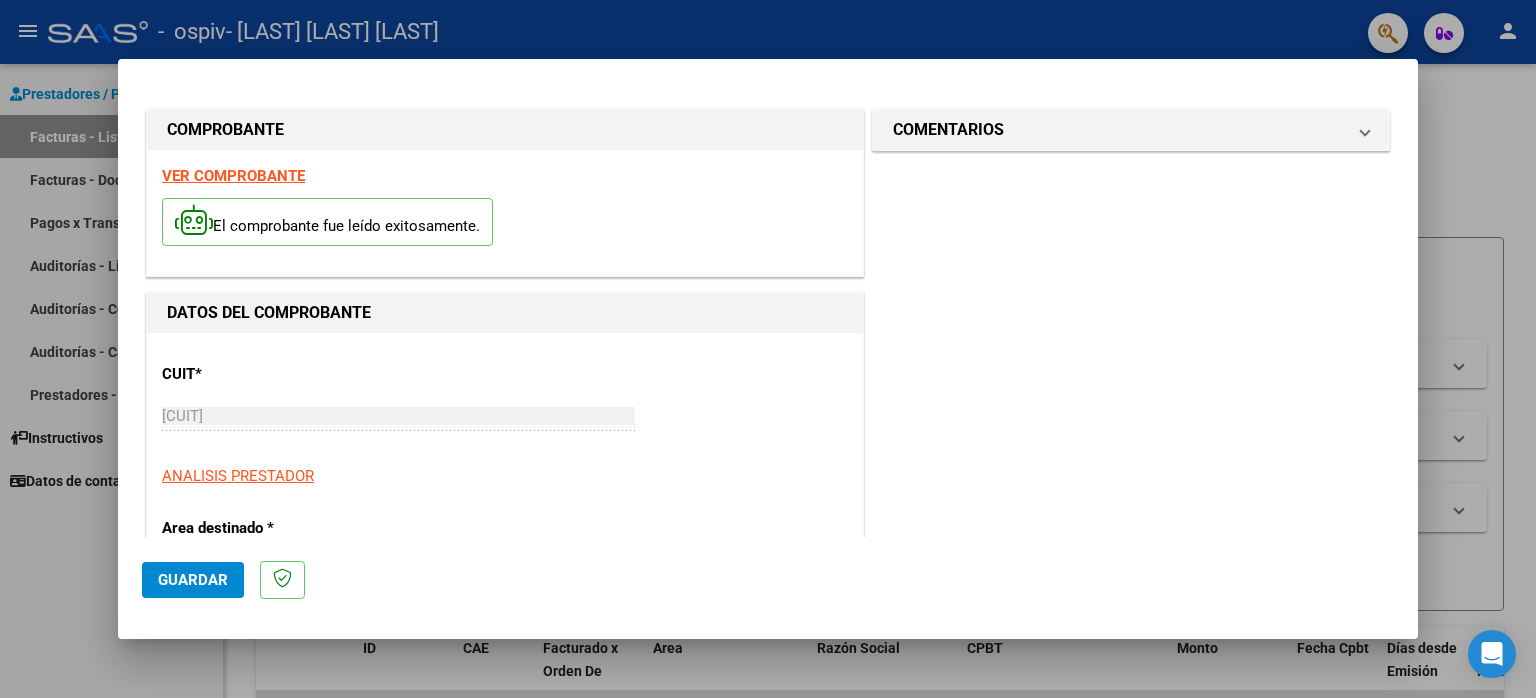 scroll, scrollTop: 300, scrollLeft: 0, axis: vertical 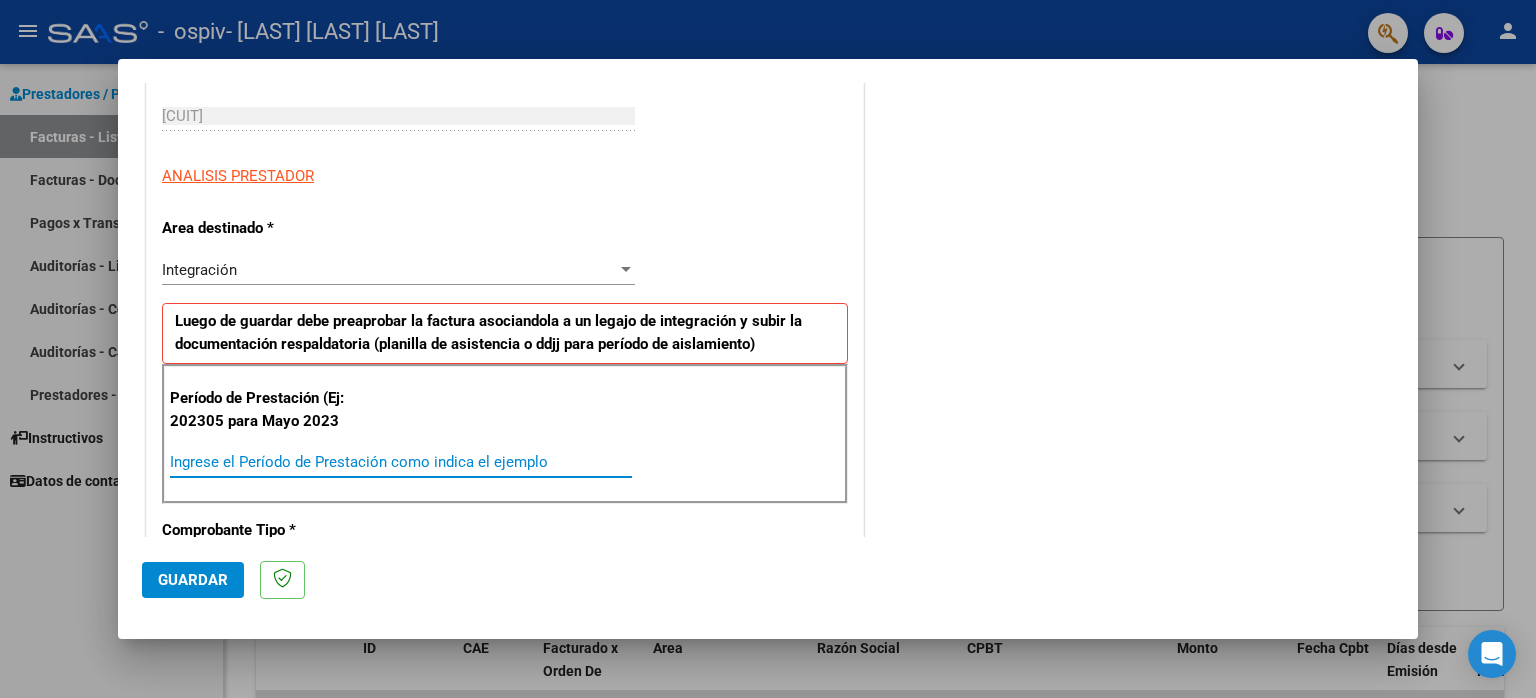 click on "Ingrese el Período de Prestación como indica el ejemplo" at bounding box center [401, 462] 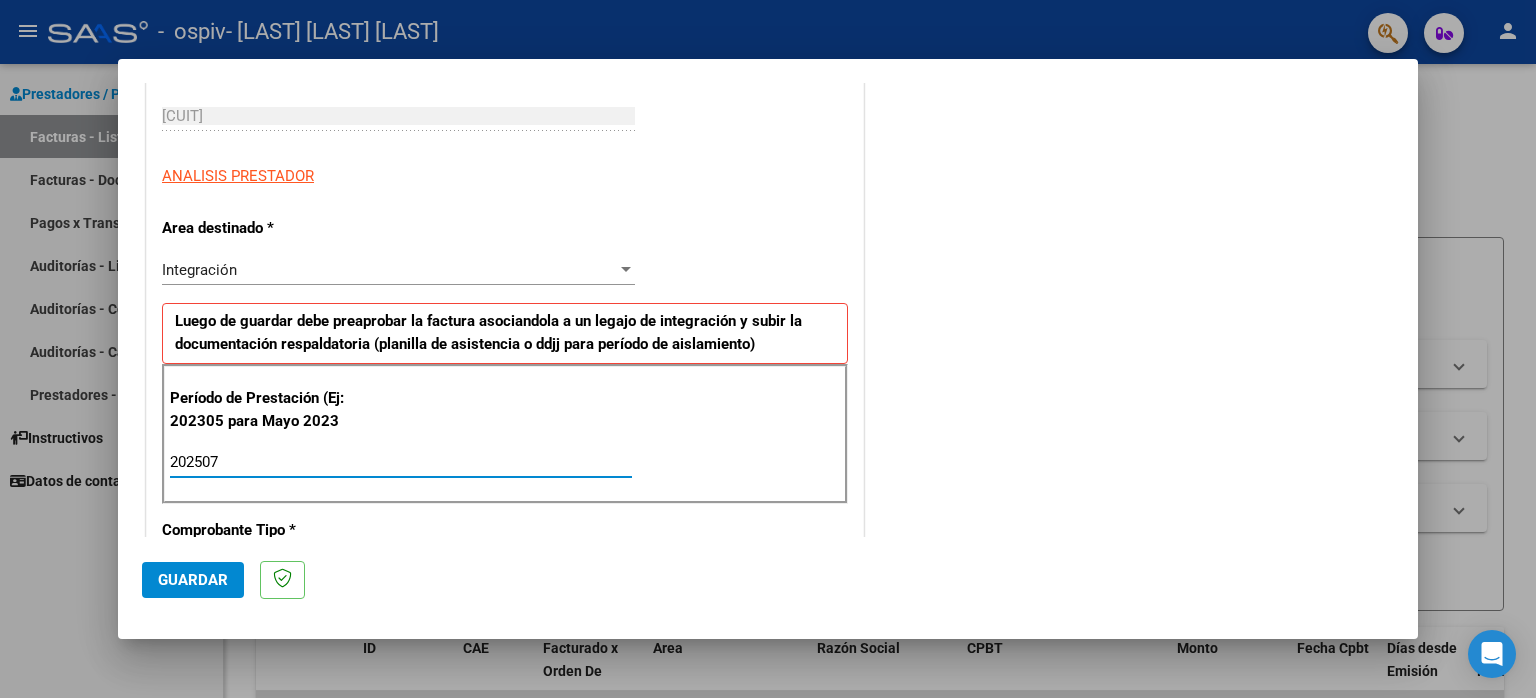 type on "202507" 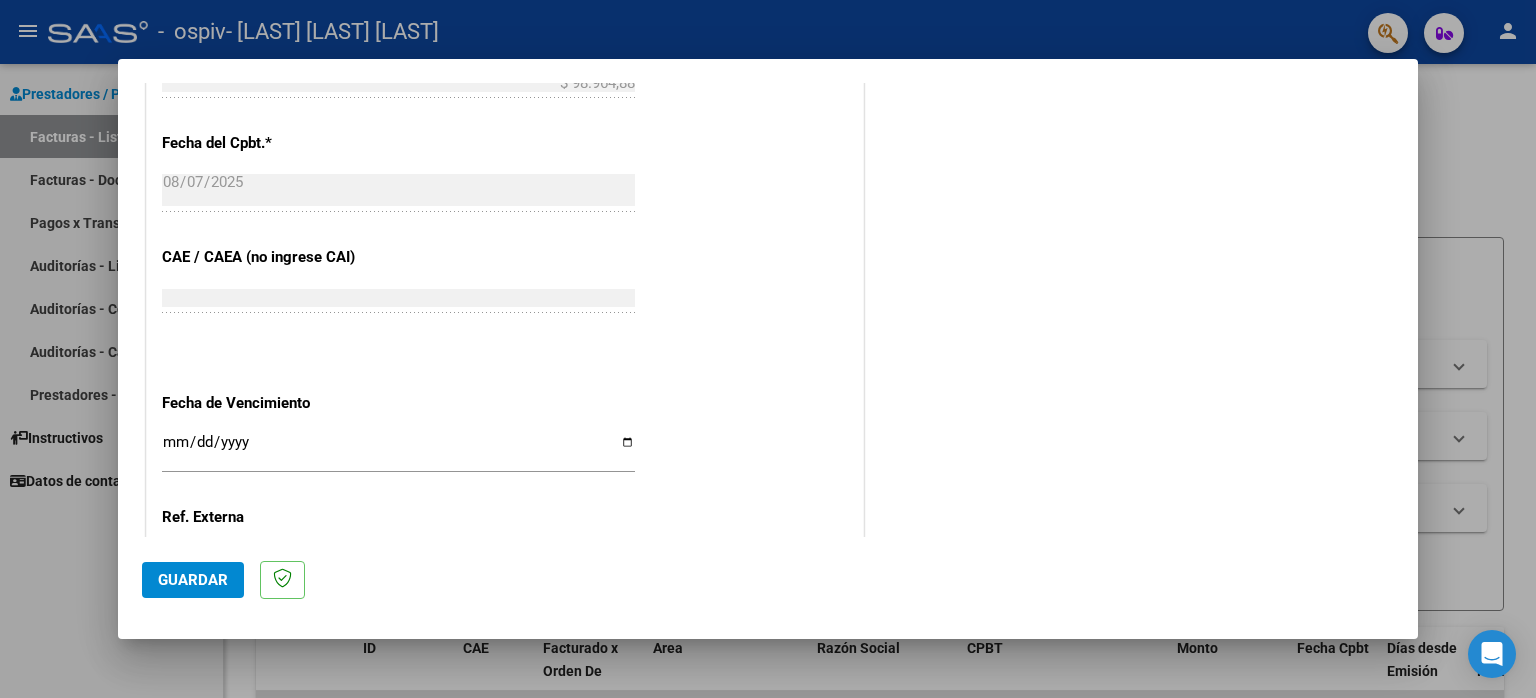 scroll, scrollTop: 1100, scrollLeft: 0, axis: vertical 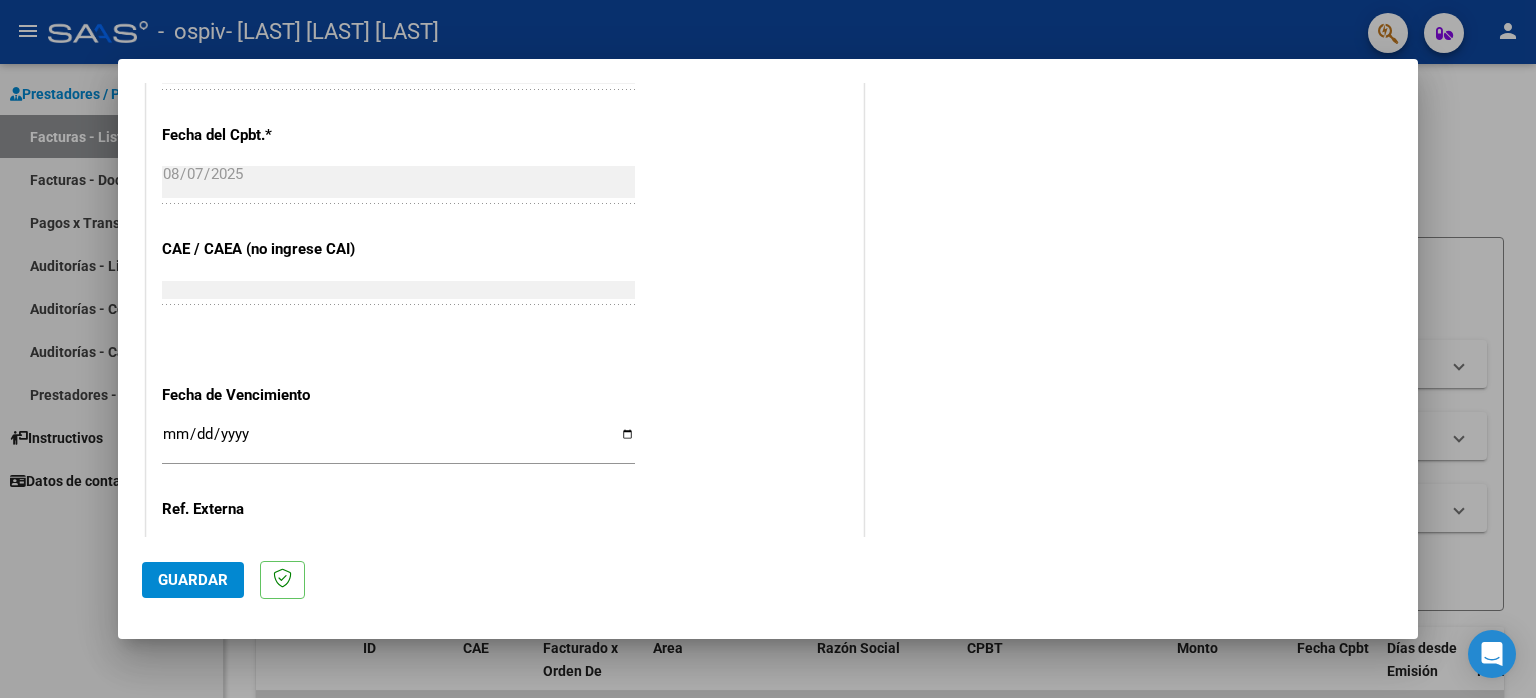 click on "Ingresar la fecha" at bounding box center (398, 442) 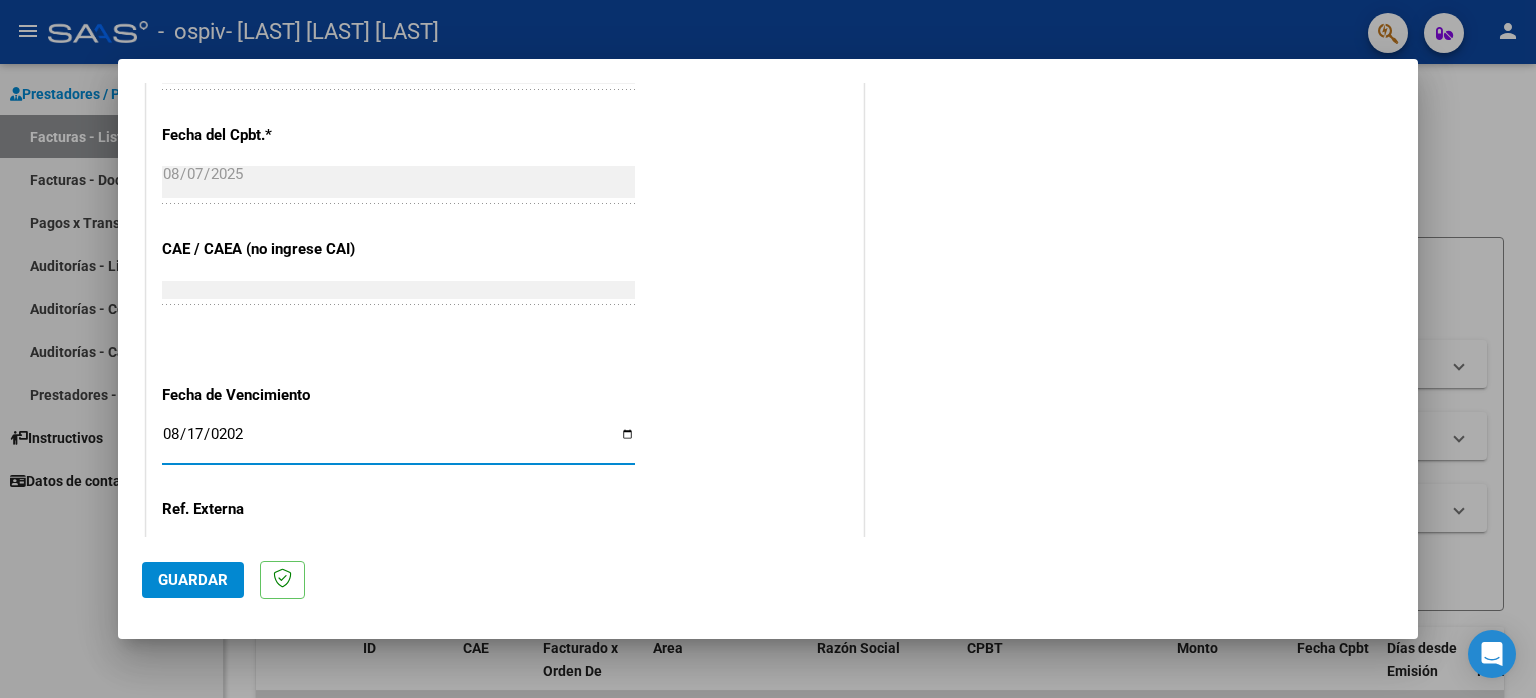 type on "2025-08-17" 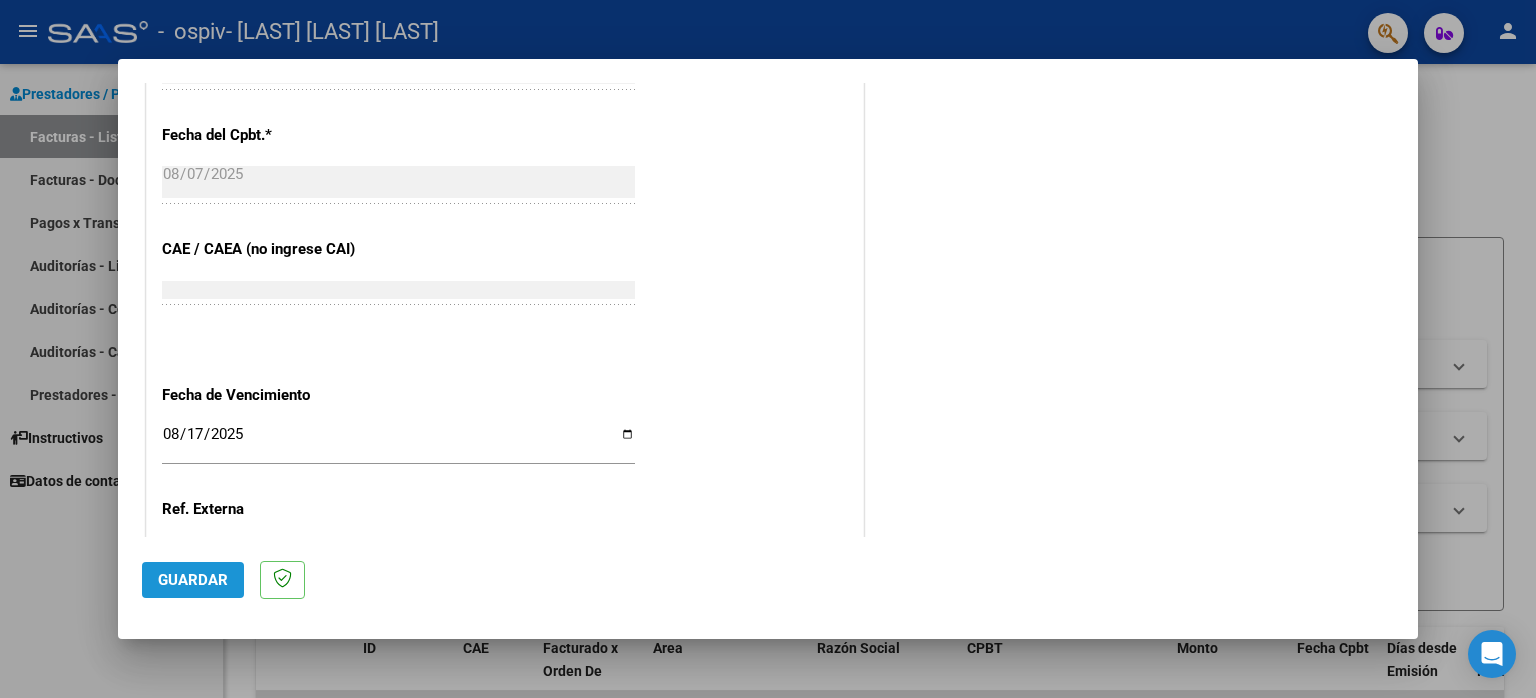 click on "Guardar" 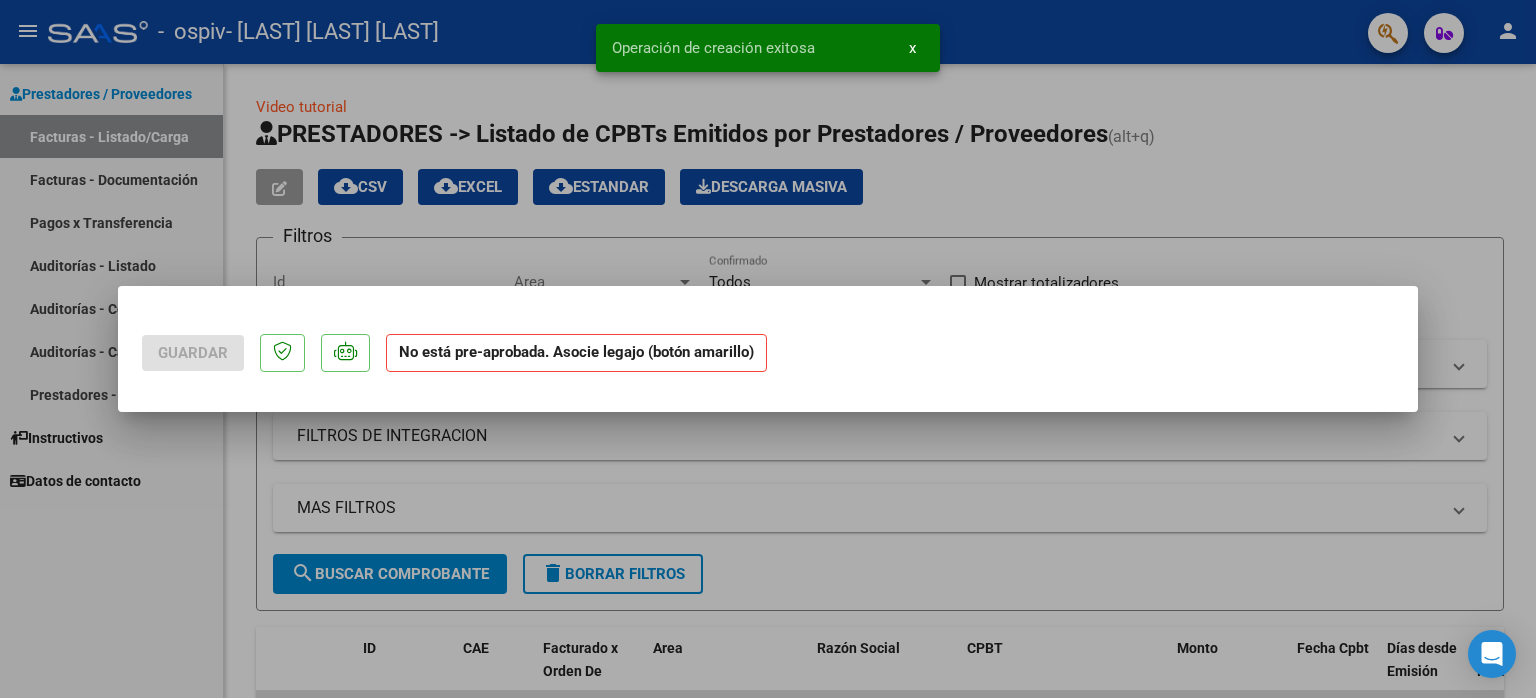 scroll, scrollTop: 0, scrollLeft: 0, axis: both 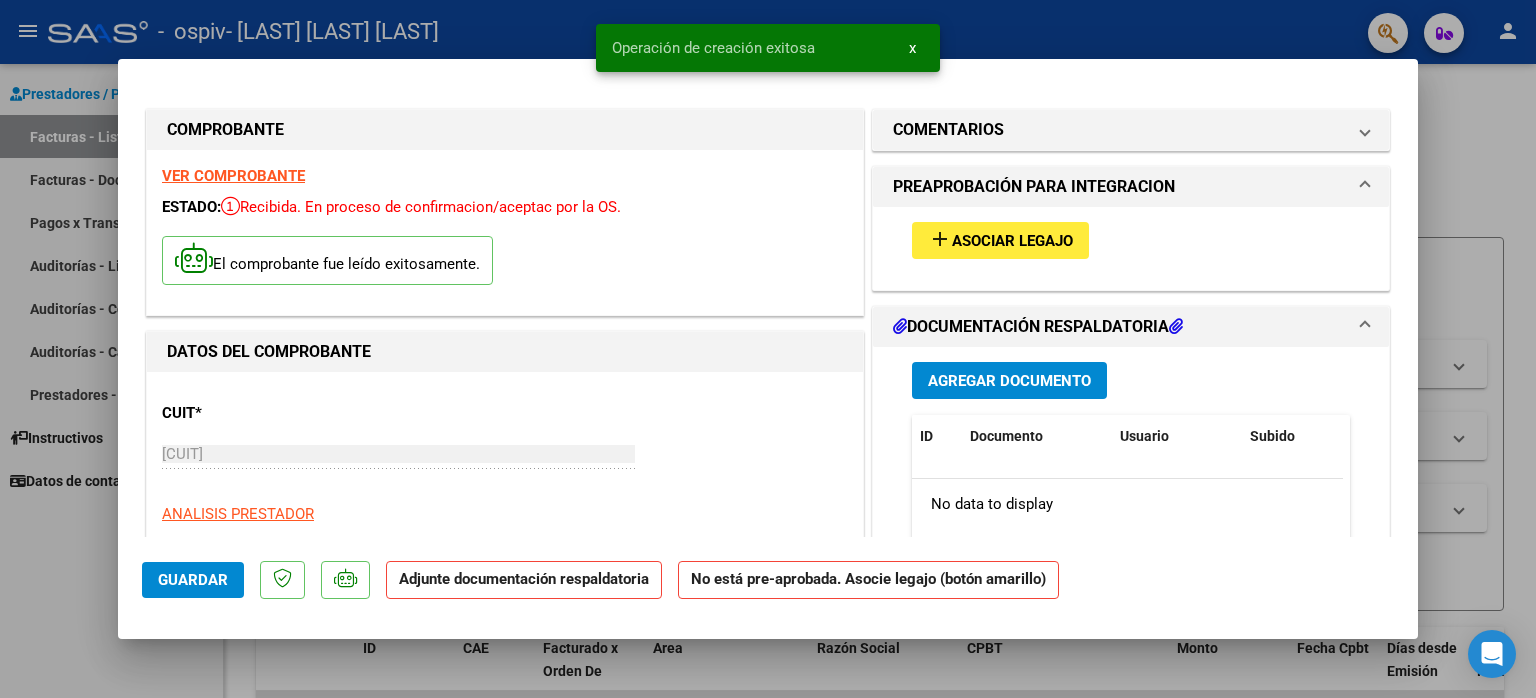 click on "Asociar Legajo" at bounding box center [1012, 241] 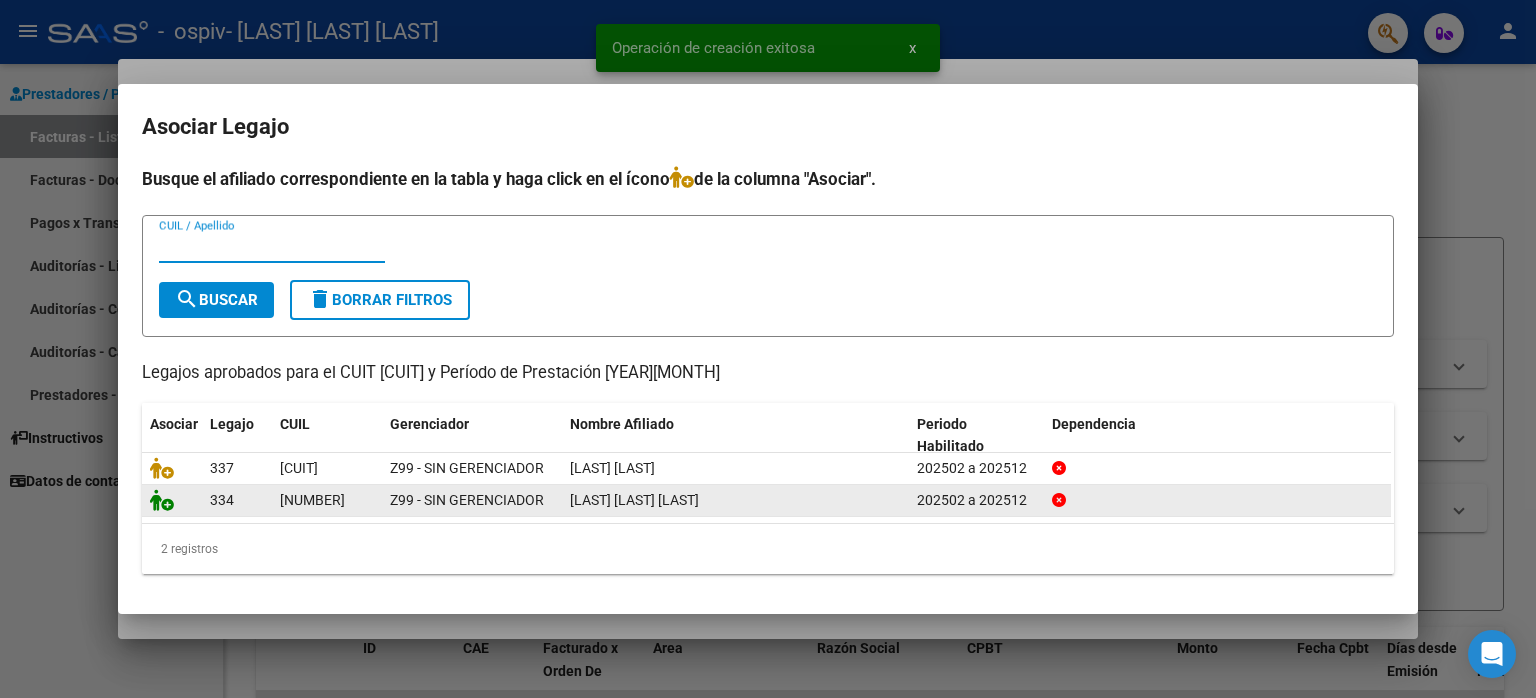 click 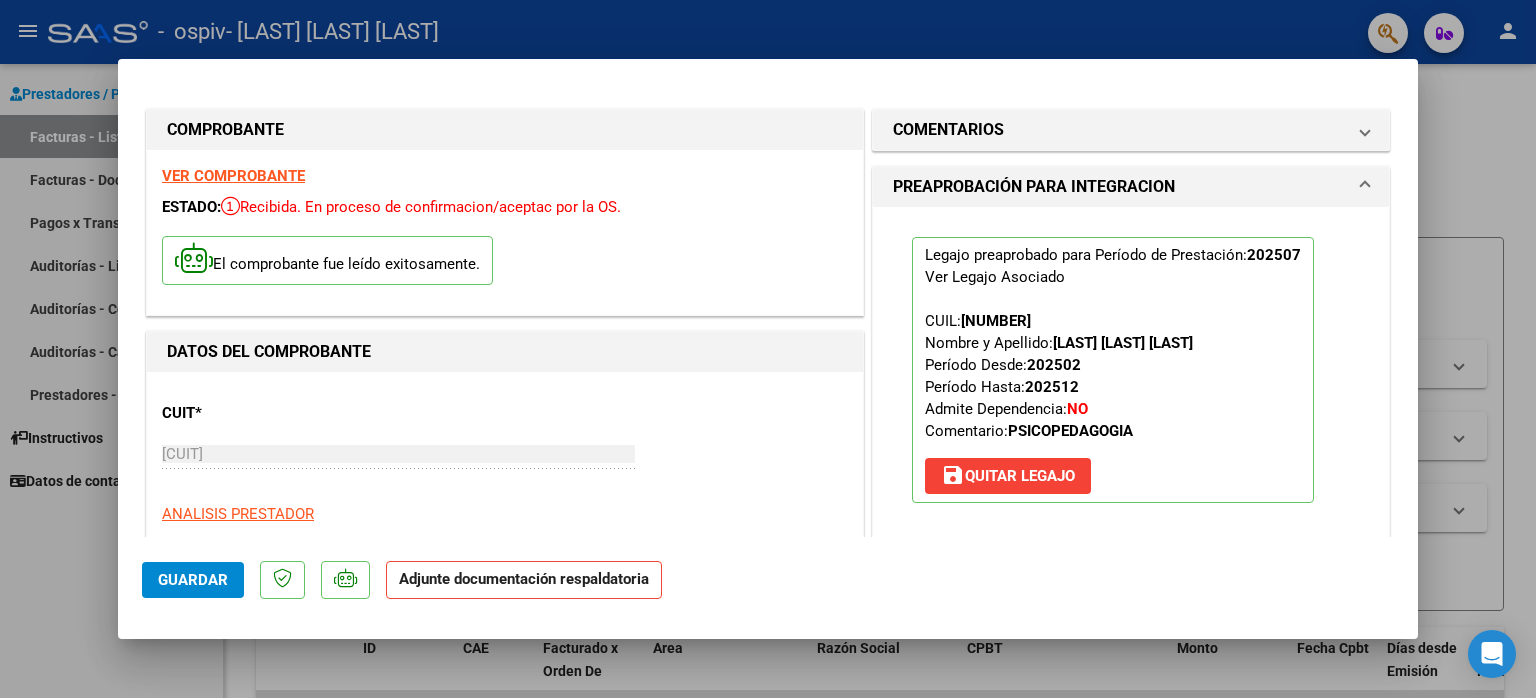 scroll, scrollTop: 300, scrollLeft: 0, axis: vertical 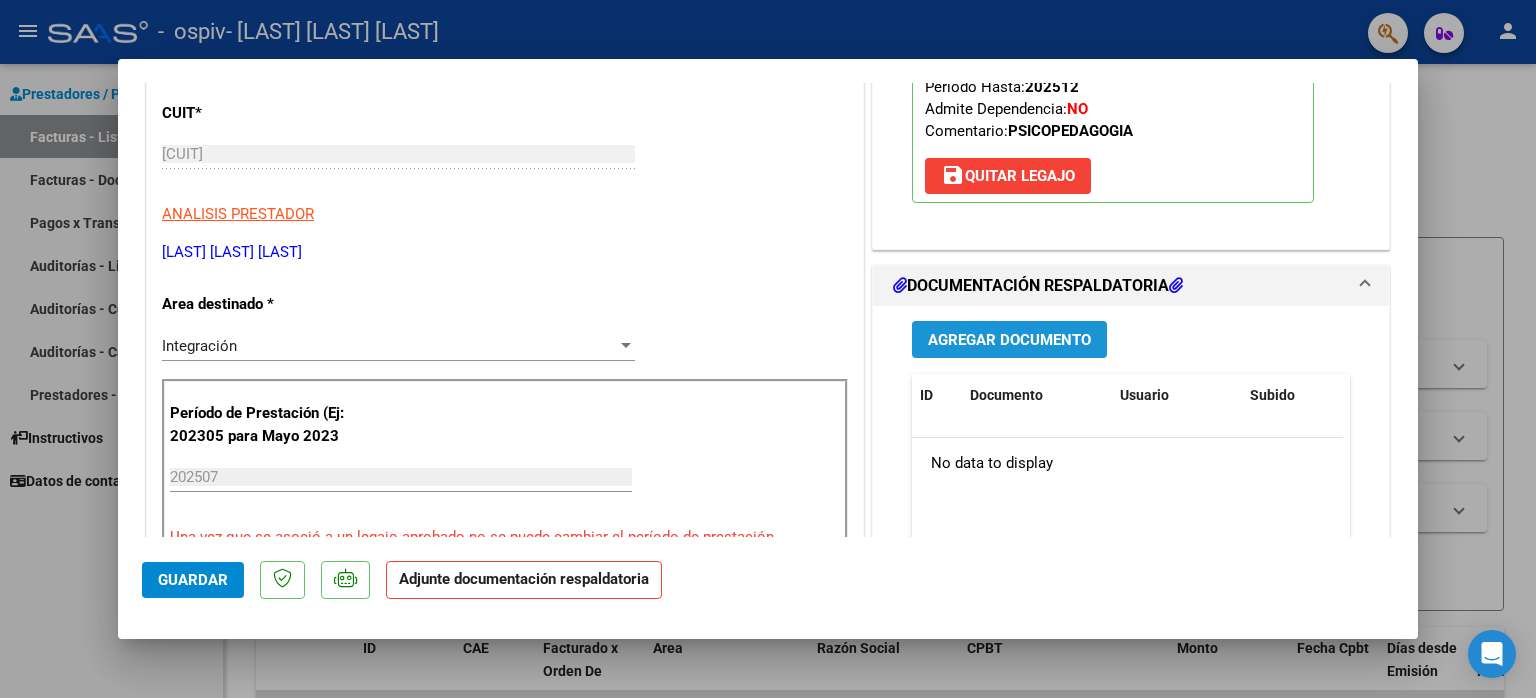 click on "Agregar Documento" at bounding box center (1009, 339) 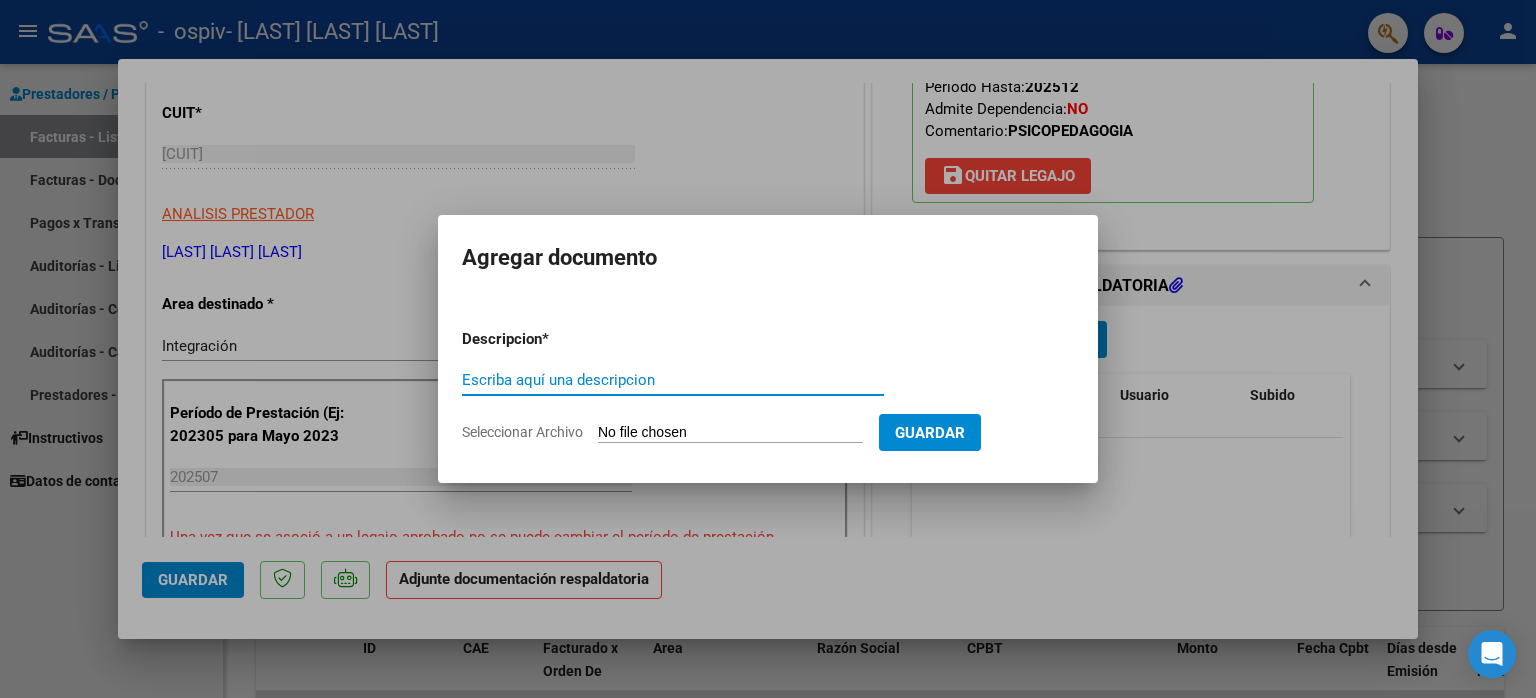 click on "Escriba aquí una descripcion" at bounding box center [673, 380] 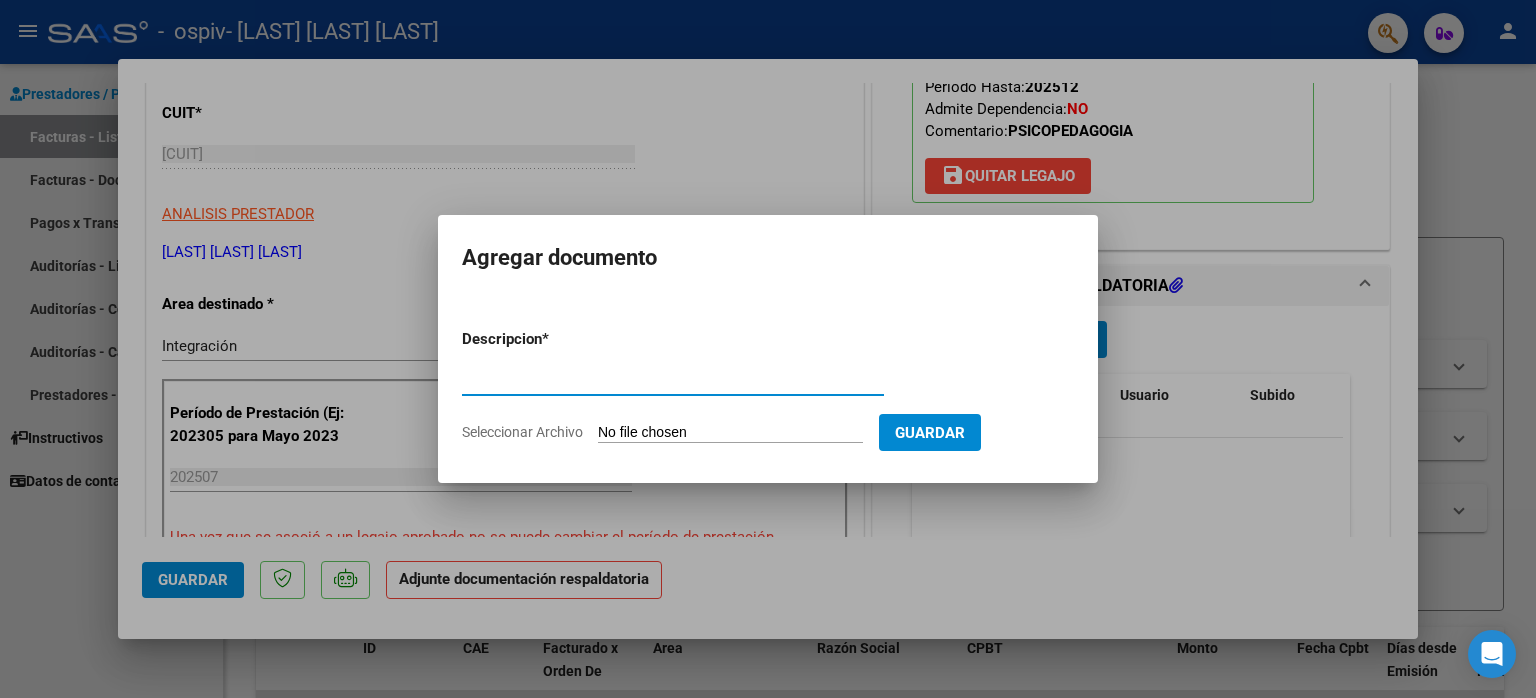 type on "planilla de asistencia" 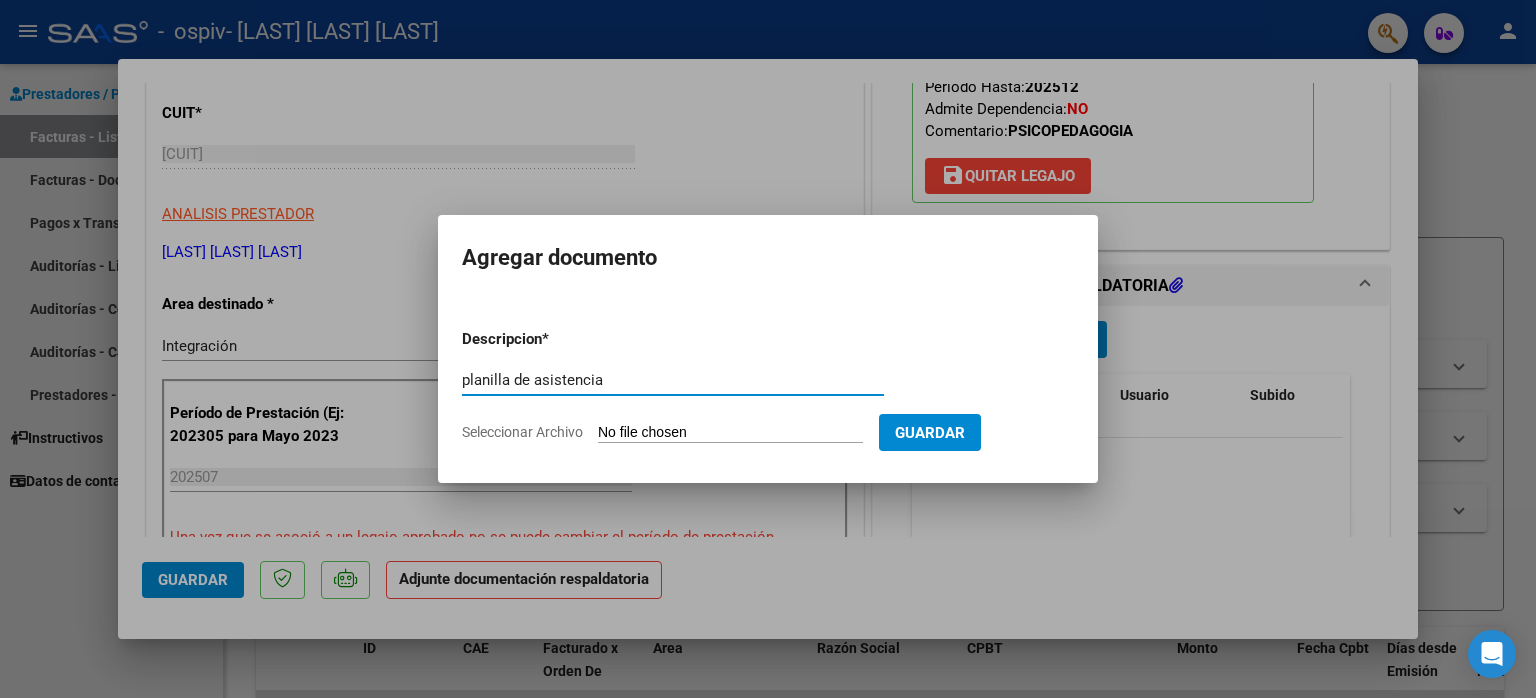 click on "Descripcion  *   planilla de asistencia Escriba aquí una descripcion  Seleccionar Archivo Guardar" at bounding box center [768, 386] 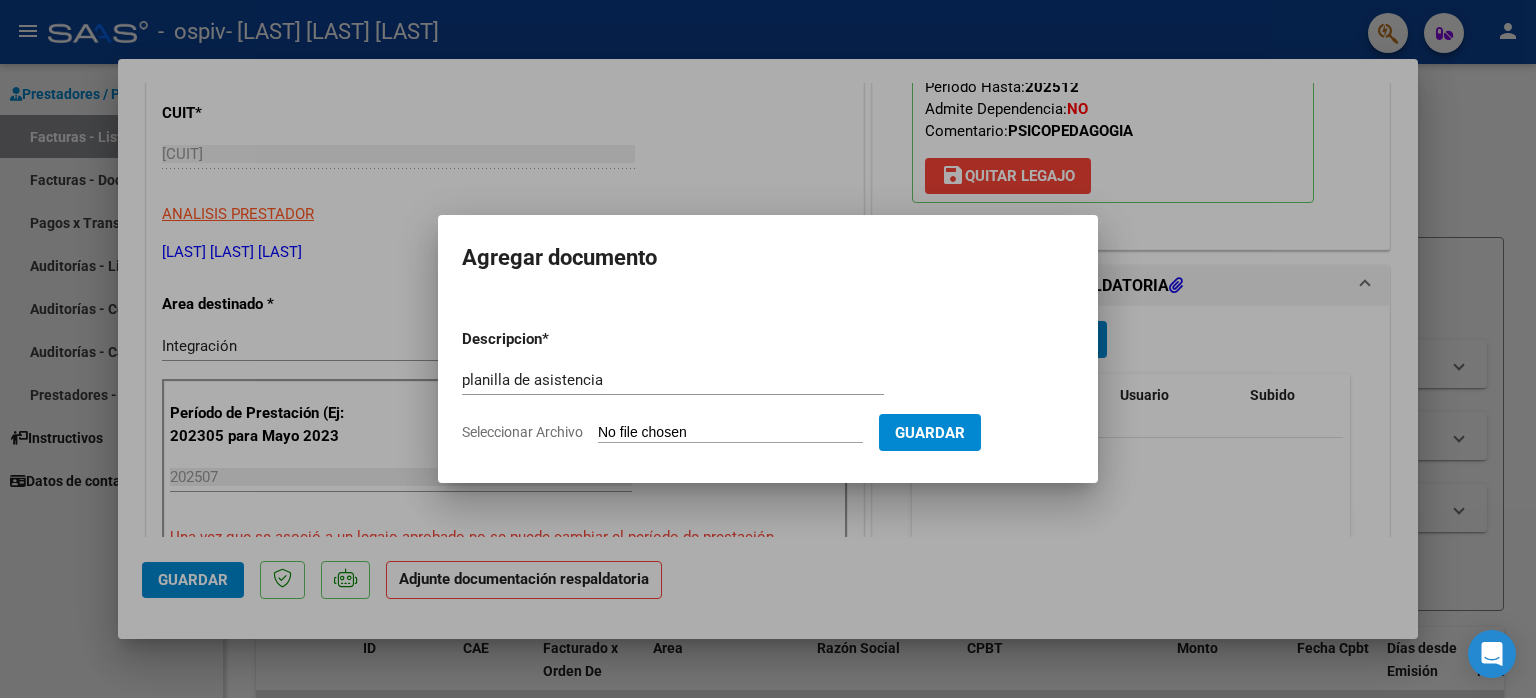 click on "Seleccionar Archivo" at bounding box center [730, 433] 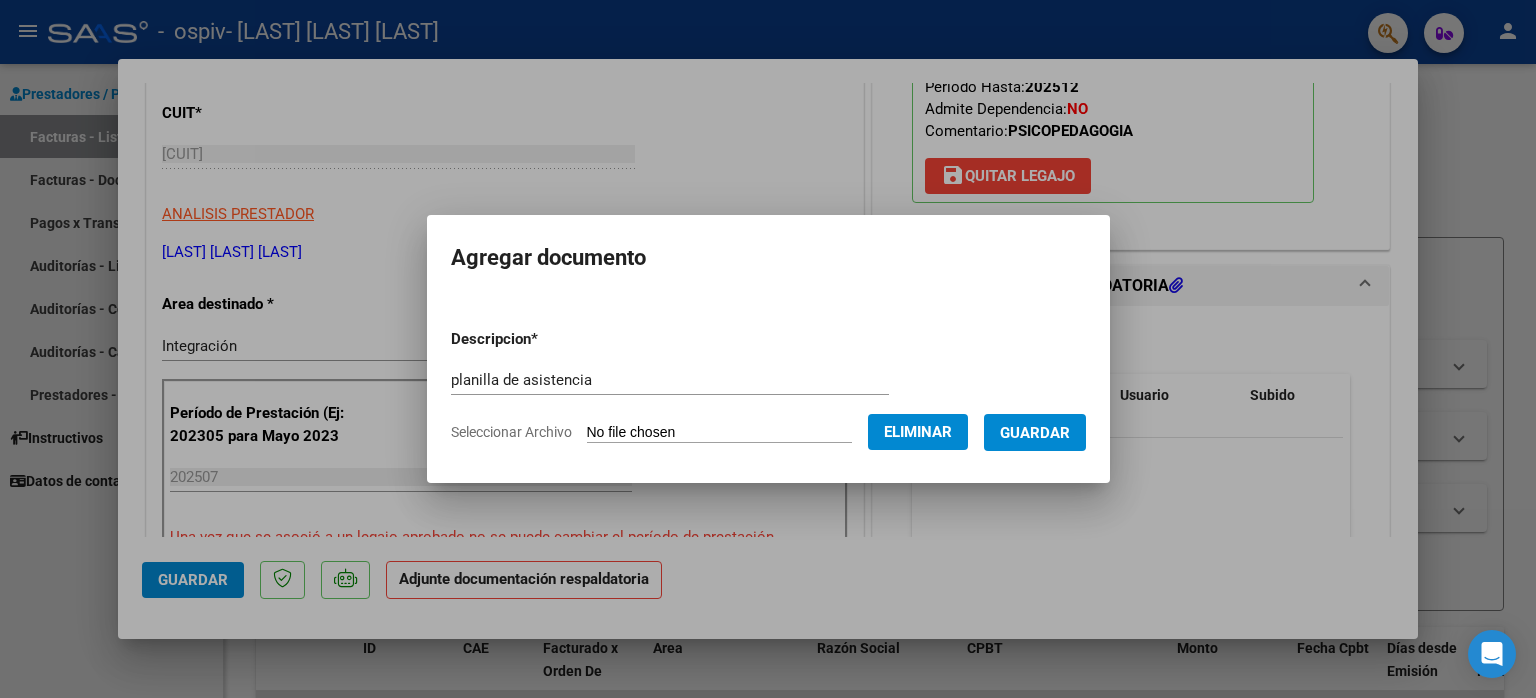 click on "Guardar" at bounding box center [1035, 433] 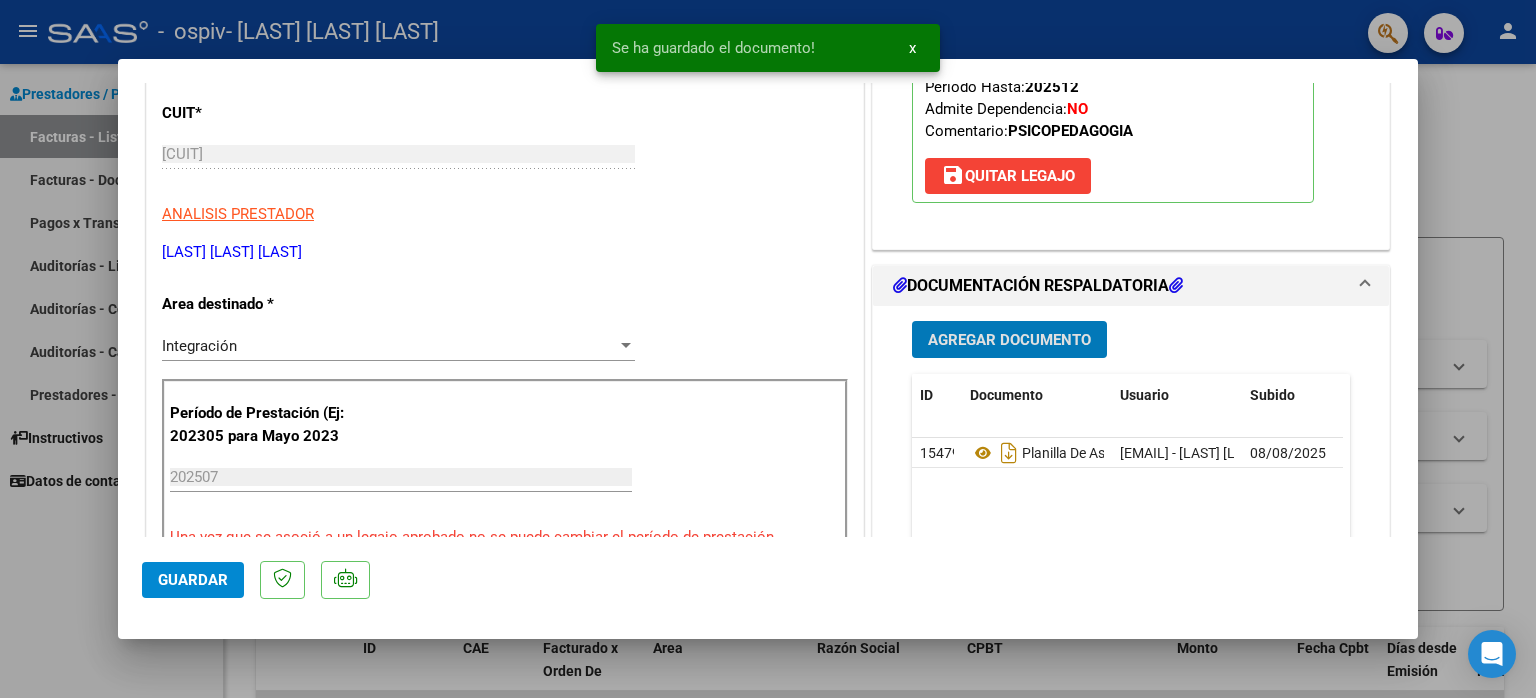 click on "Agregar Documento" at bounding box center [1009, 339] 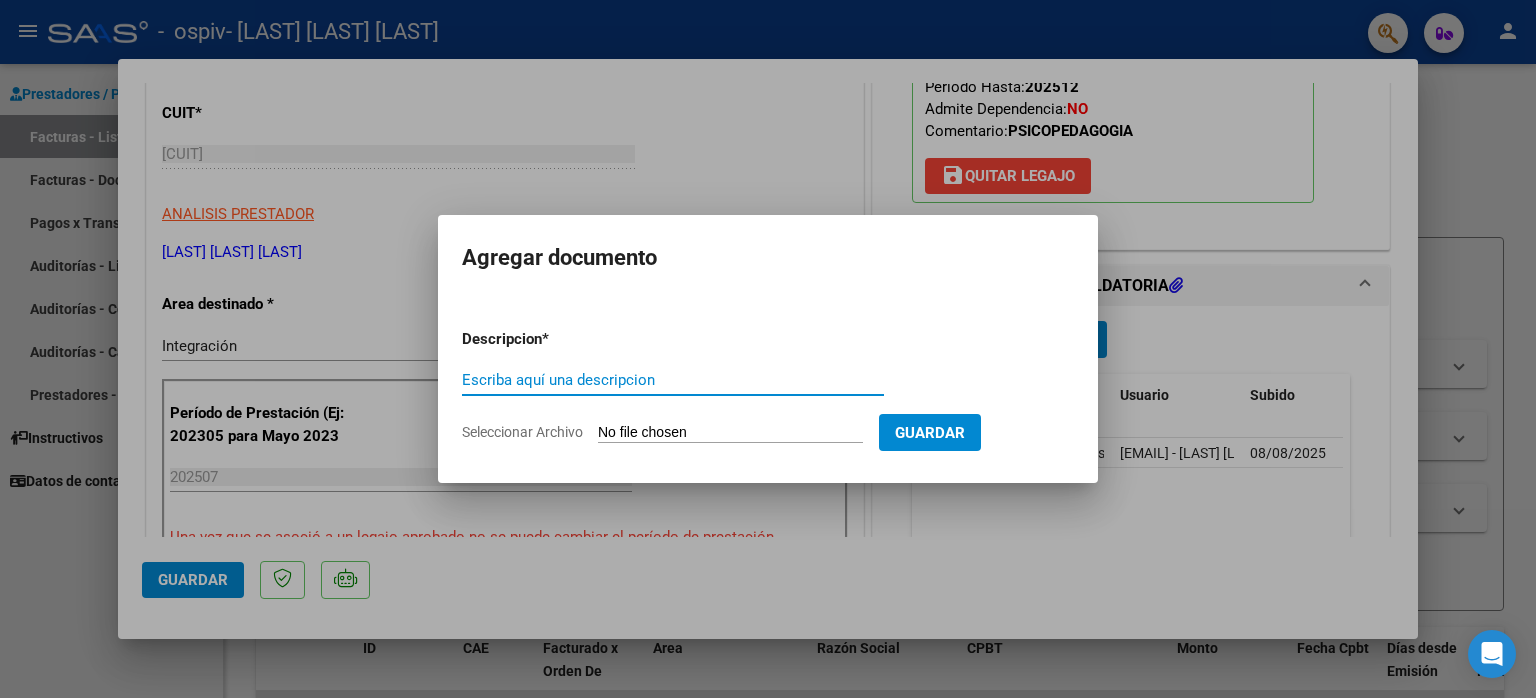 click on "Escriba aquí una descripcion" at bounding box center [673, 380] 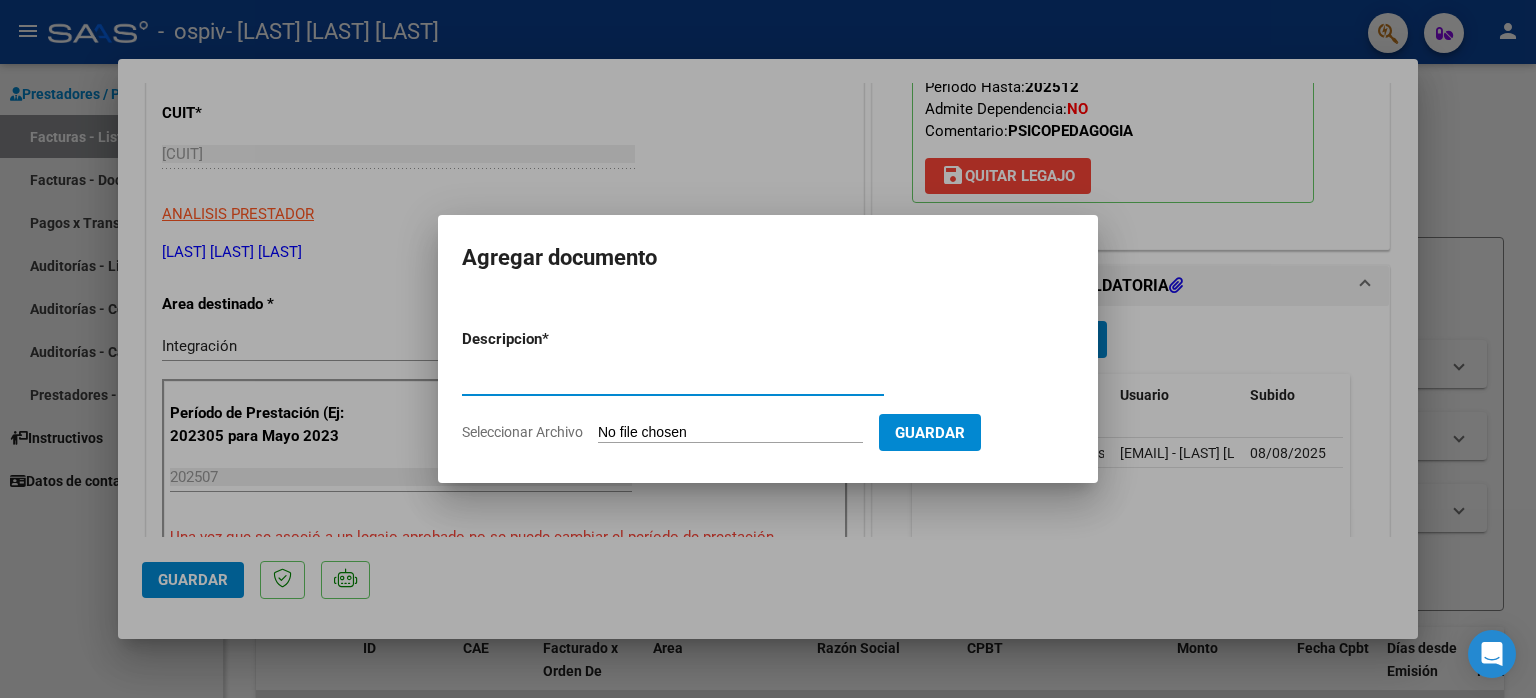 type on "Presupuesto aprobado" 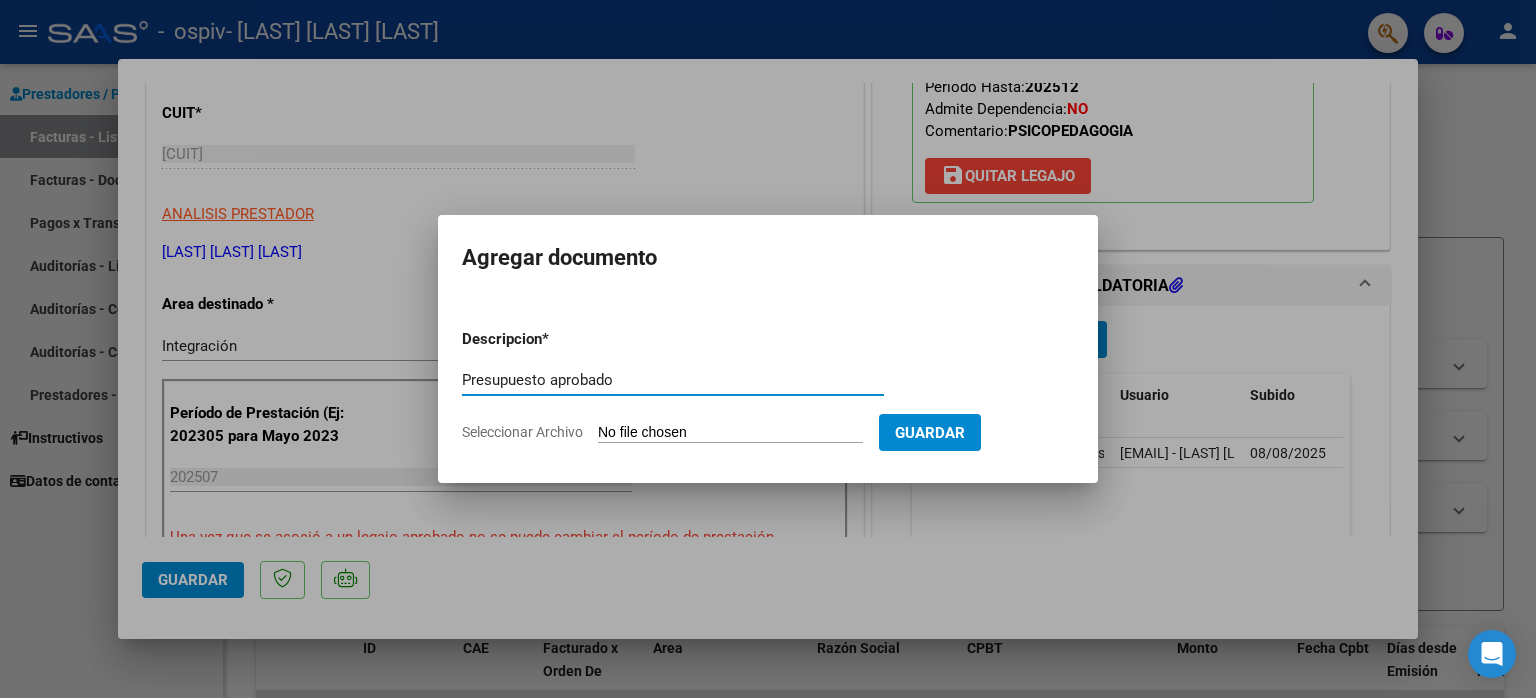 click on "Seleccionar Archivo" at bounding box center [730, 433] 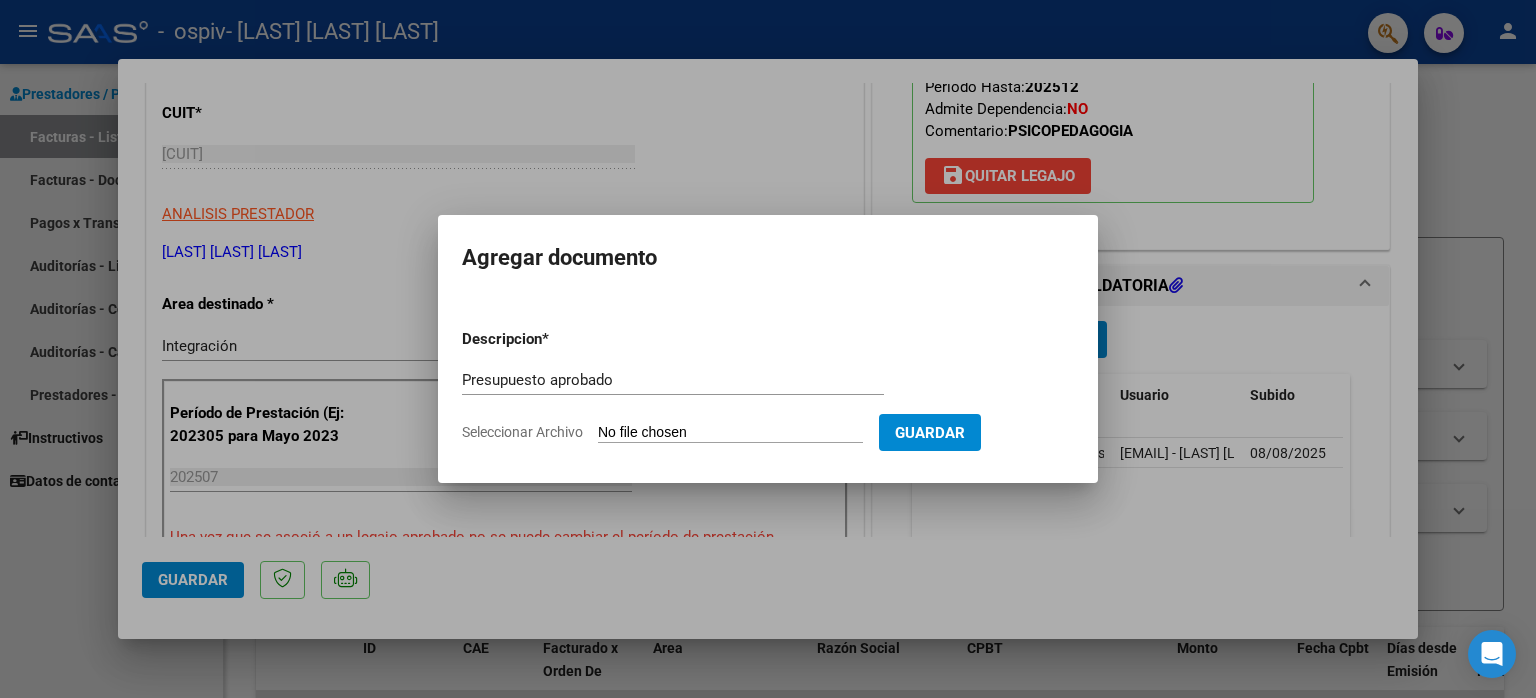 type on "C:\fakepath\Autorizacion.pdf" 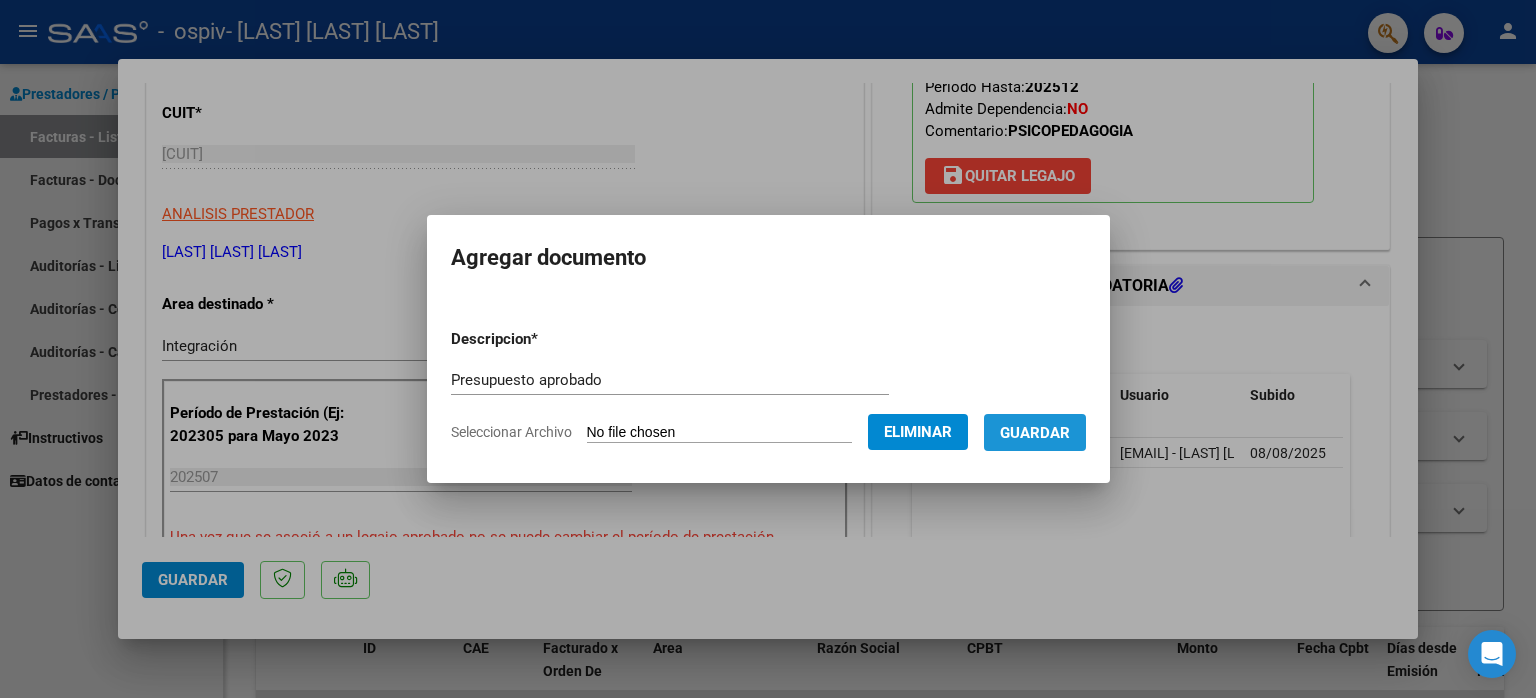 click on "Guardar" at bounding box center (1035, 433) 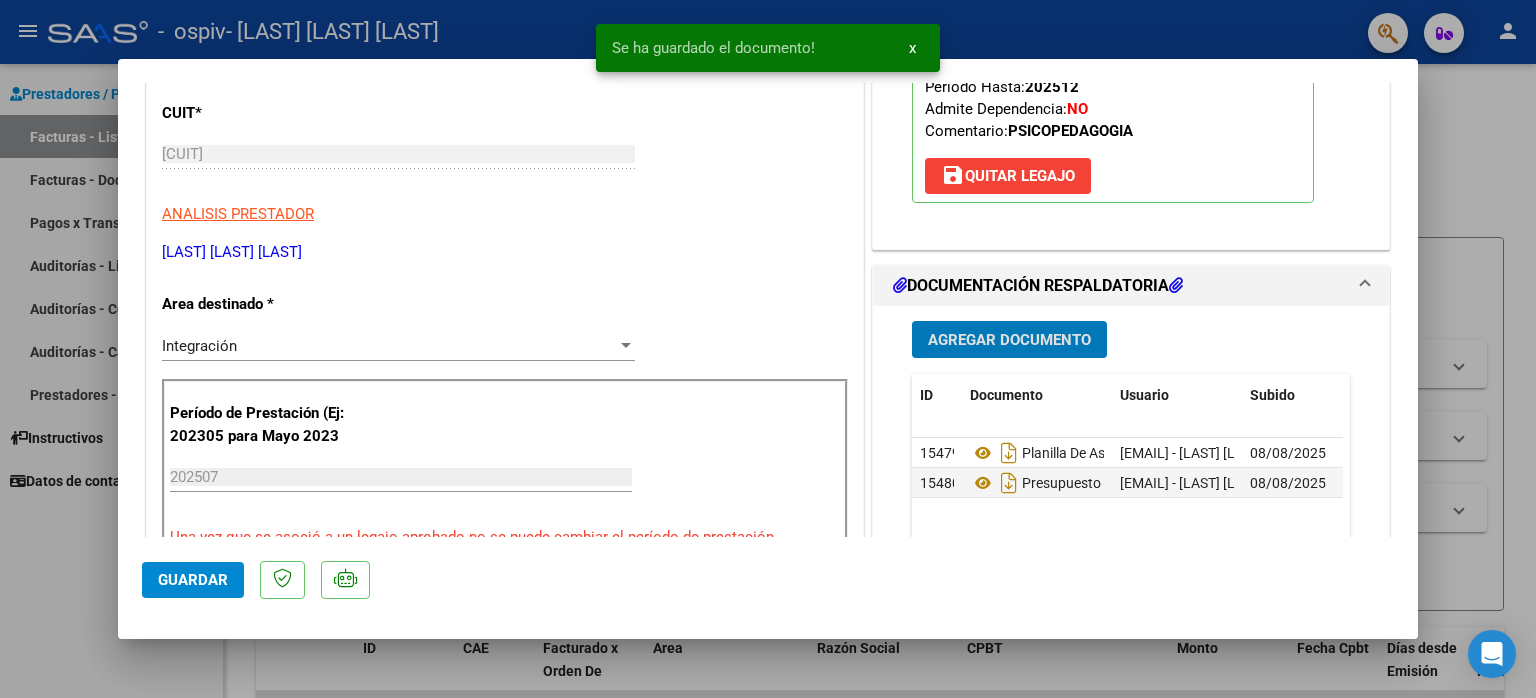 click on "Guardar" 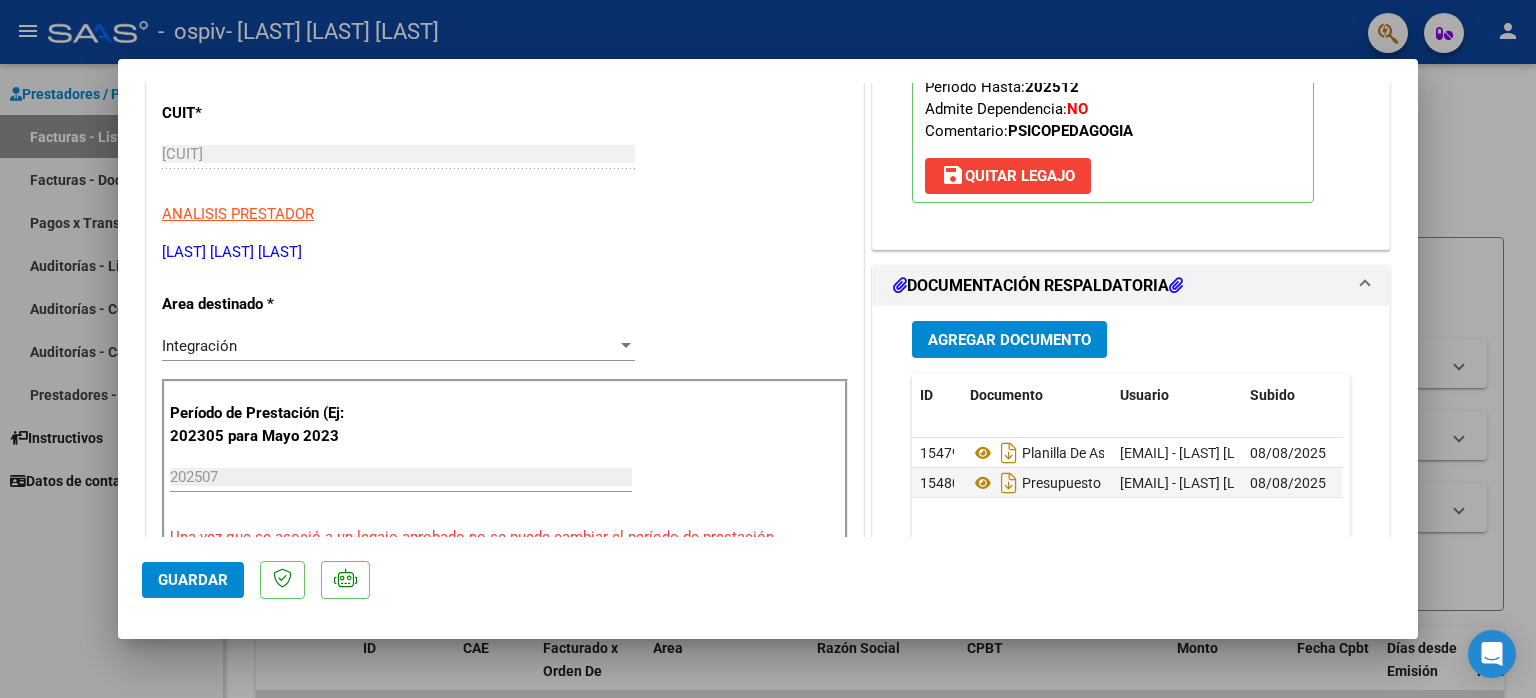click at bounding box center (768, 349) 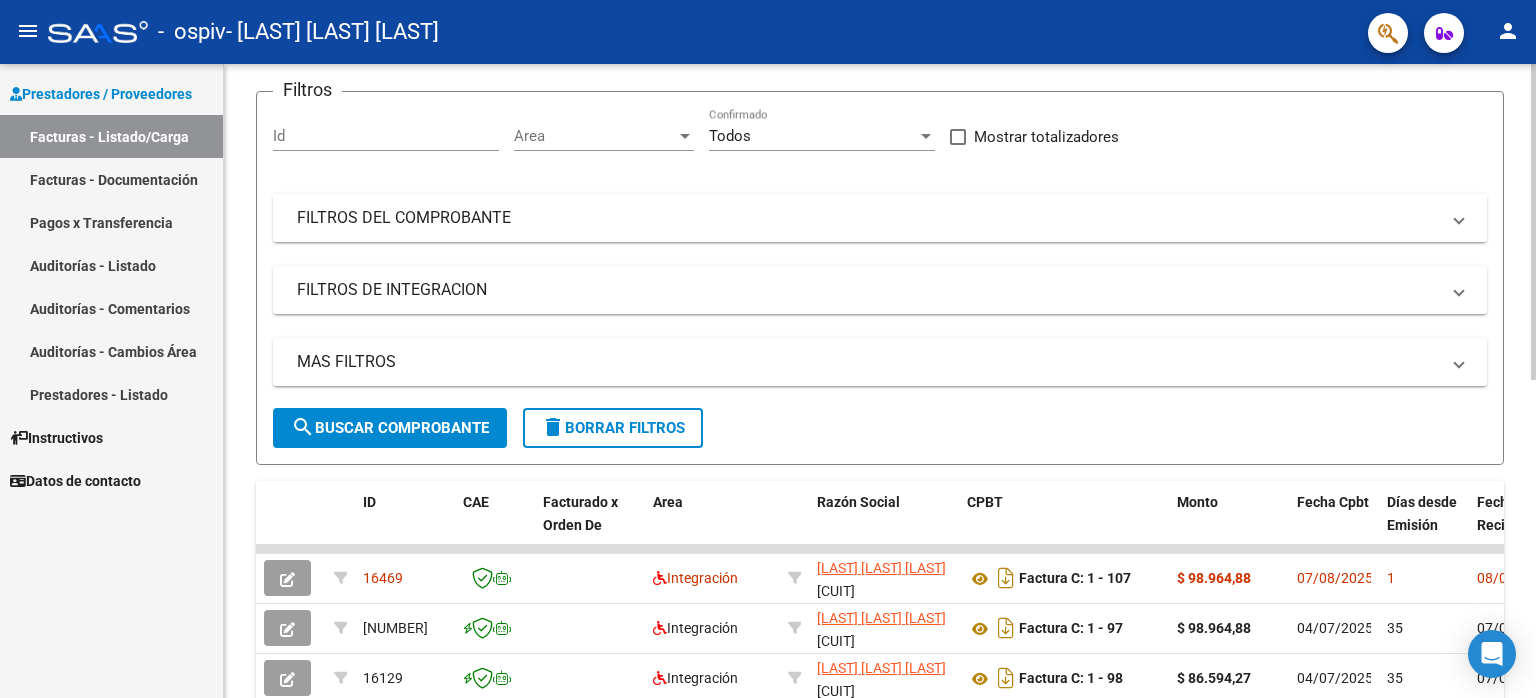scroll, scrollTop: 0, scrollLeft: 0, axis: both 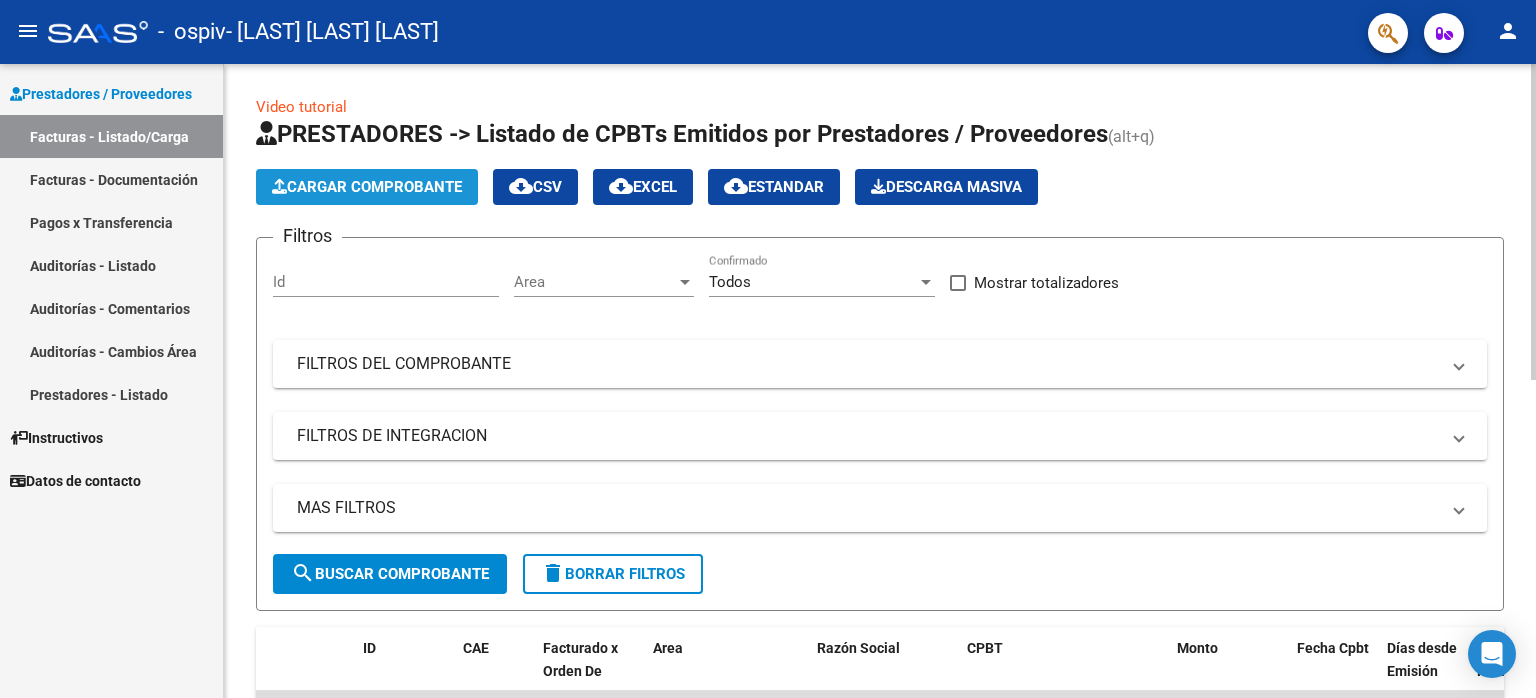 click on "Cargar Comprobante" 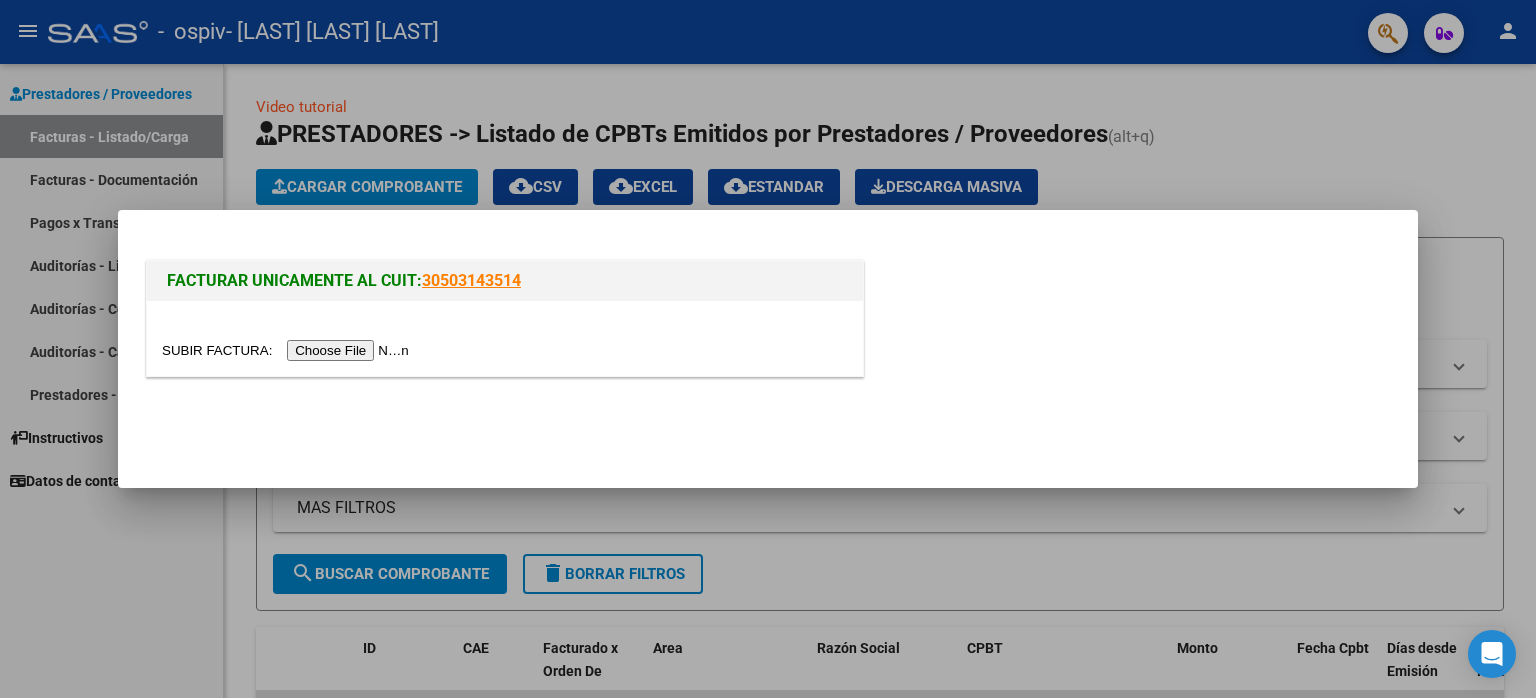 click at bounding box center (288, 350) 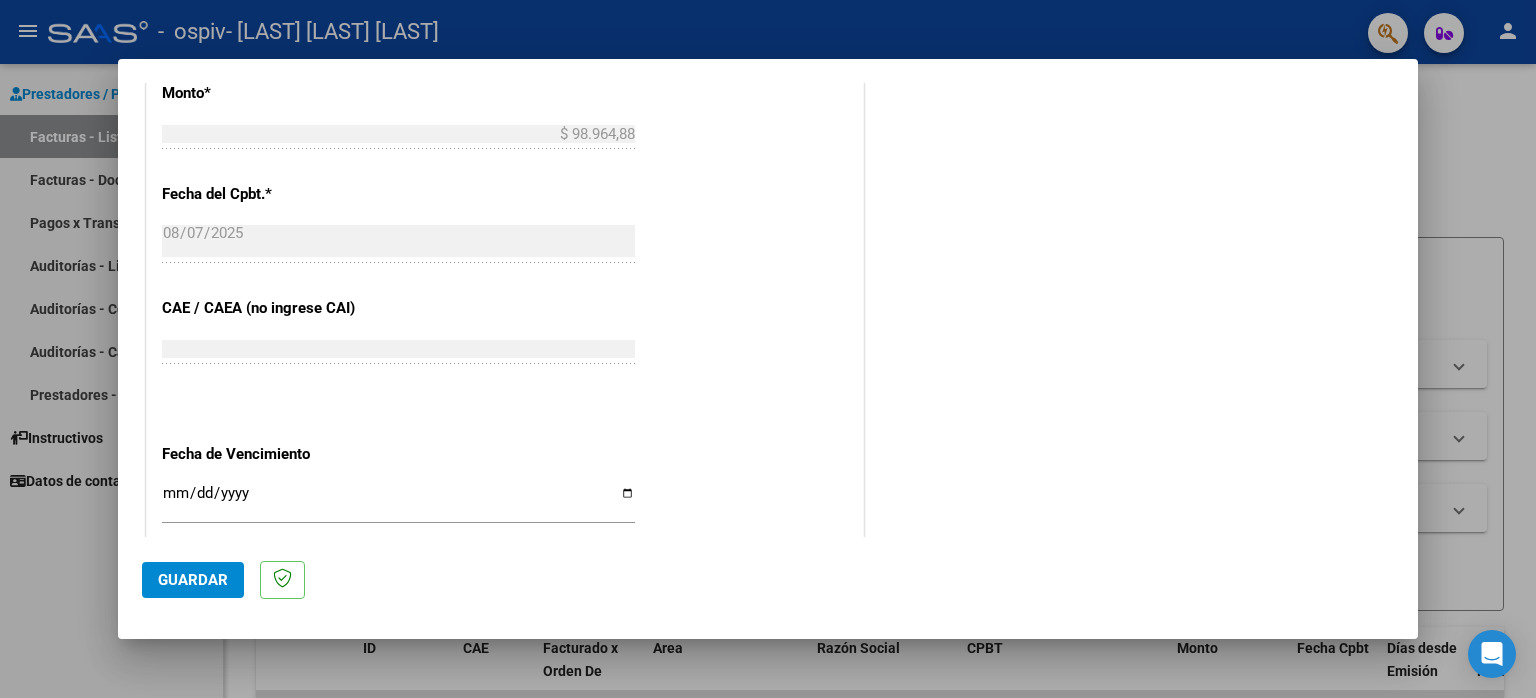 scroll, scrollTop: 541, scrollLeft: 0, axis: vertical 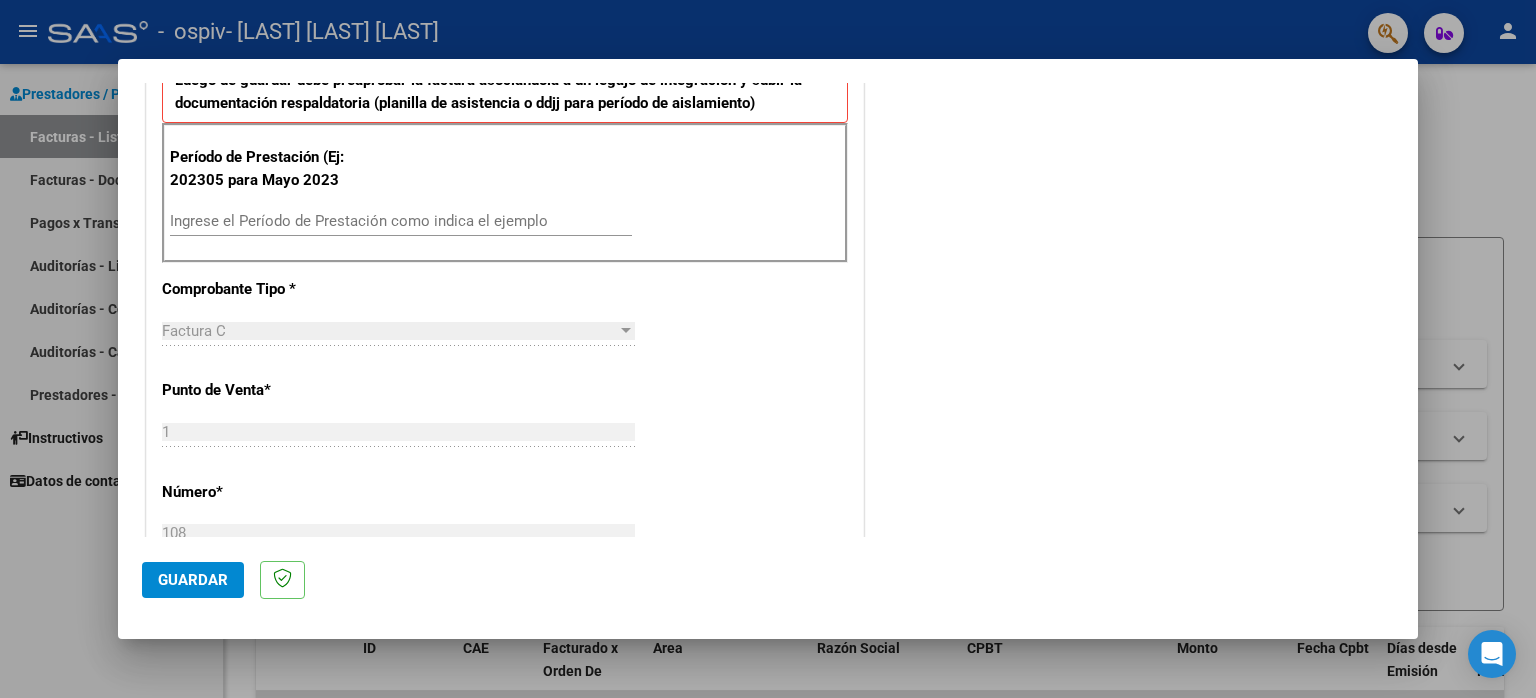 click on "Ingrese el Período de Prestación como indica el ejemplo" at bounding box center (401, 221) 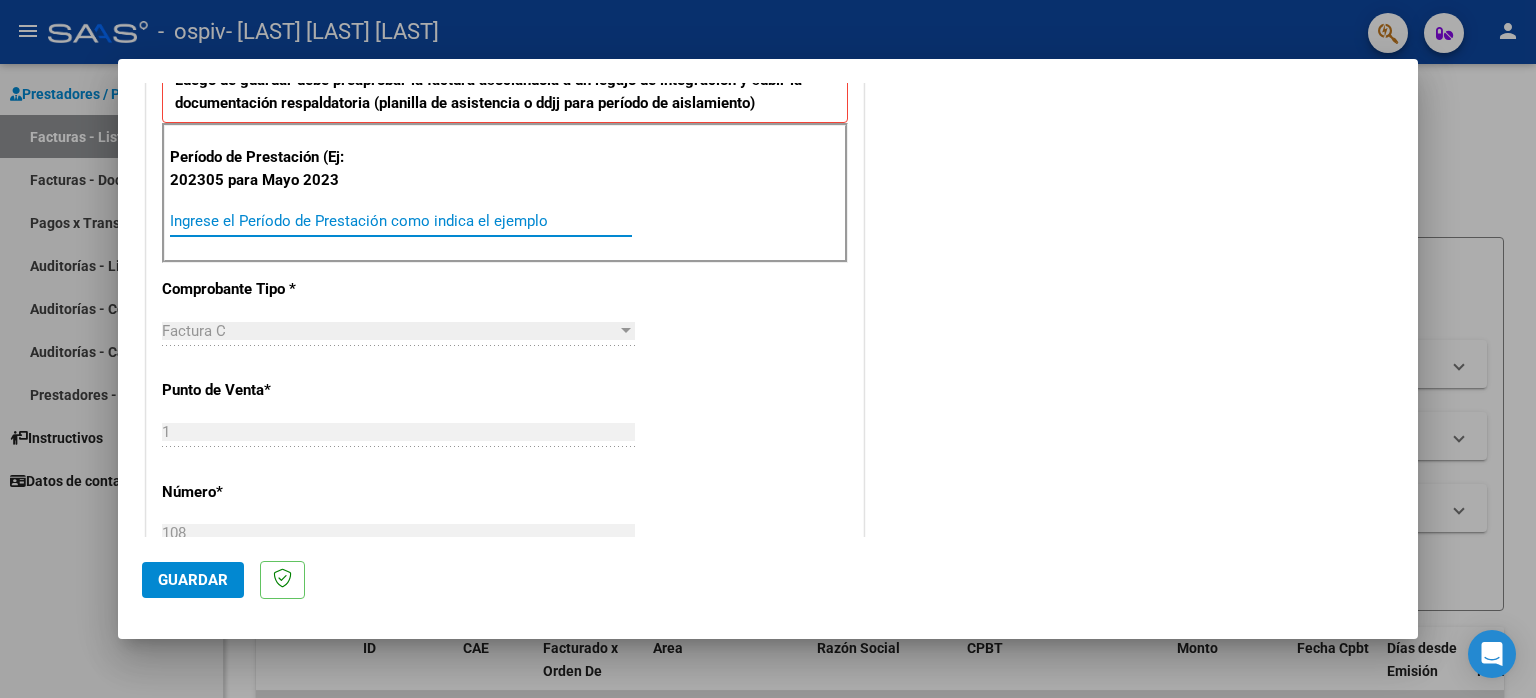 click on "Ingrese el Período de Prestación como indica el ejemplo" at bounding box center [401, 221] 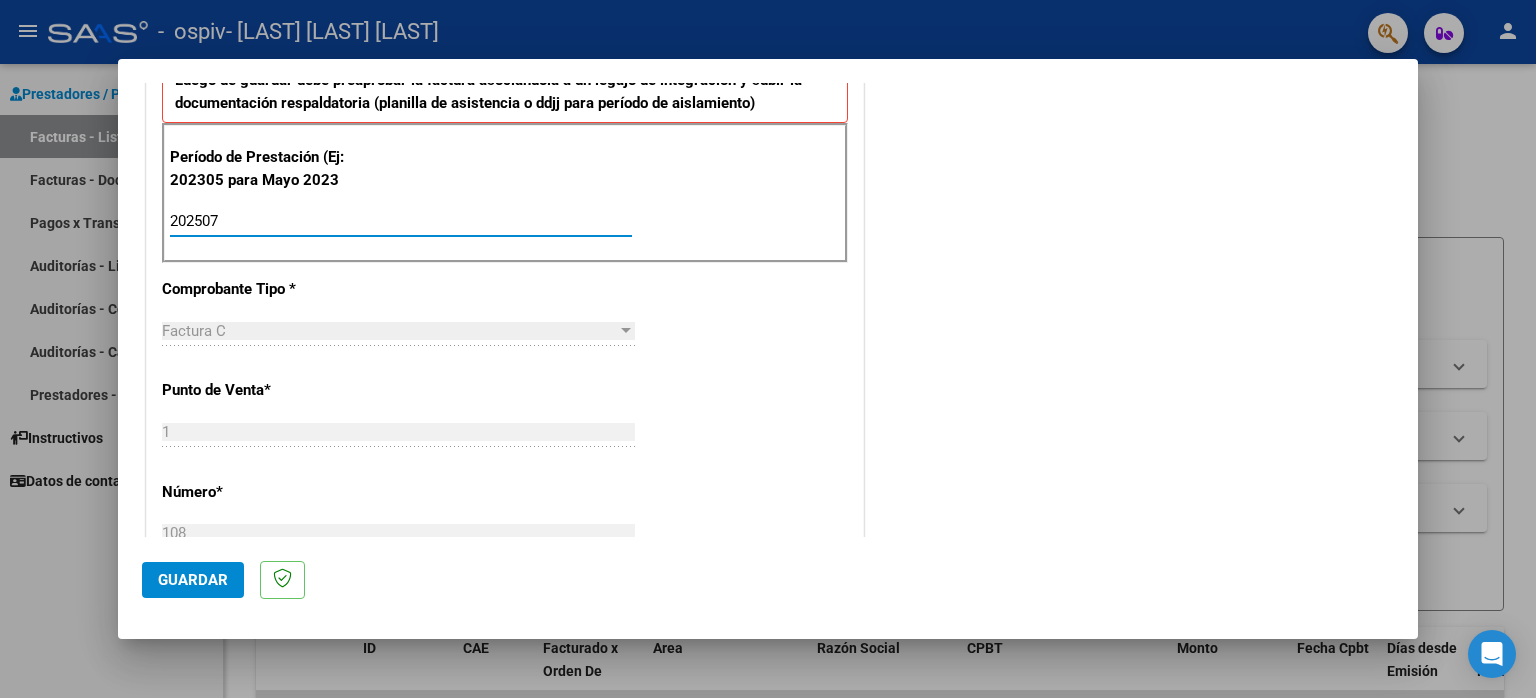 scroll, scrollTop: 1141, scrollLeft: 0, axis: vertical 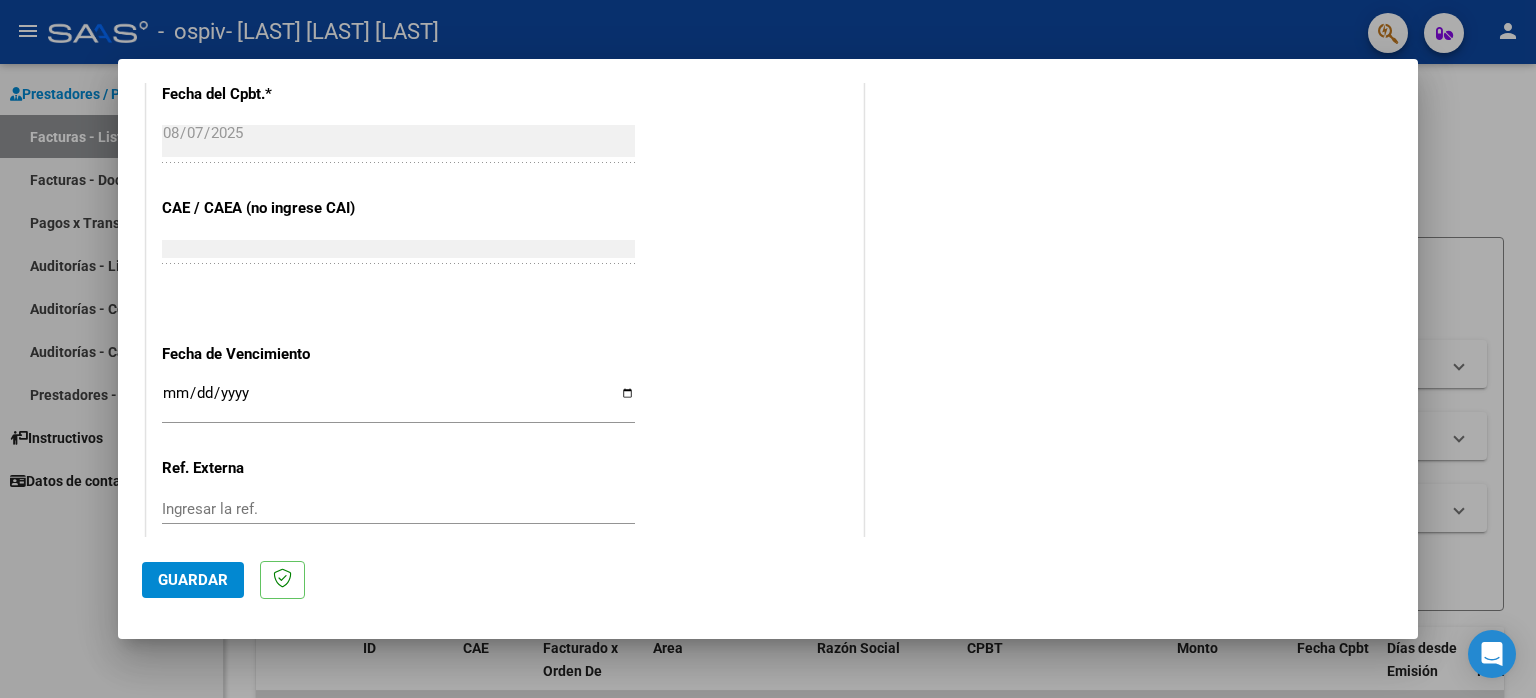 type on "202507" 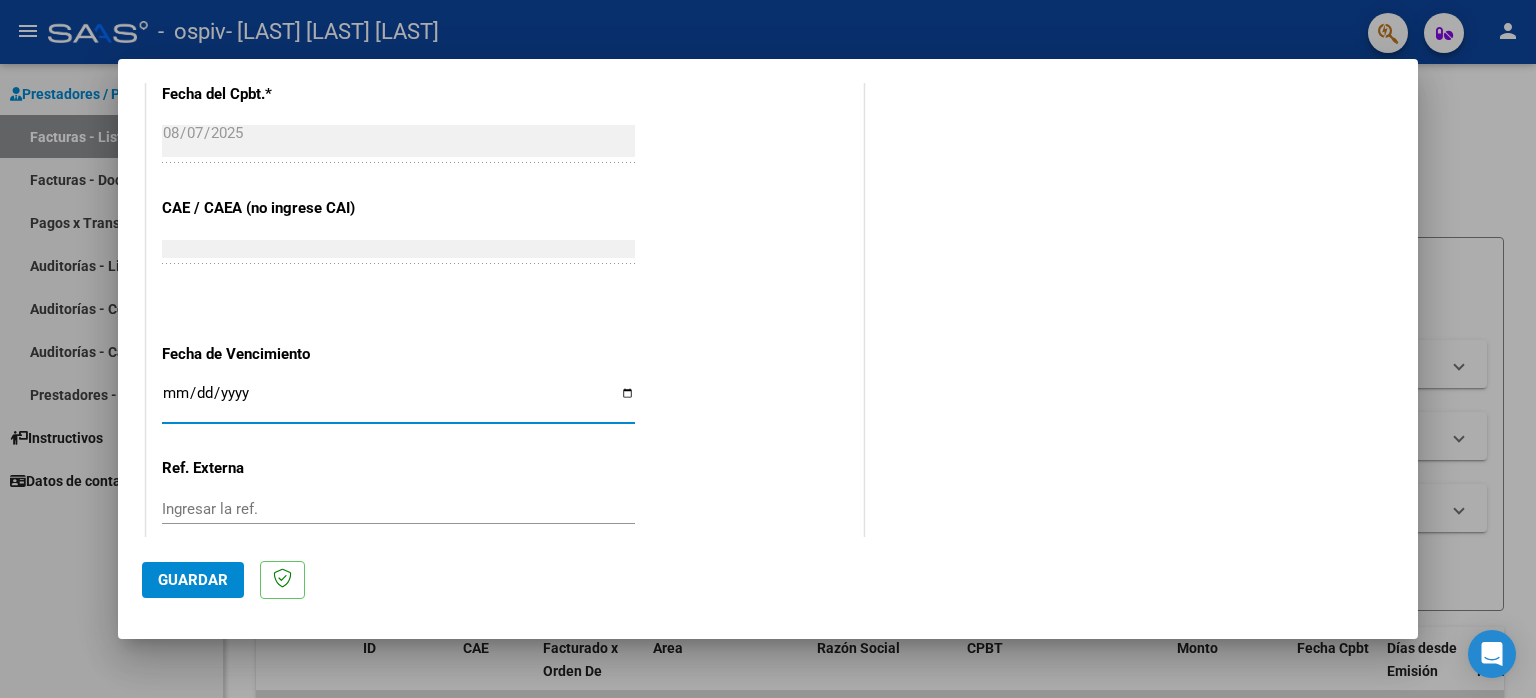 click on "Ingresar la fecha" at bounding box center [398, 401] 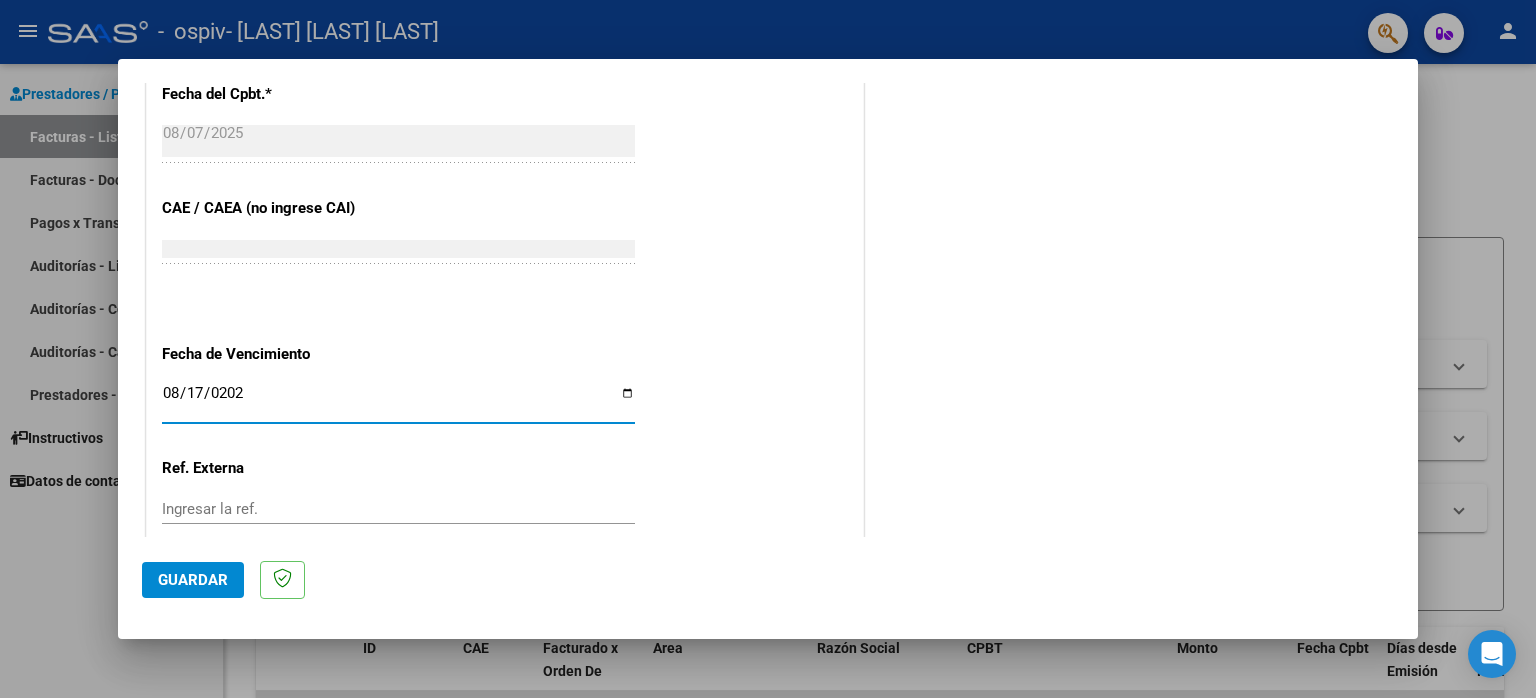type on "2025-08-17" 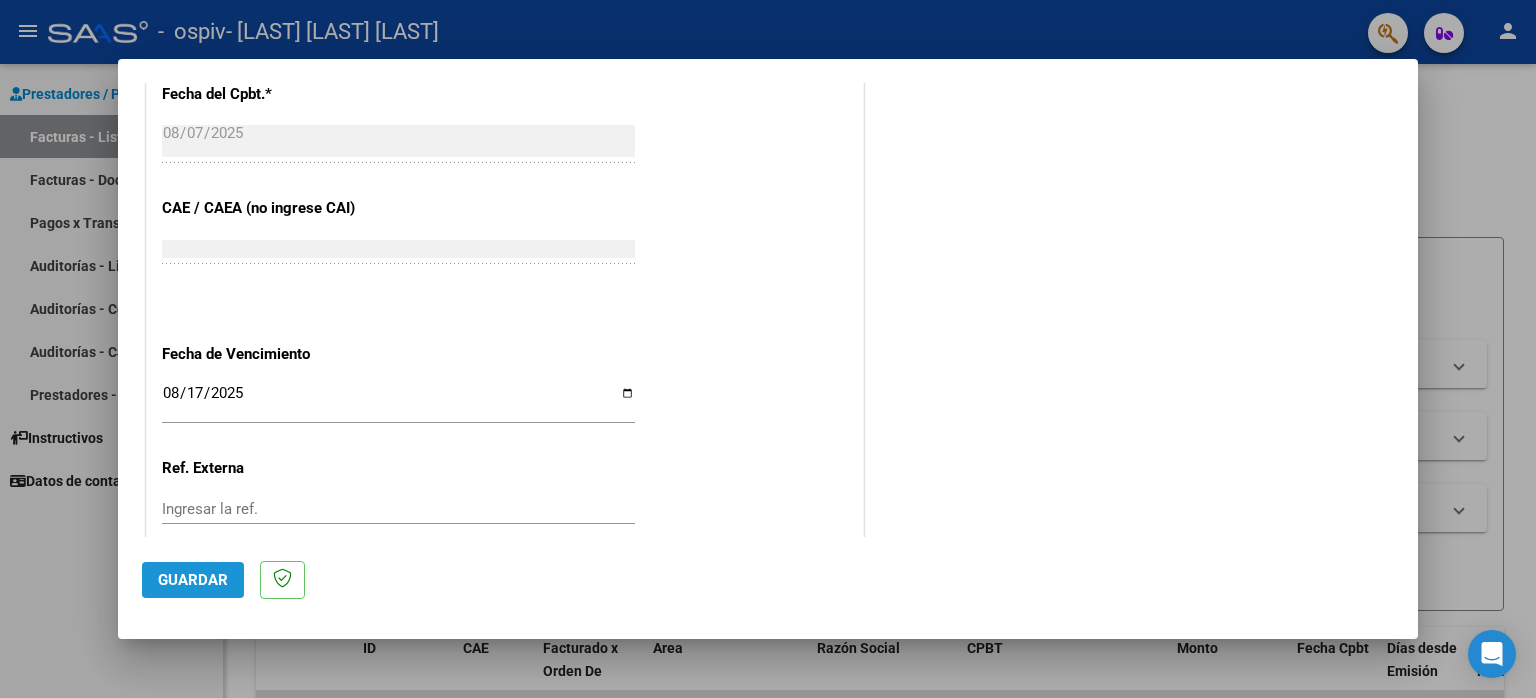click on "Guardar" 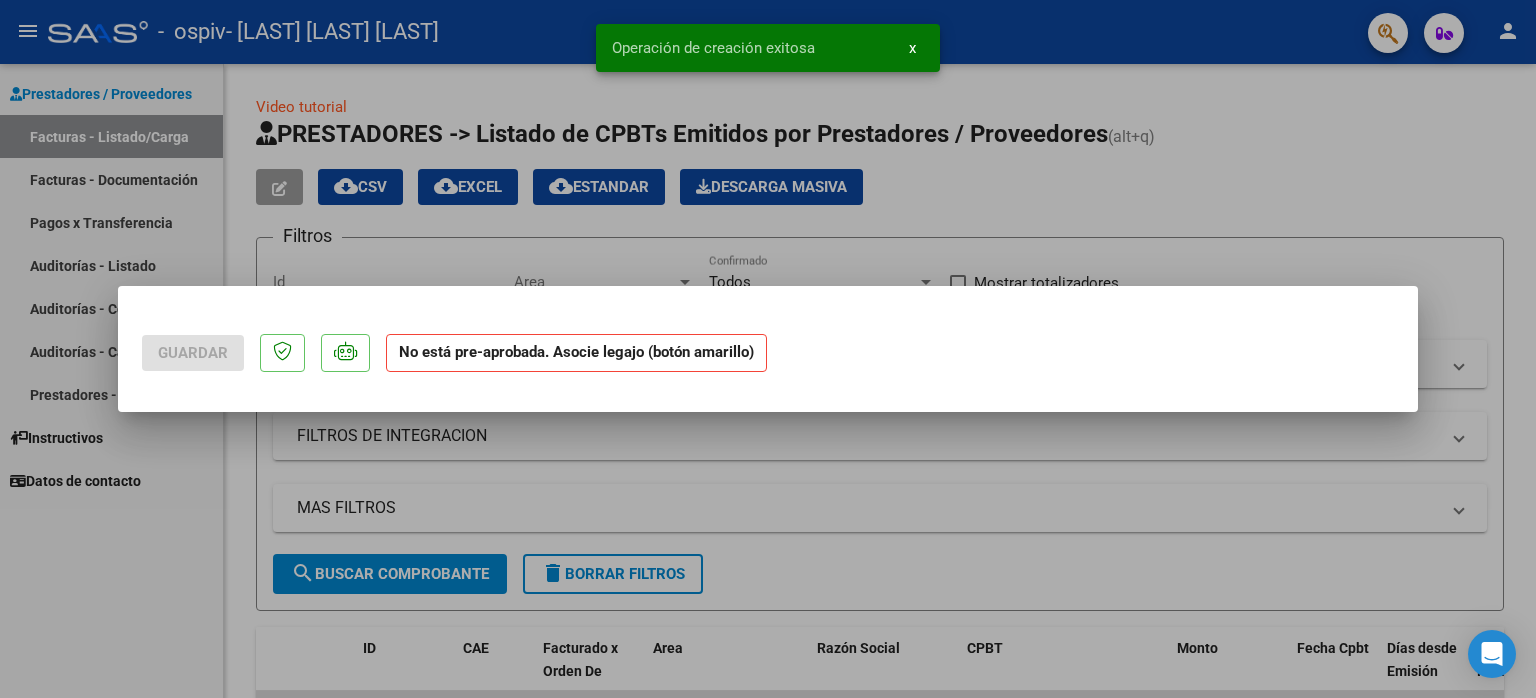 scroll, scrollTop: 0, scrollLeft: 0, axis: both 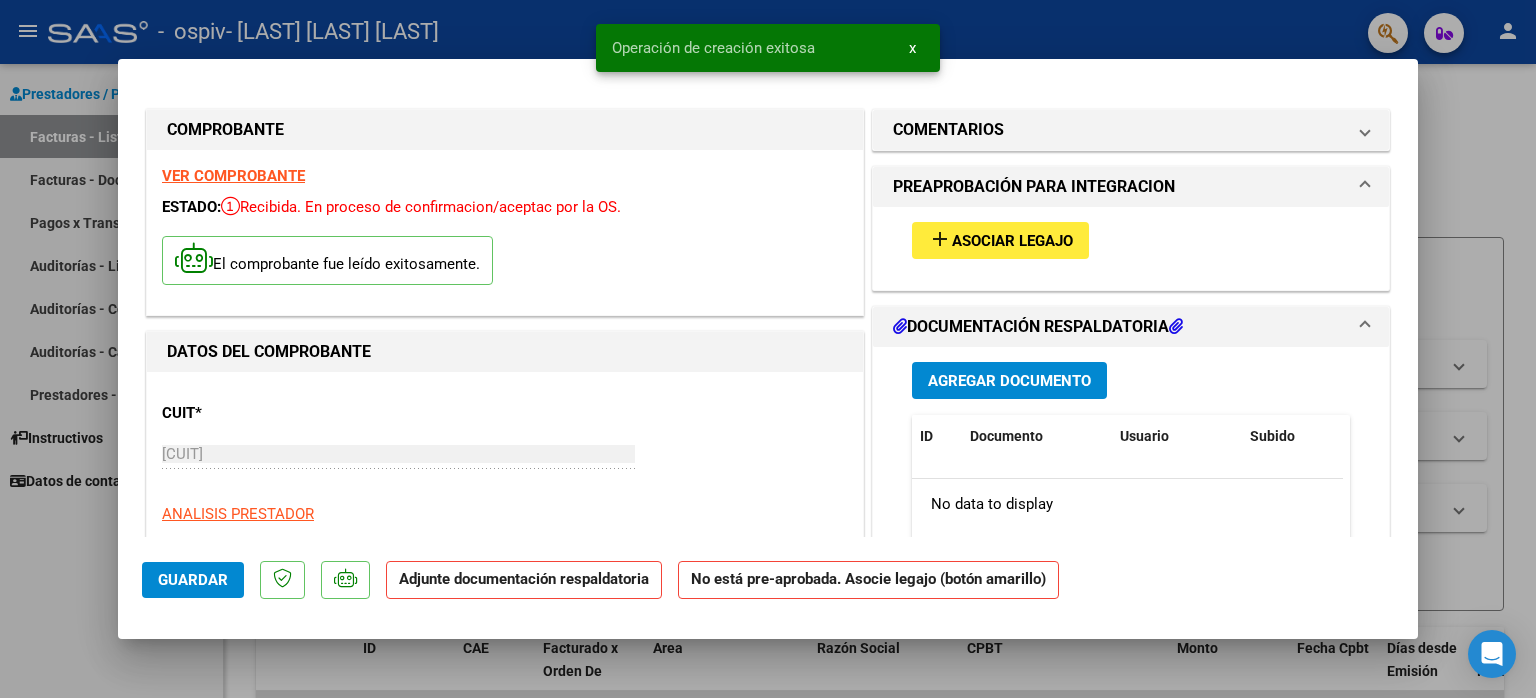 click on "add Asociar Legajo" at bounding box center (1000, 240) 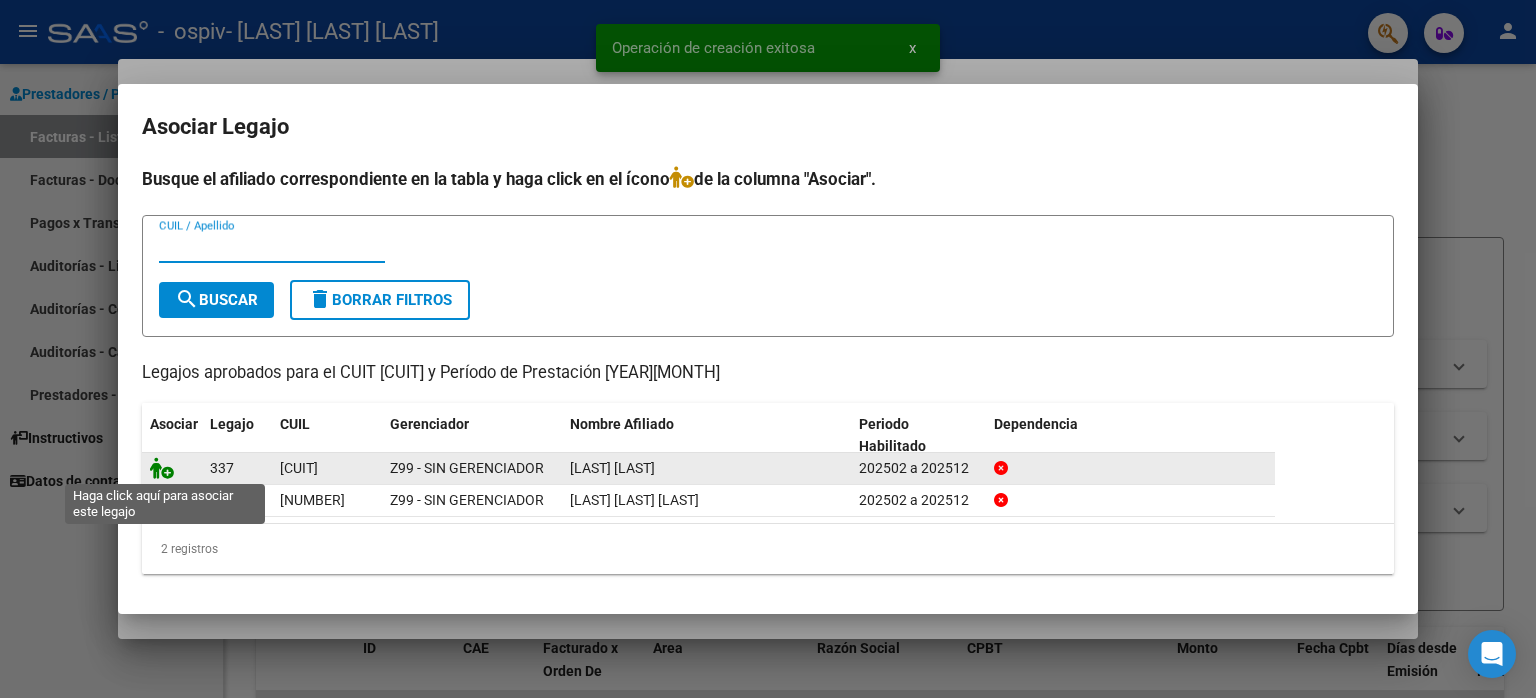 click 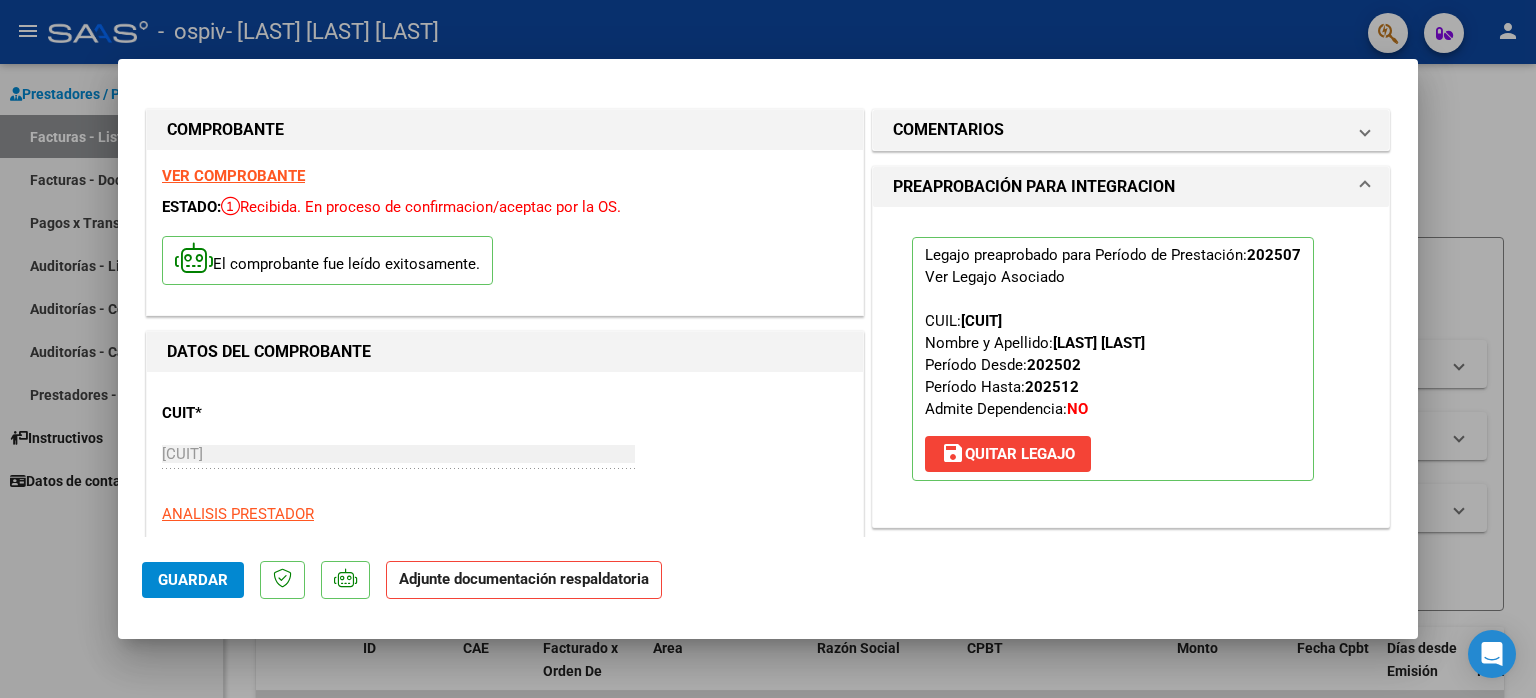scroll, scrollTop: 300, scrollLeft: 0, axis: vertical 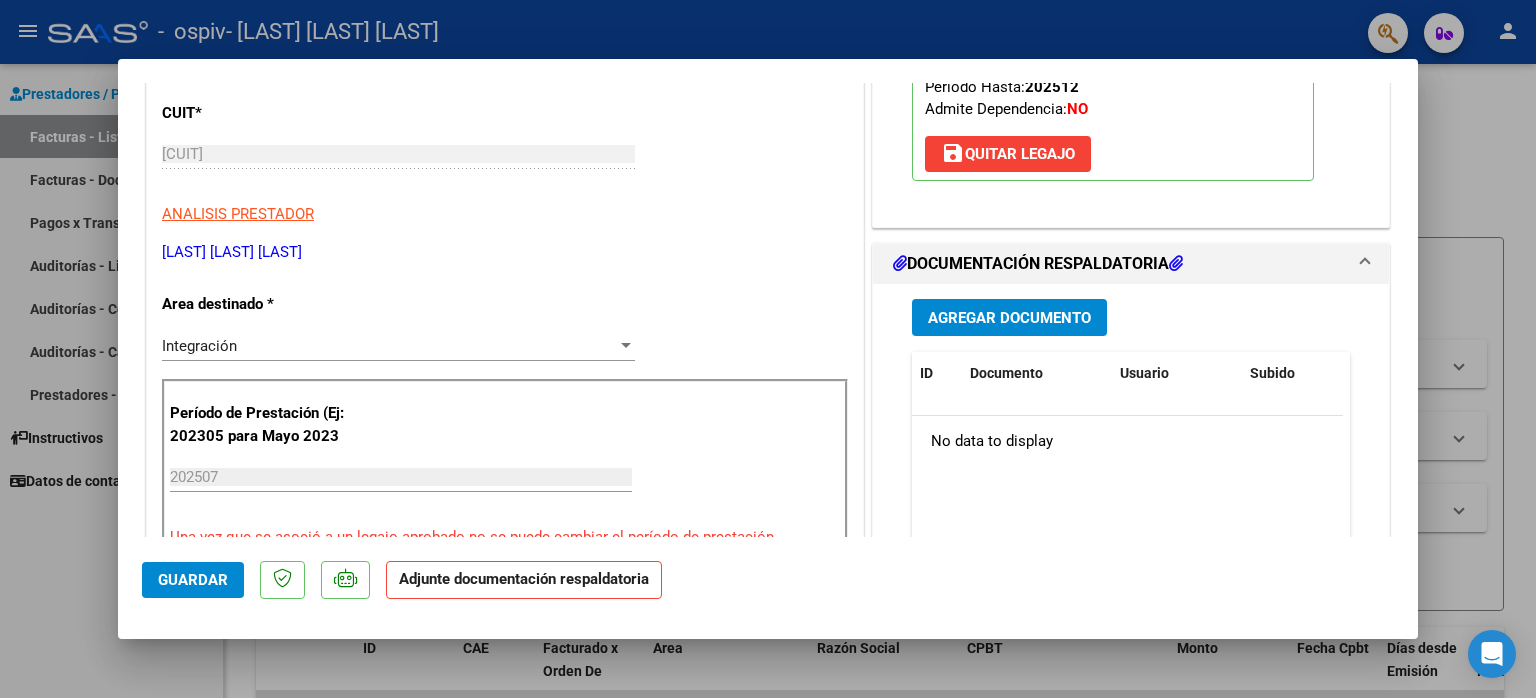 click on "Agregar Documento" at bounding box center [1009, 317] 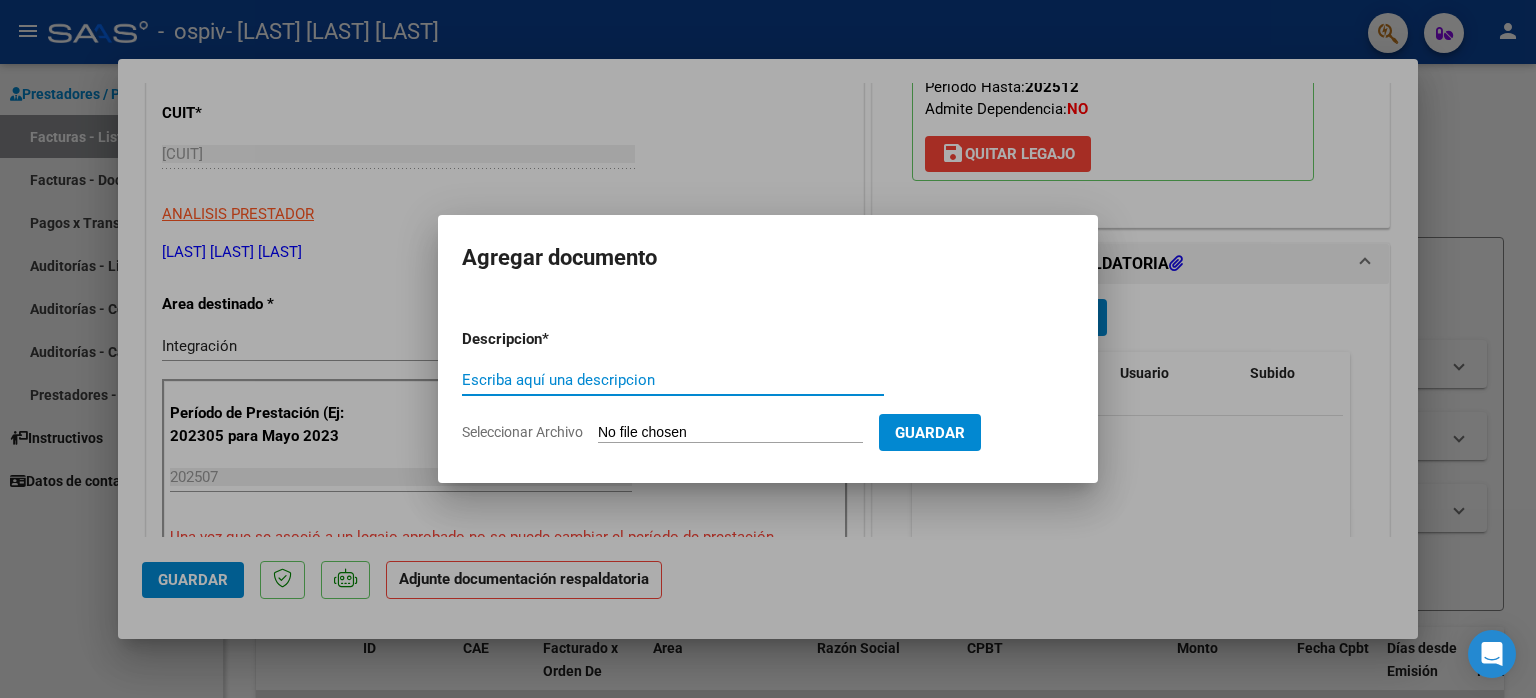 click on "Escriba aquí una descripcion" at bounding box center [673, 380] 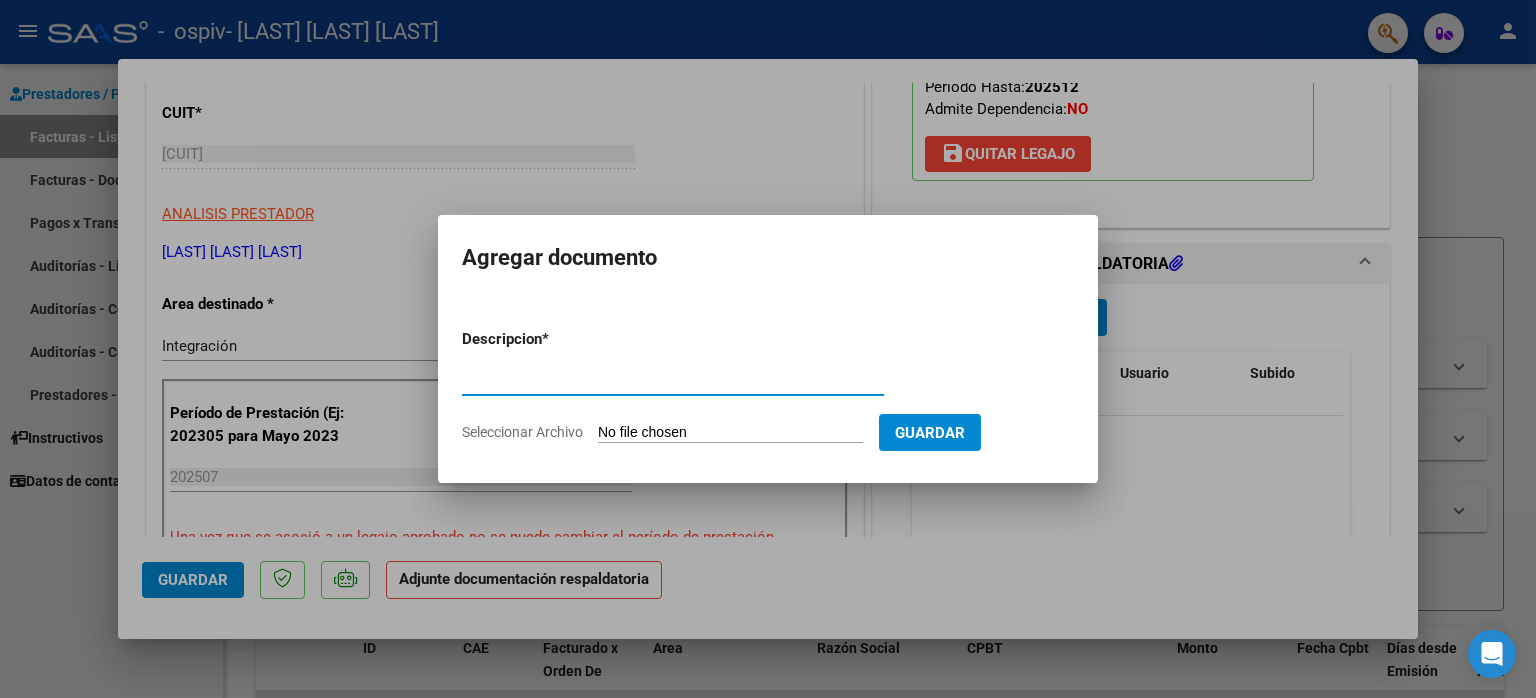type on "Planilla de asistencia" 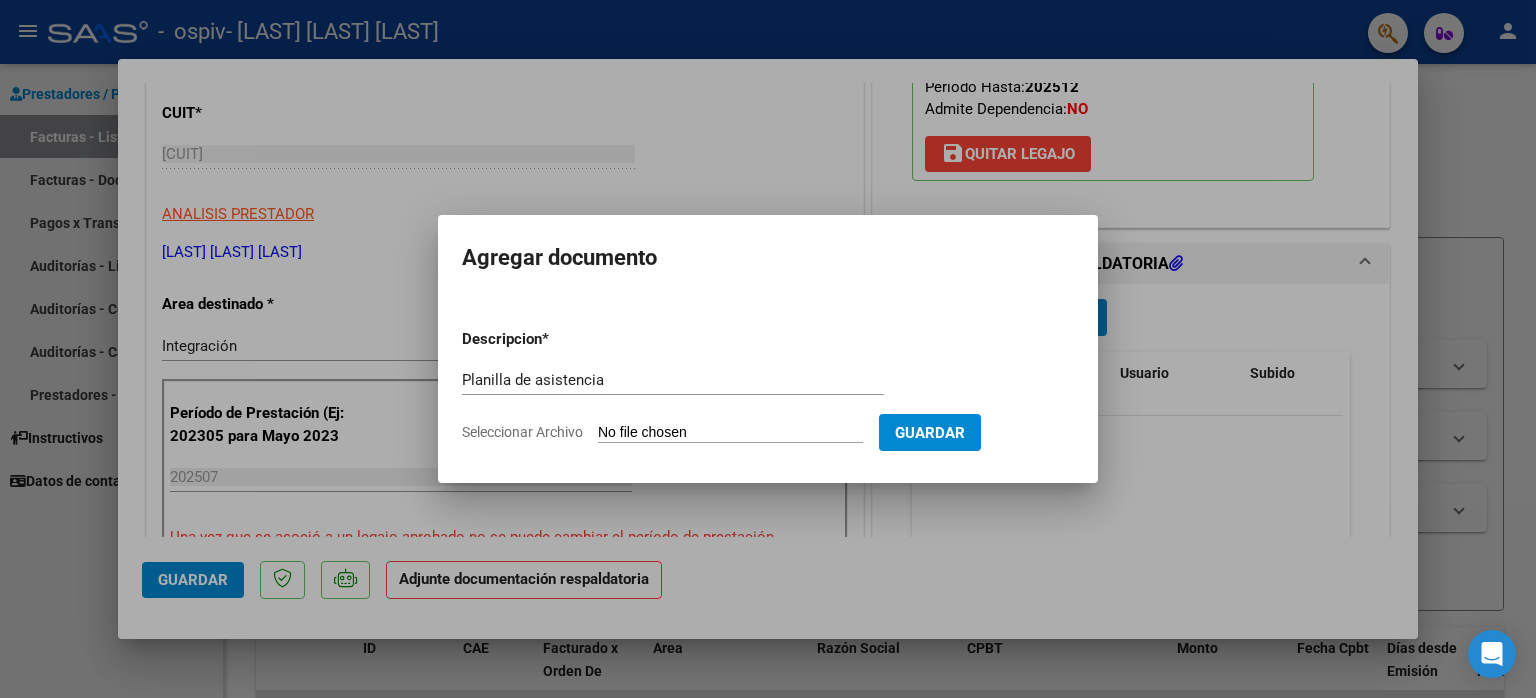 click on "Seleccionar Archivo" at bounding box center (730, 433) 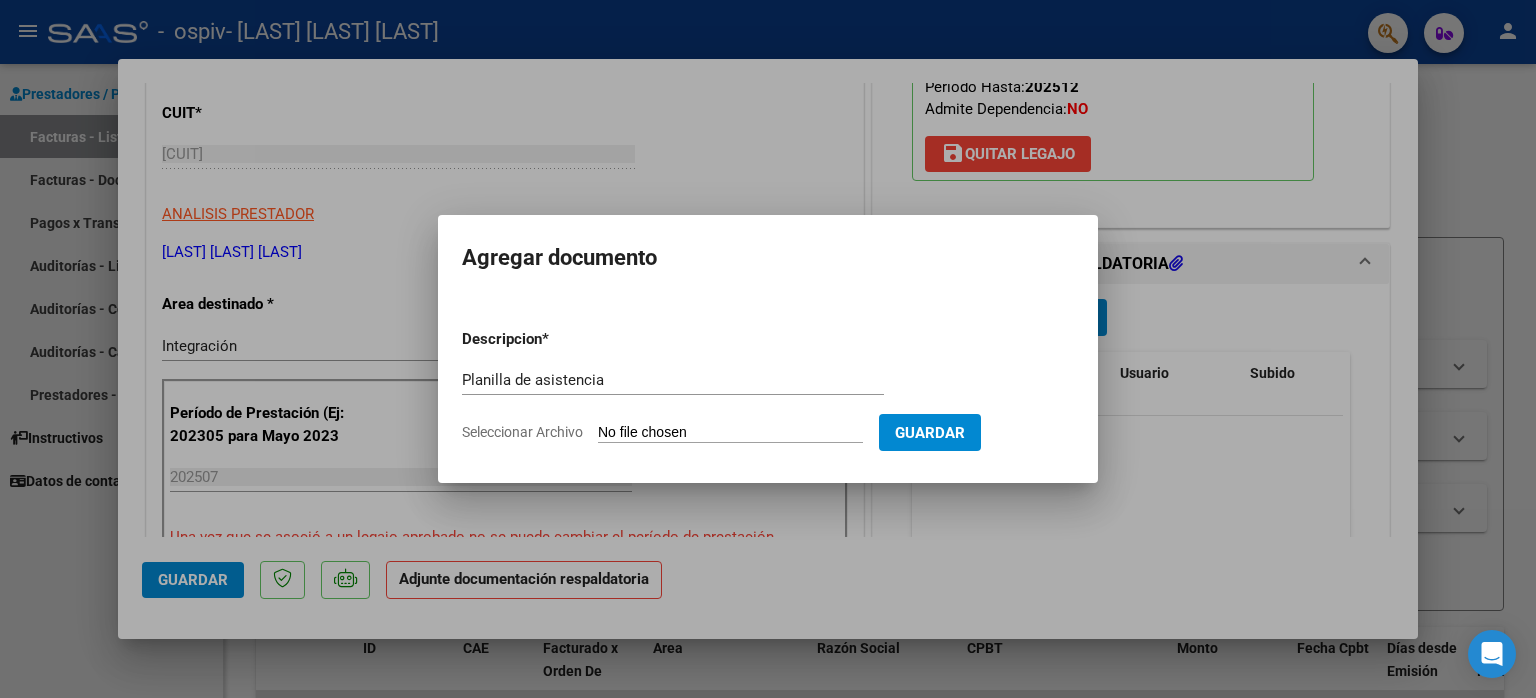 type on "C:\fakepath\Planilla de asistencia.pdf" 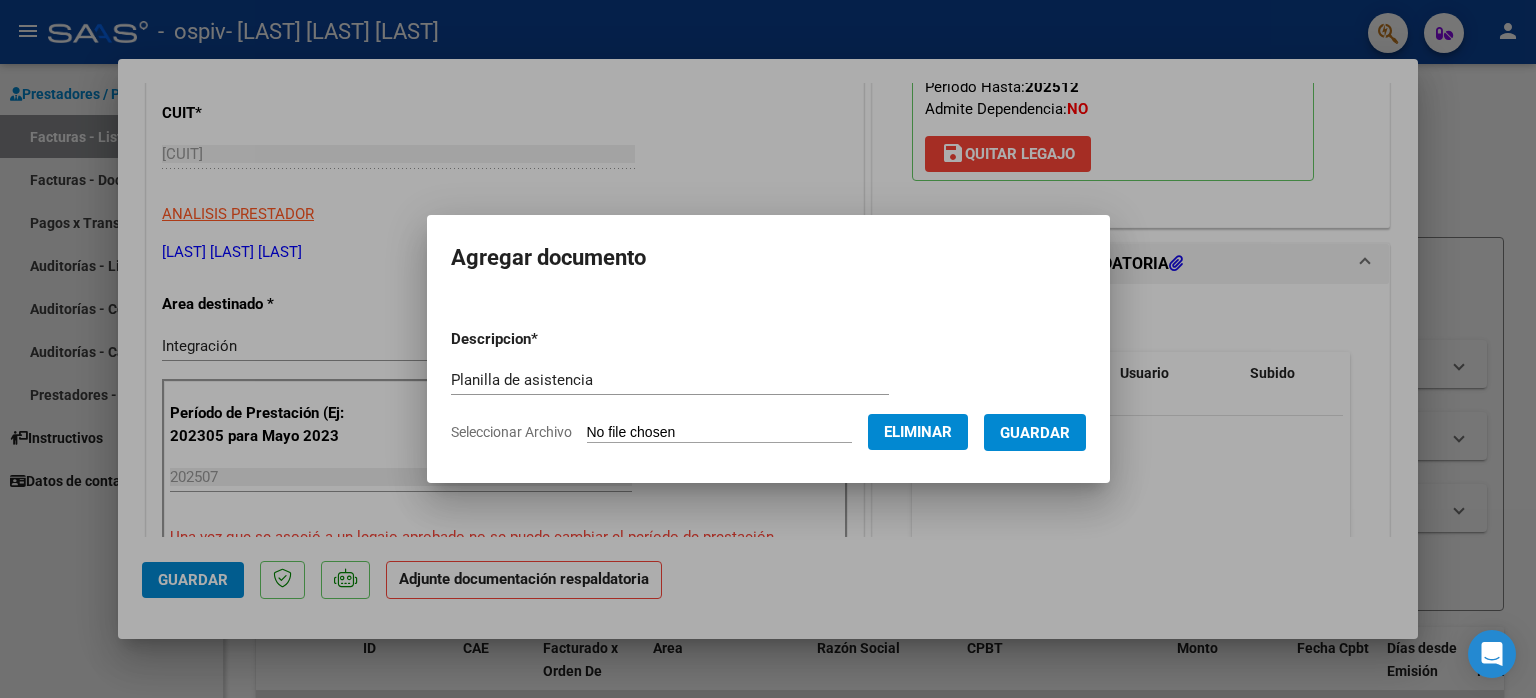 click on "Guardar" at bounding box center [1035, 433] 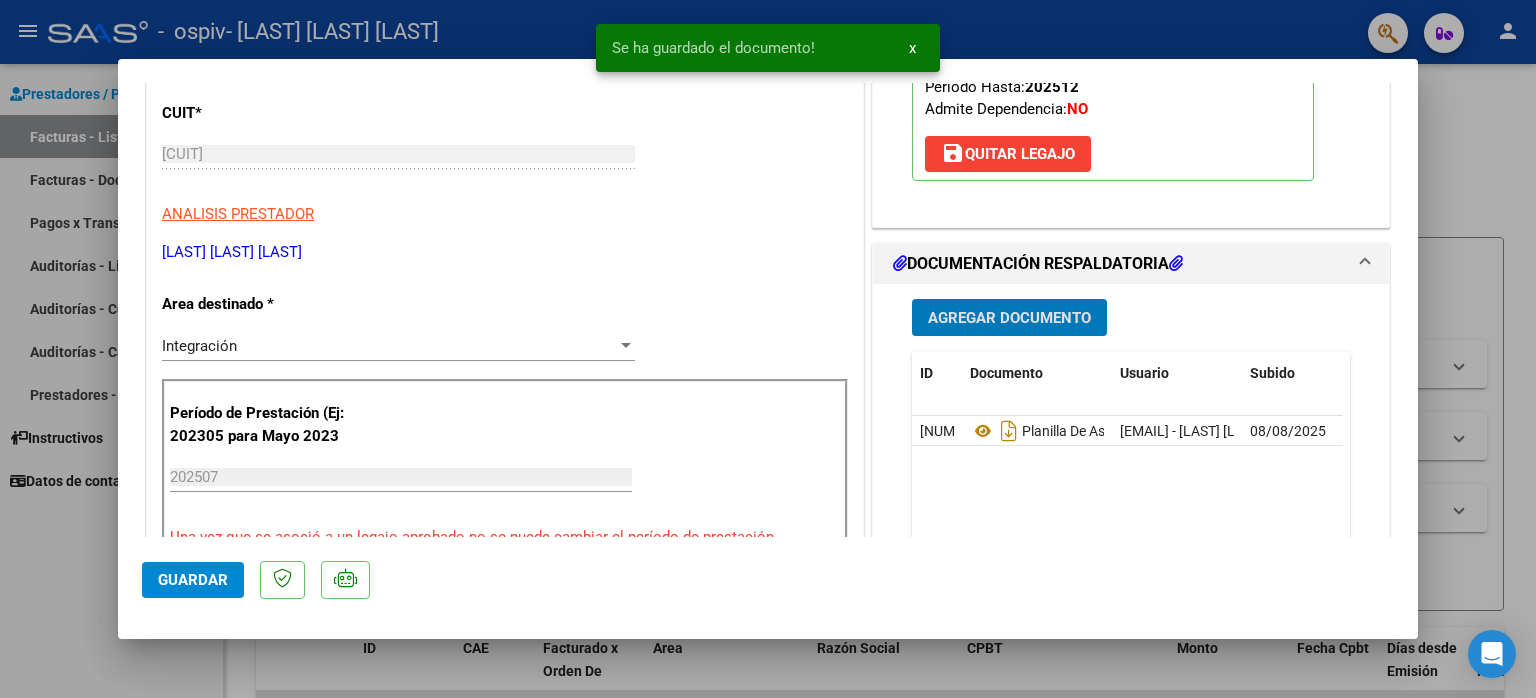 click on "Agregar Documento" at bounding box center (1009, 318) 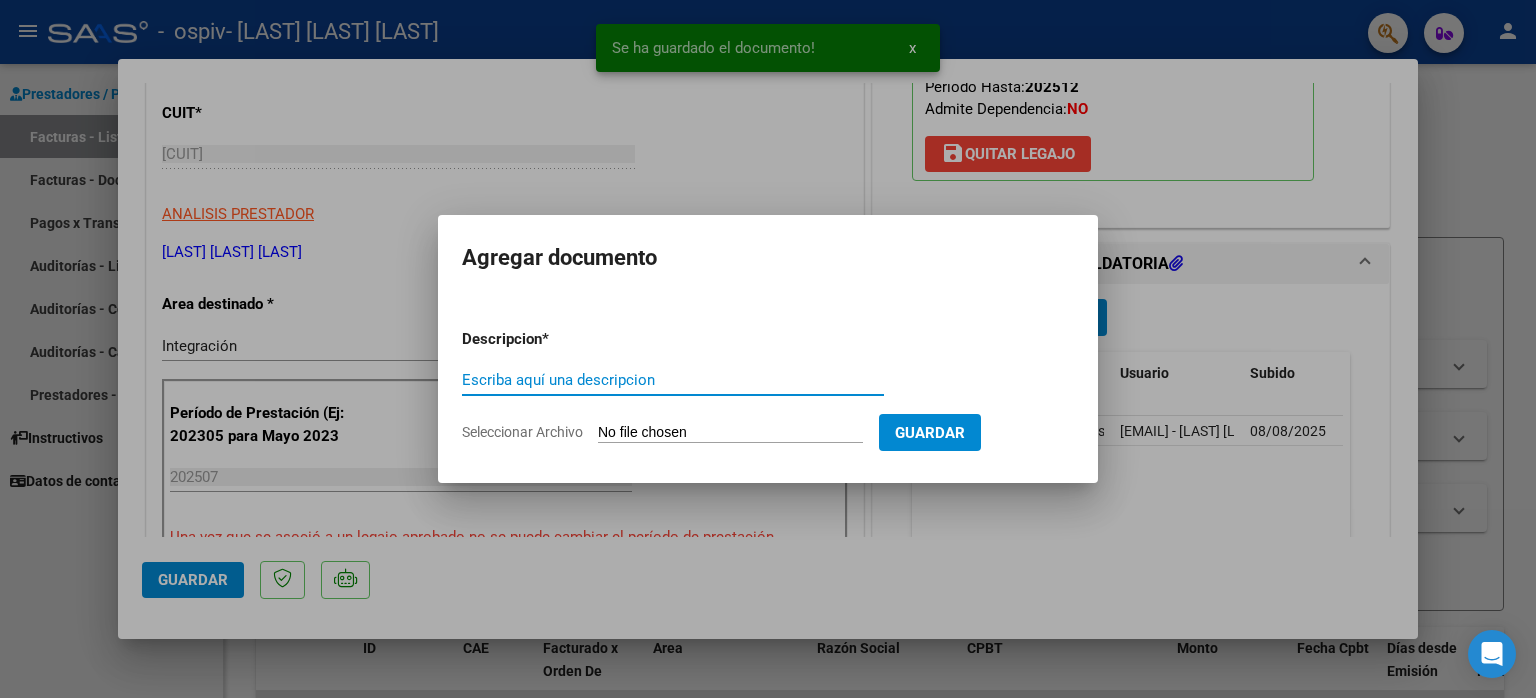 click on "Escriba aquí una descripcion" at bounding box center [673, 380] 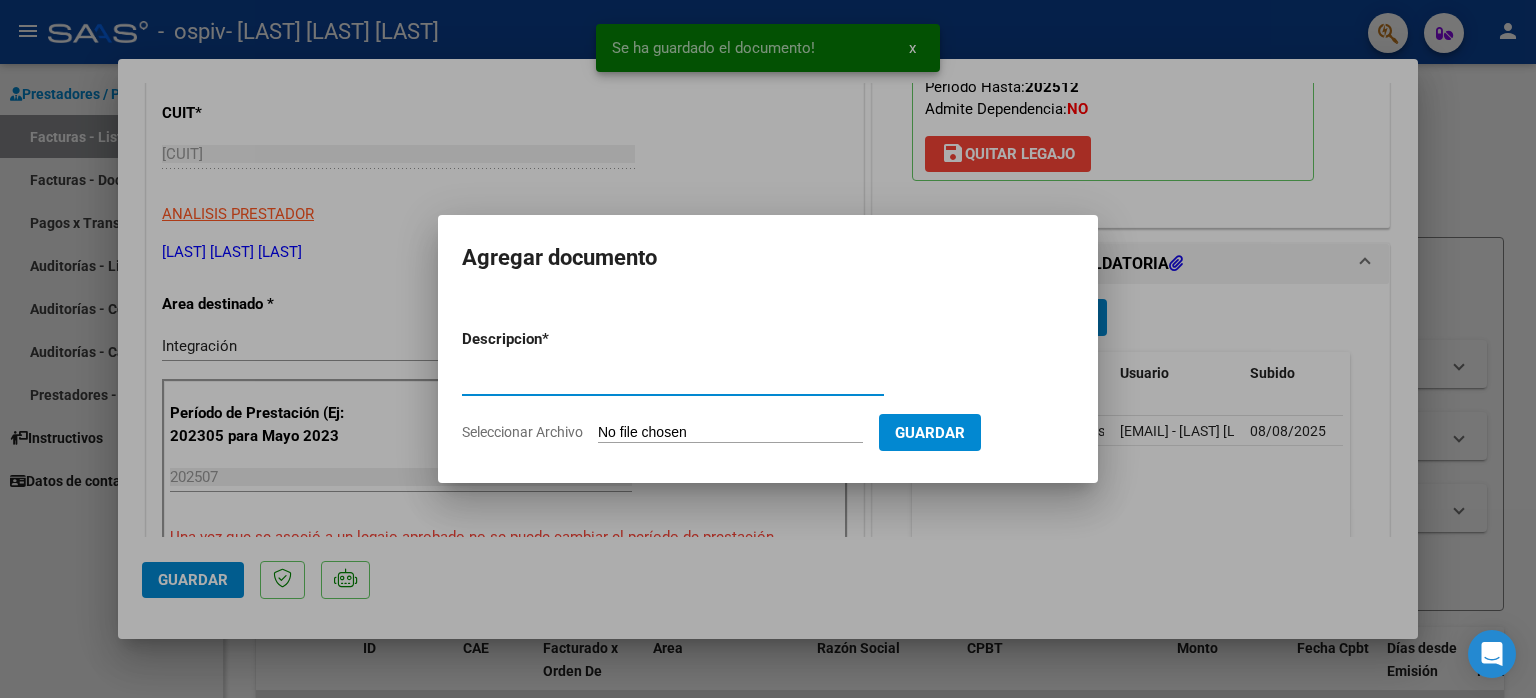 type on "Prespuesto aprobado" 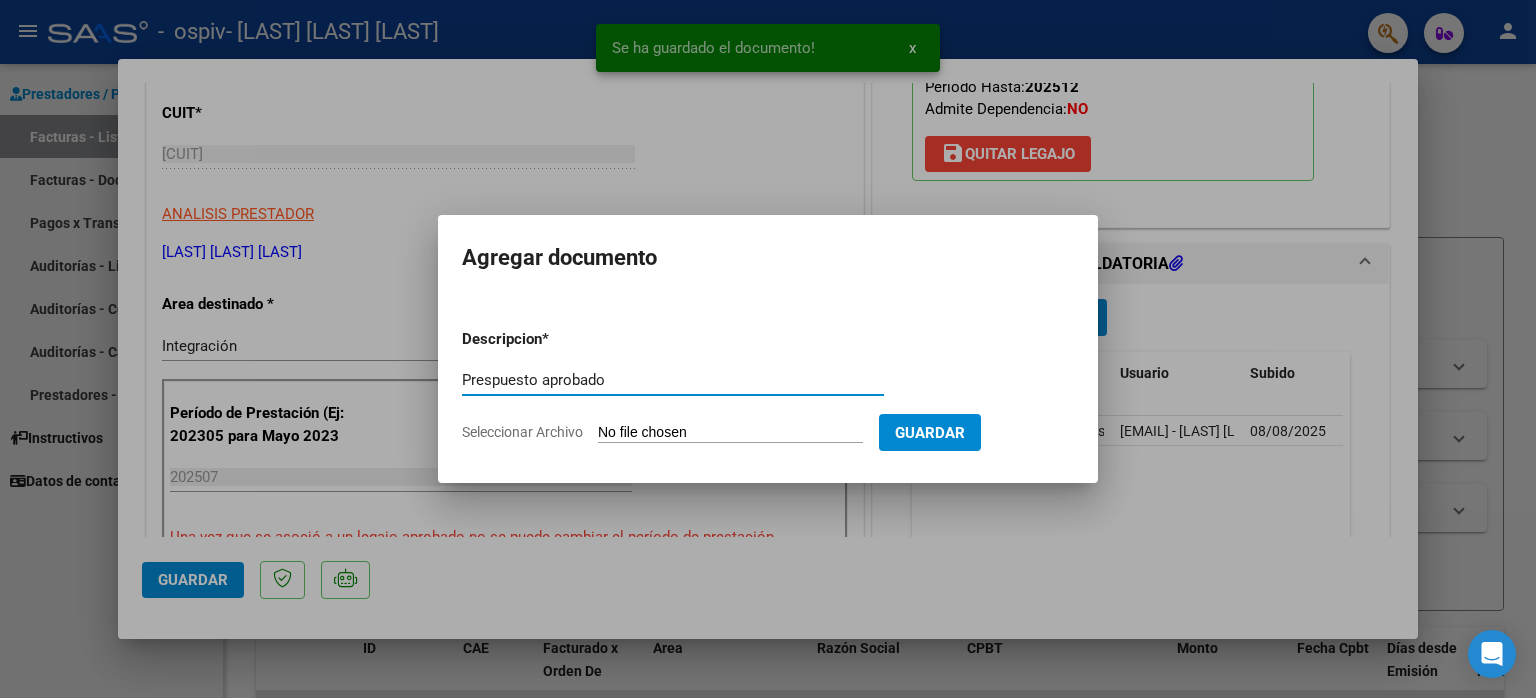 click on "Seleccionar Archivo" at bounding box center (730, 433) 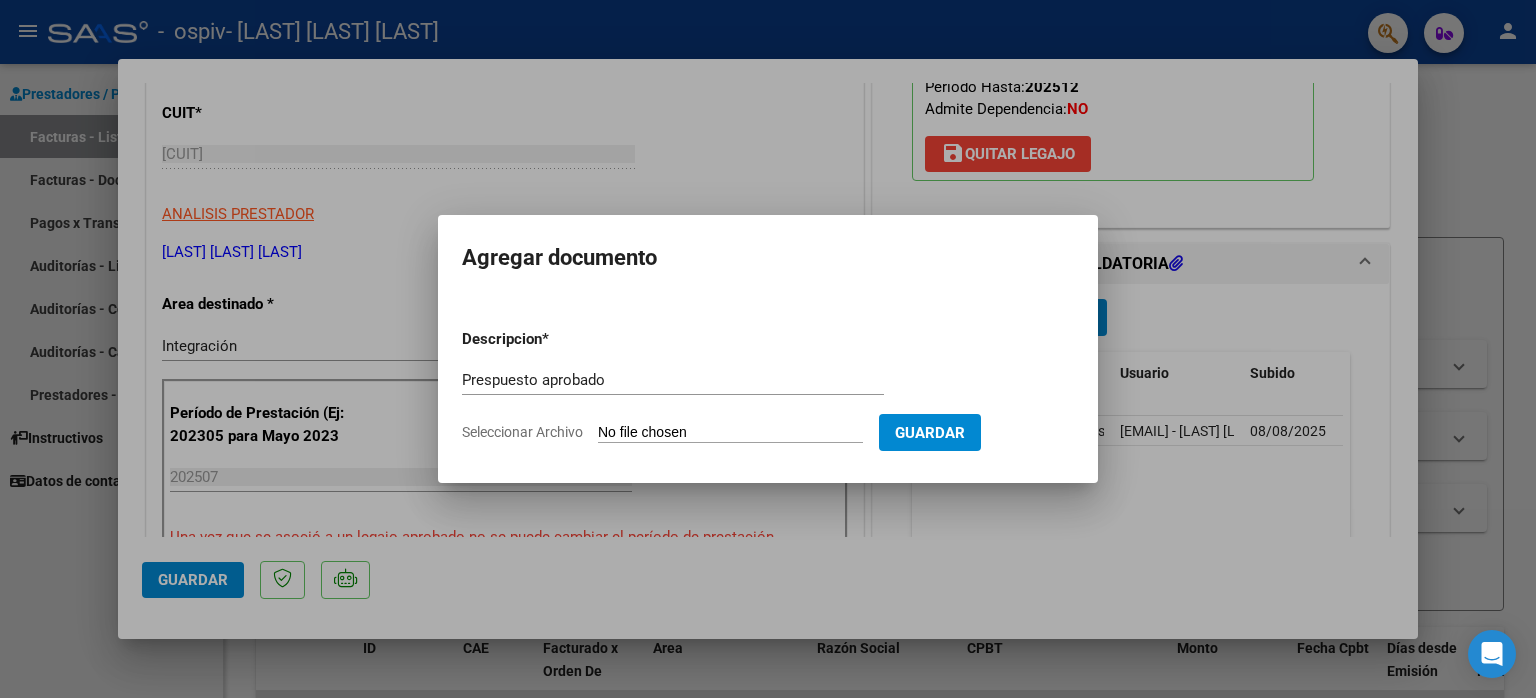 type on "C:\fakepath\Autorizacion.pdf" 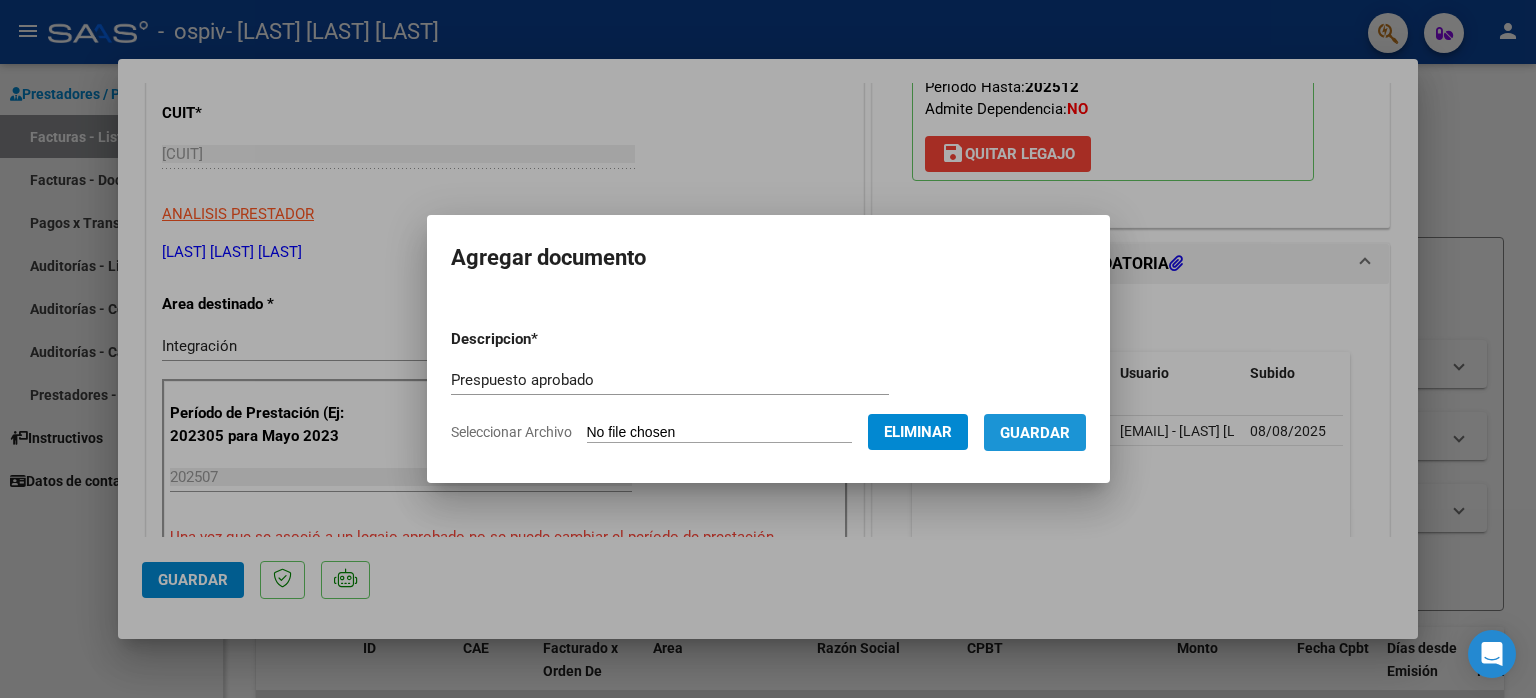 click on "Guardar" at bounding box center (1035, 433) 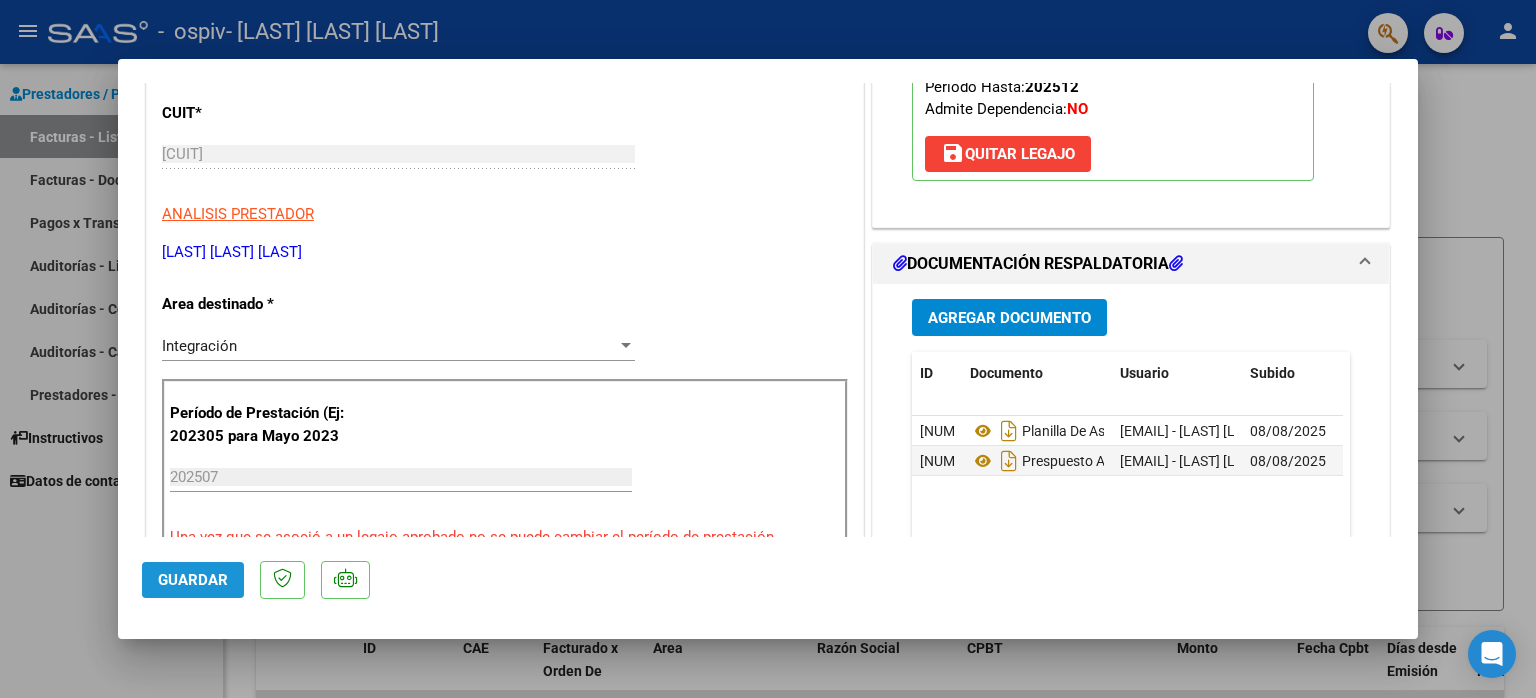 click on "Guardar" 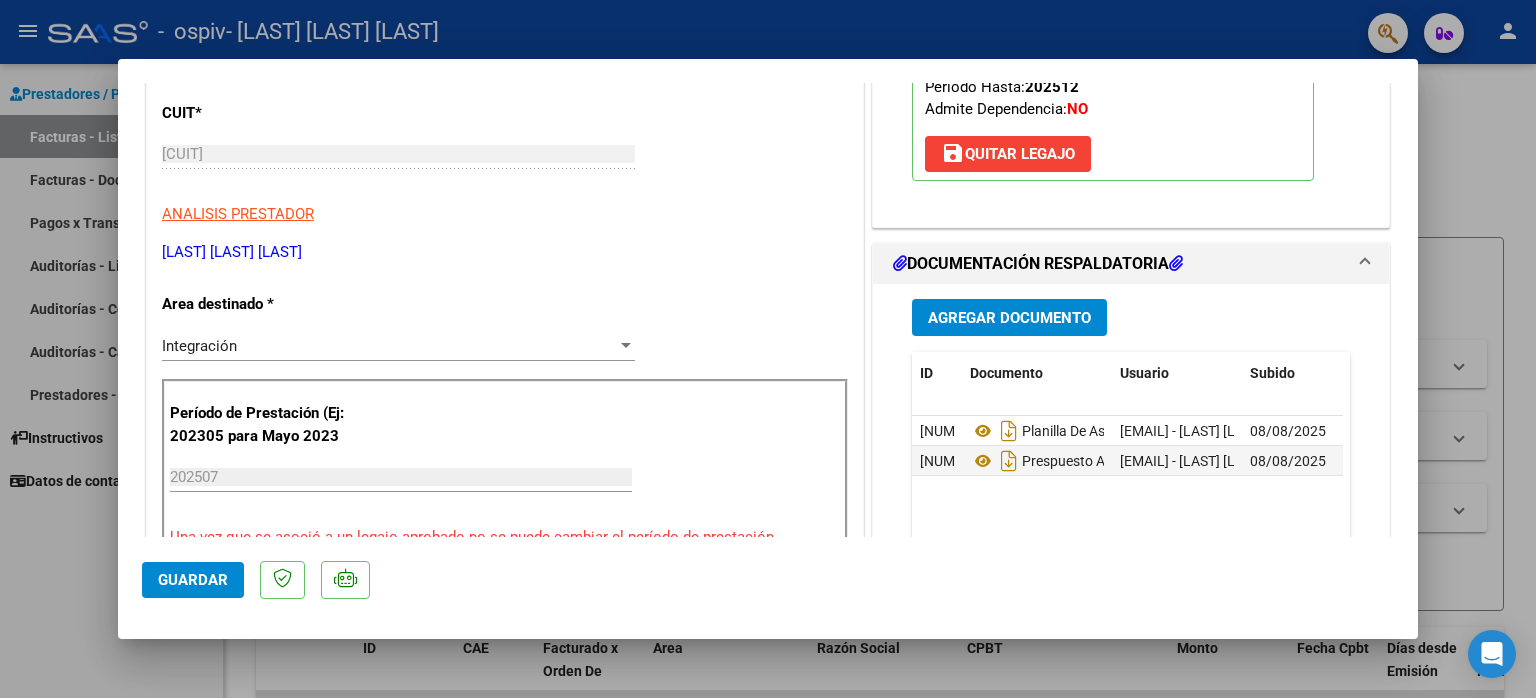 click on "Guardar" 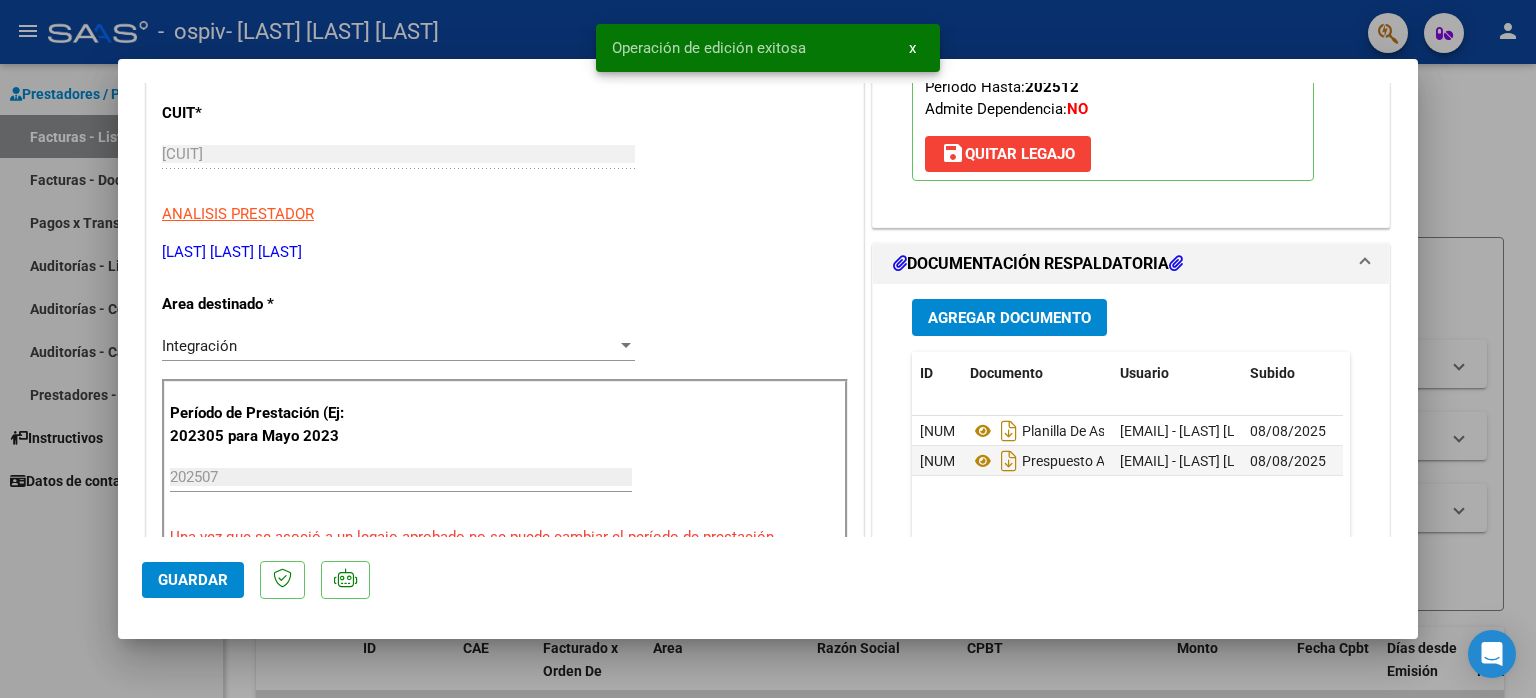 click at bounding box center (768, 349) 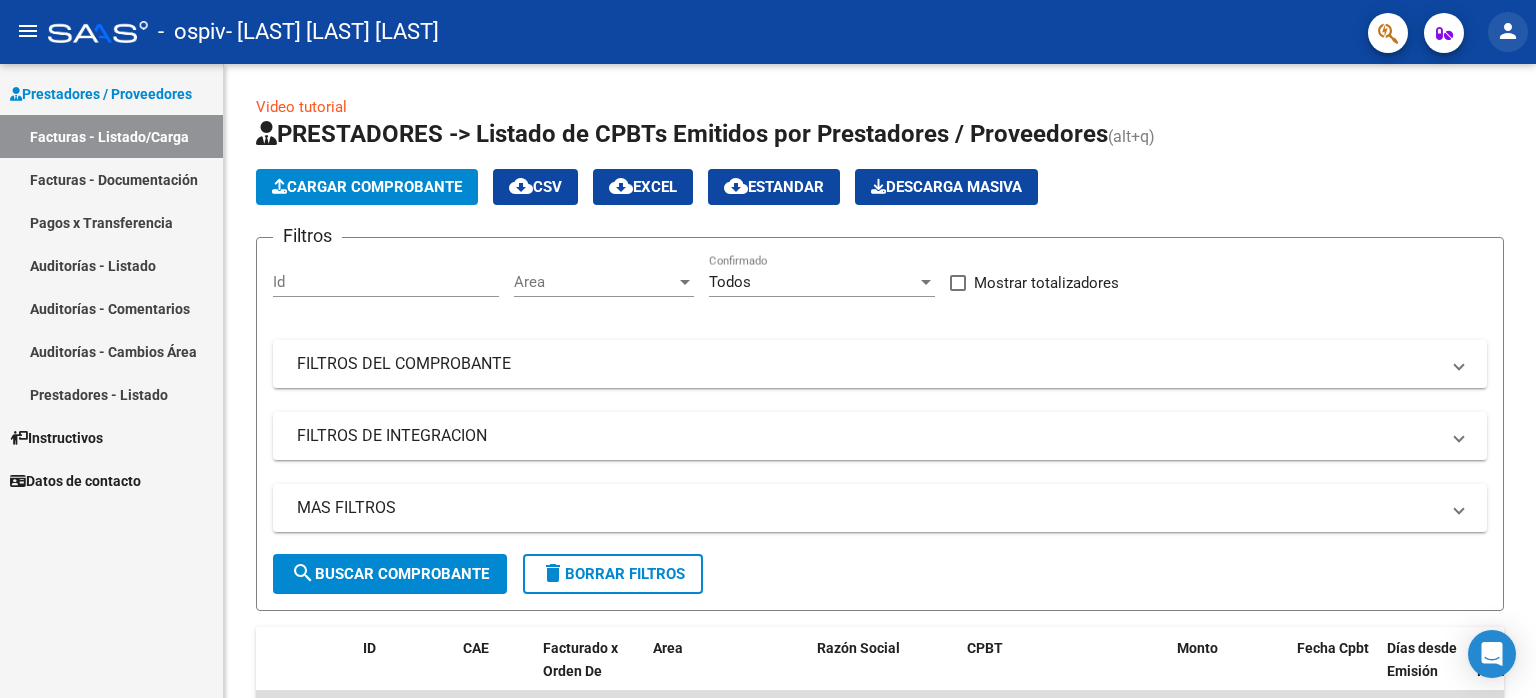 click on "person" 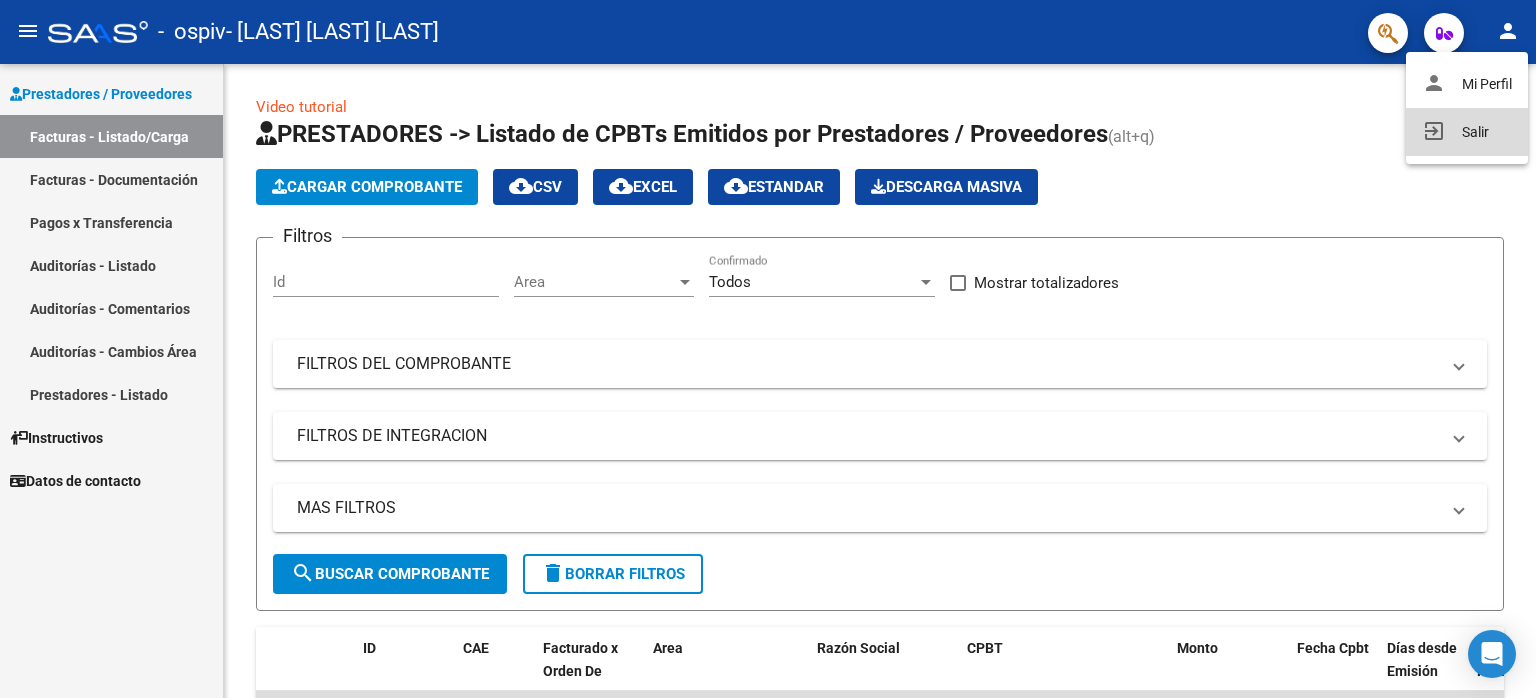 click on "exit_to_app  Salir" at bounding box center (1467, 132) 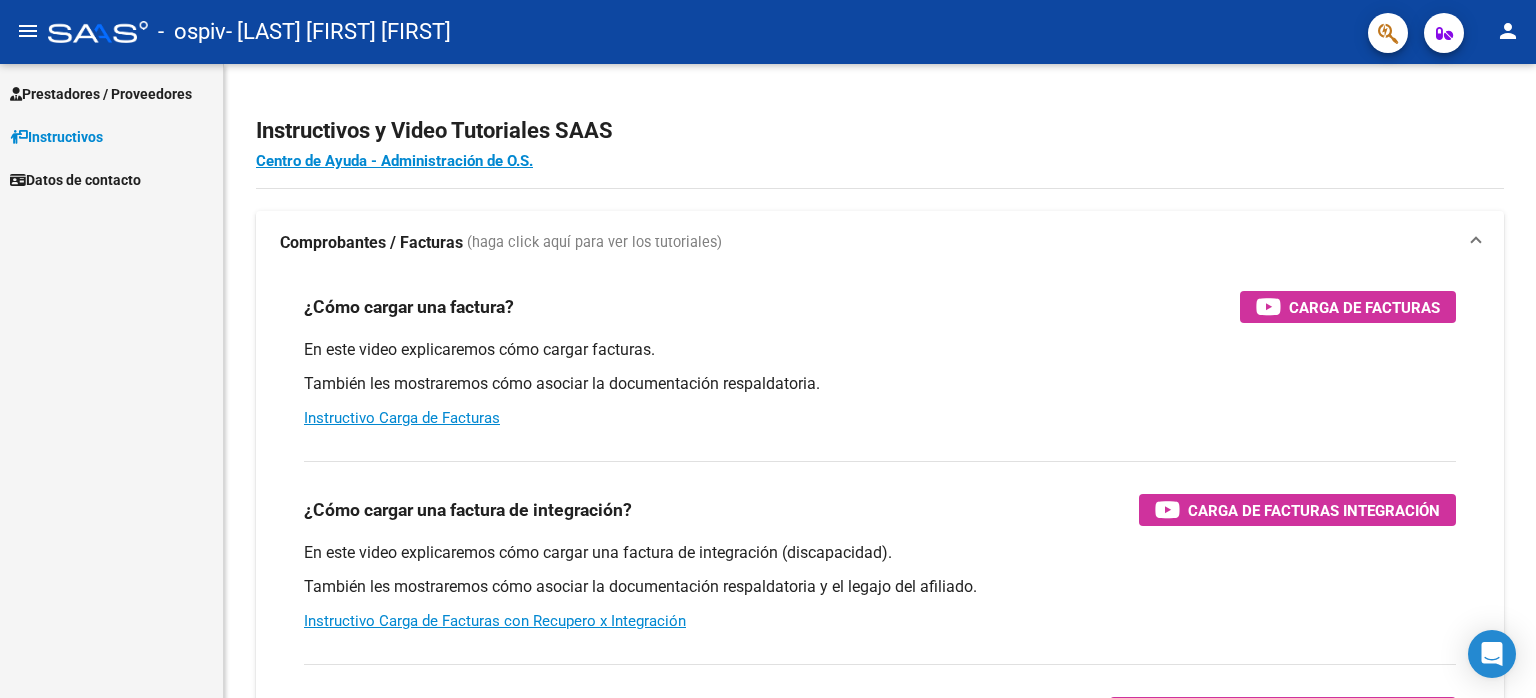 scroll, scrollTop: 0, scrollLeft: 0, axis: both 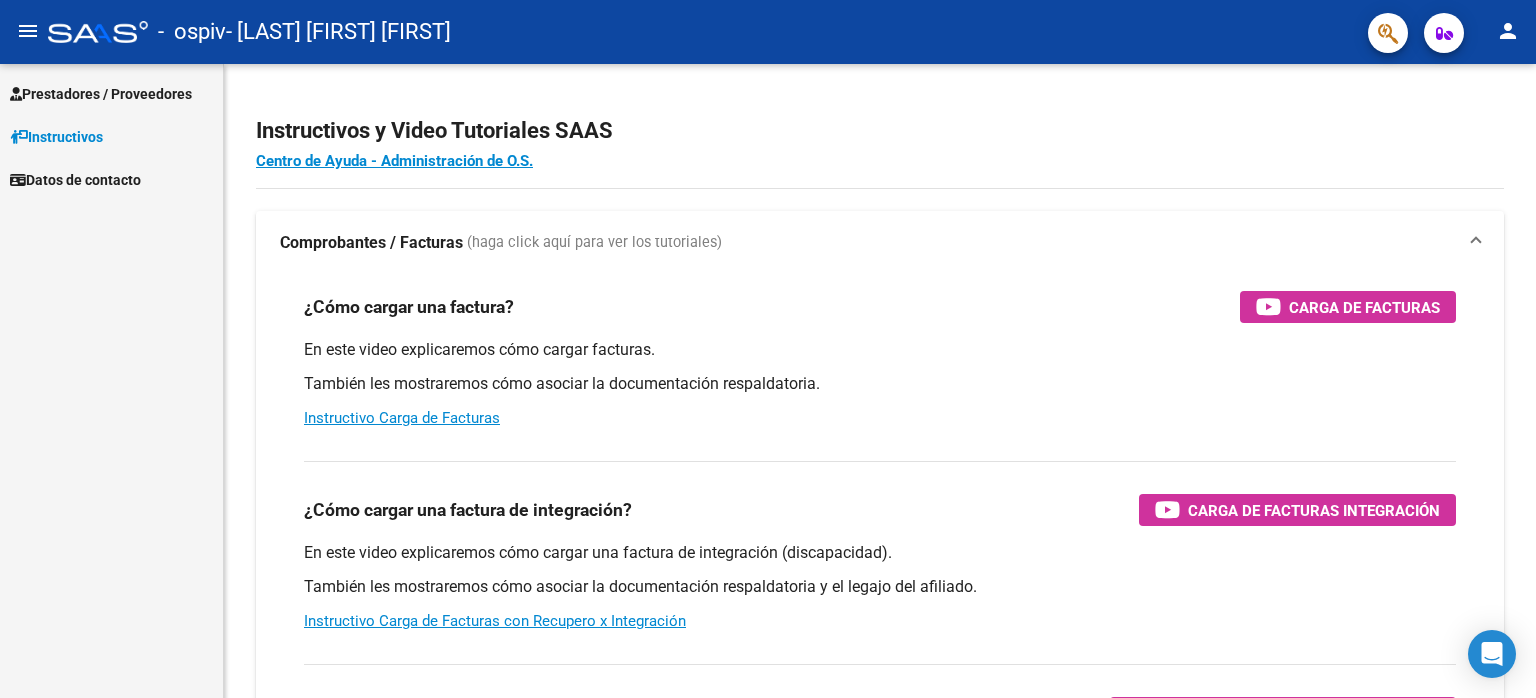 click on "Prestadores / Proveedores" at bounding box center [101, 94] 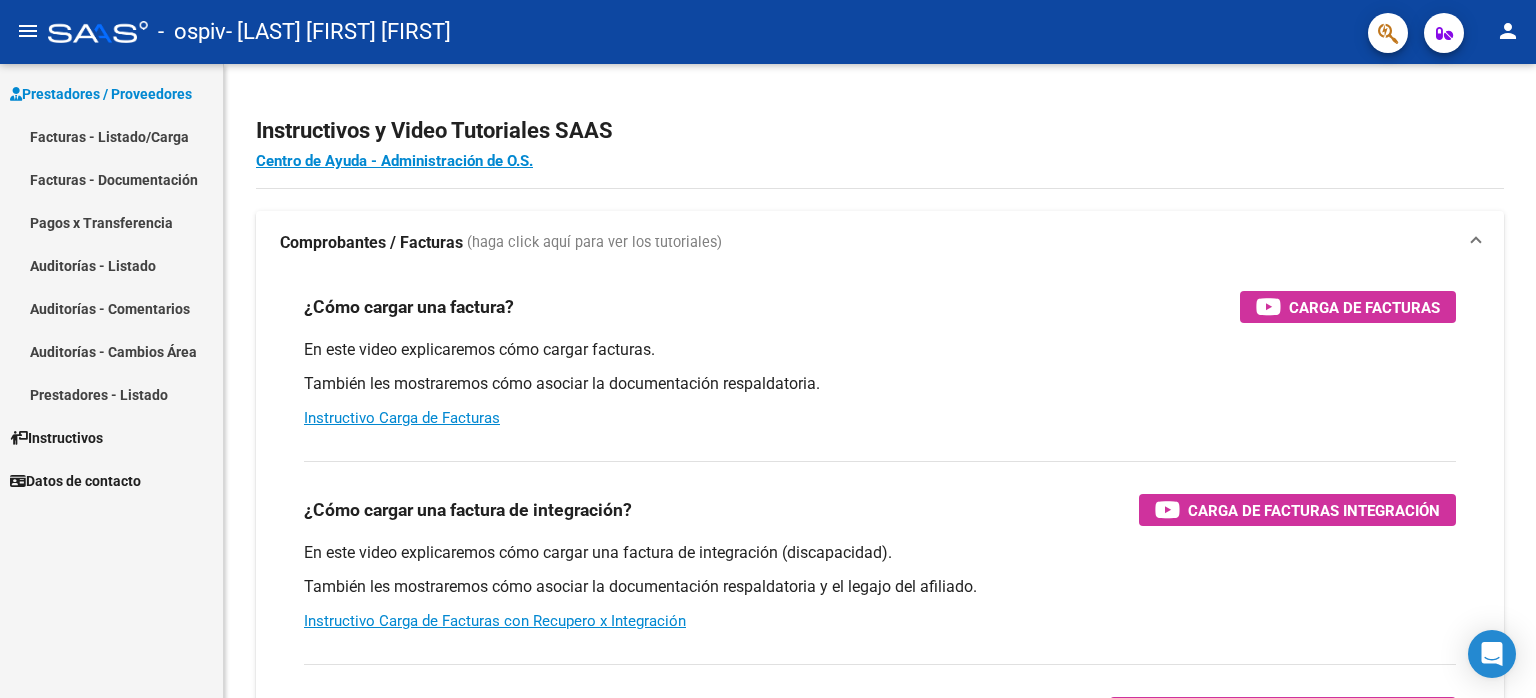 click on "Facturas - Listado/Carga" at bounding box center [111, 136] 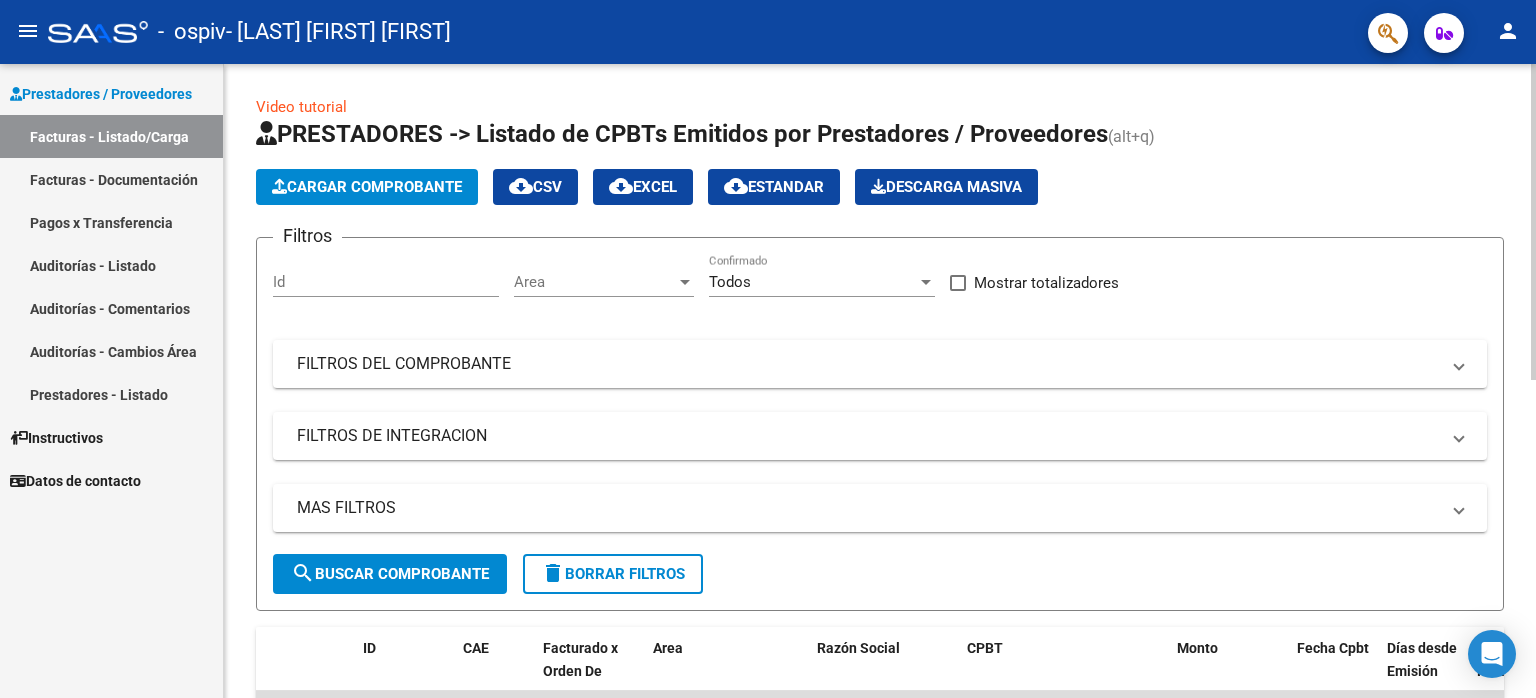 click on "Cargar Comprobante" 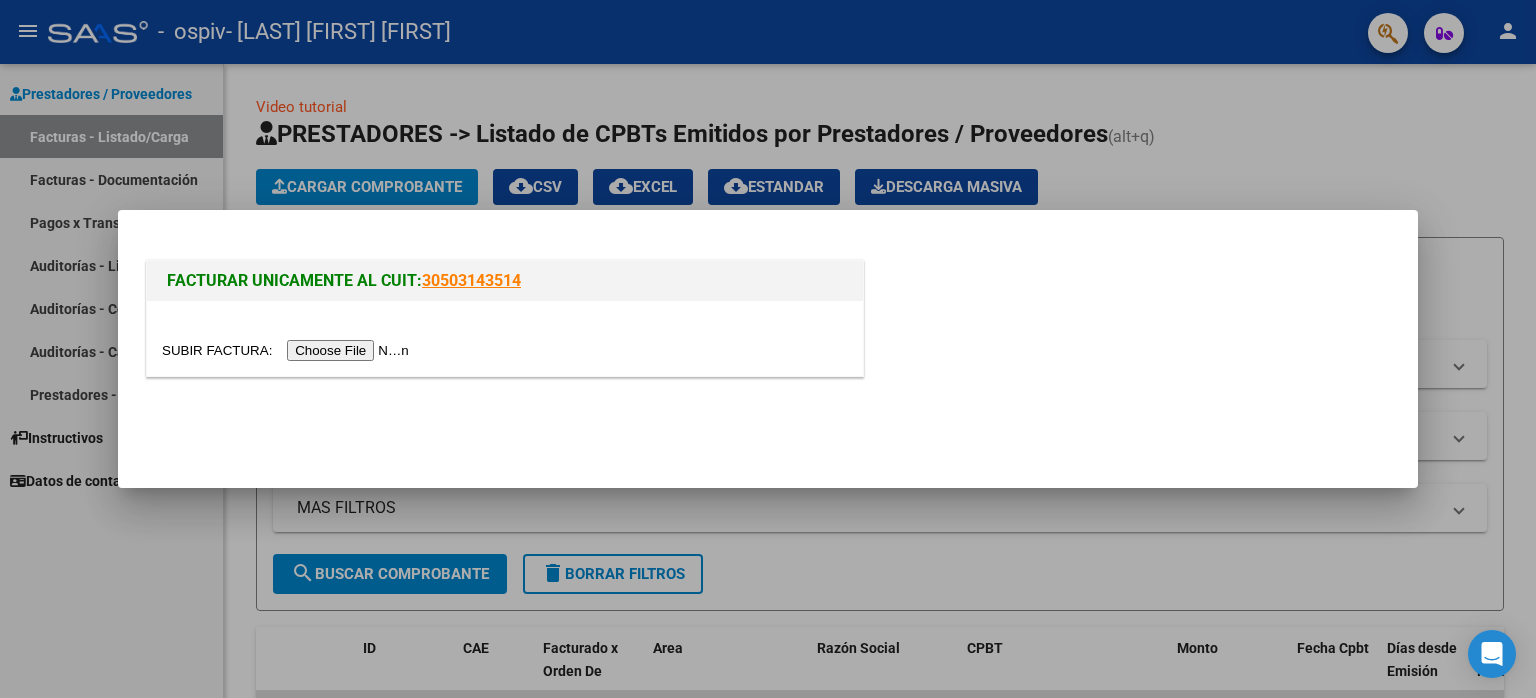 click at bounding box center (288, 350) 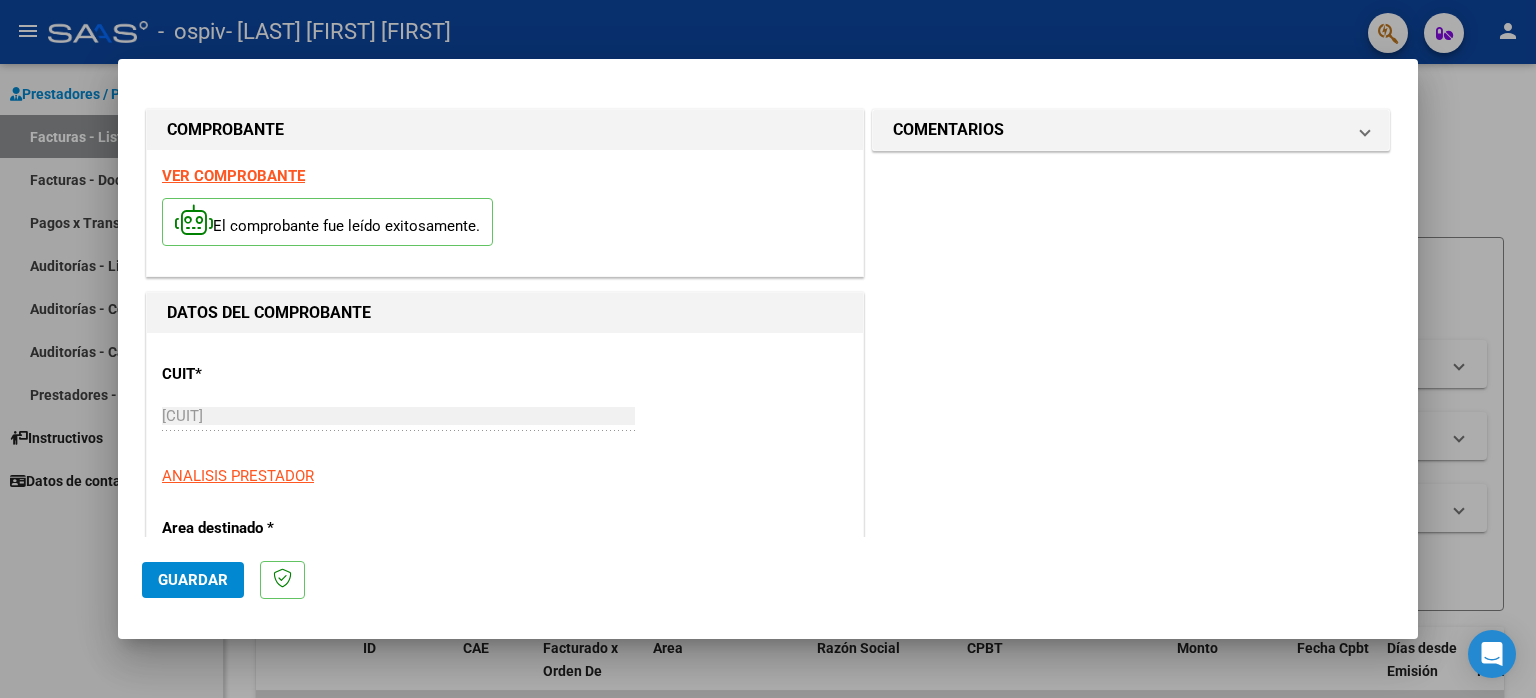 scroll, scrollTop: 400, scrollLeft: 0, axis: vertical 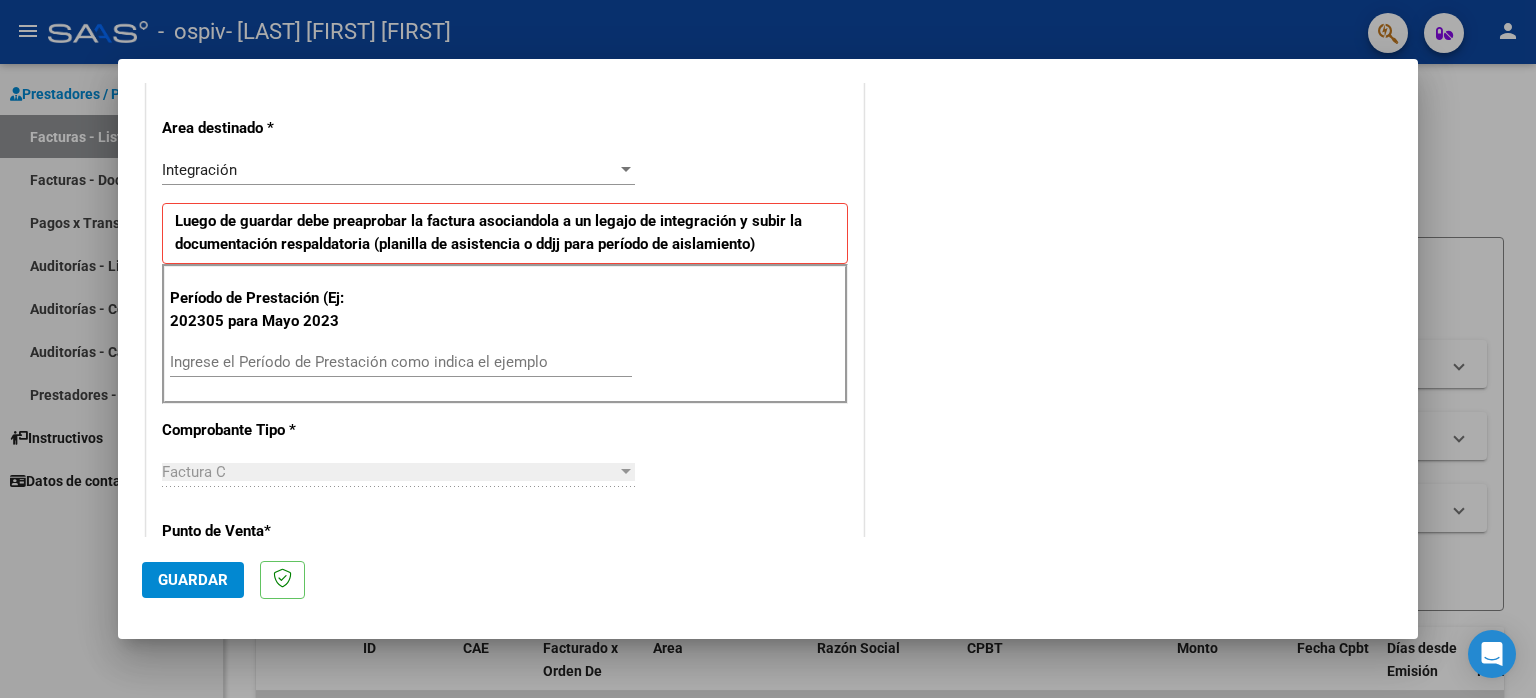click on "Ingrese el Período de Prestación como indica el ejemplo" at bounding box center (401, 362) 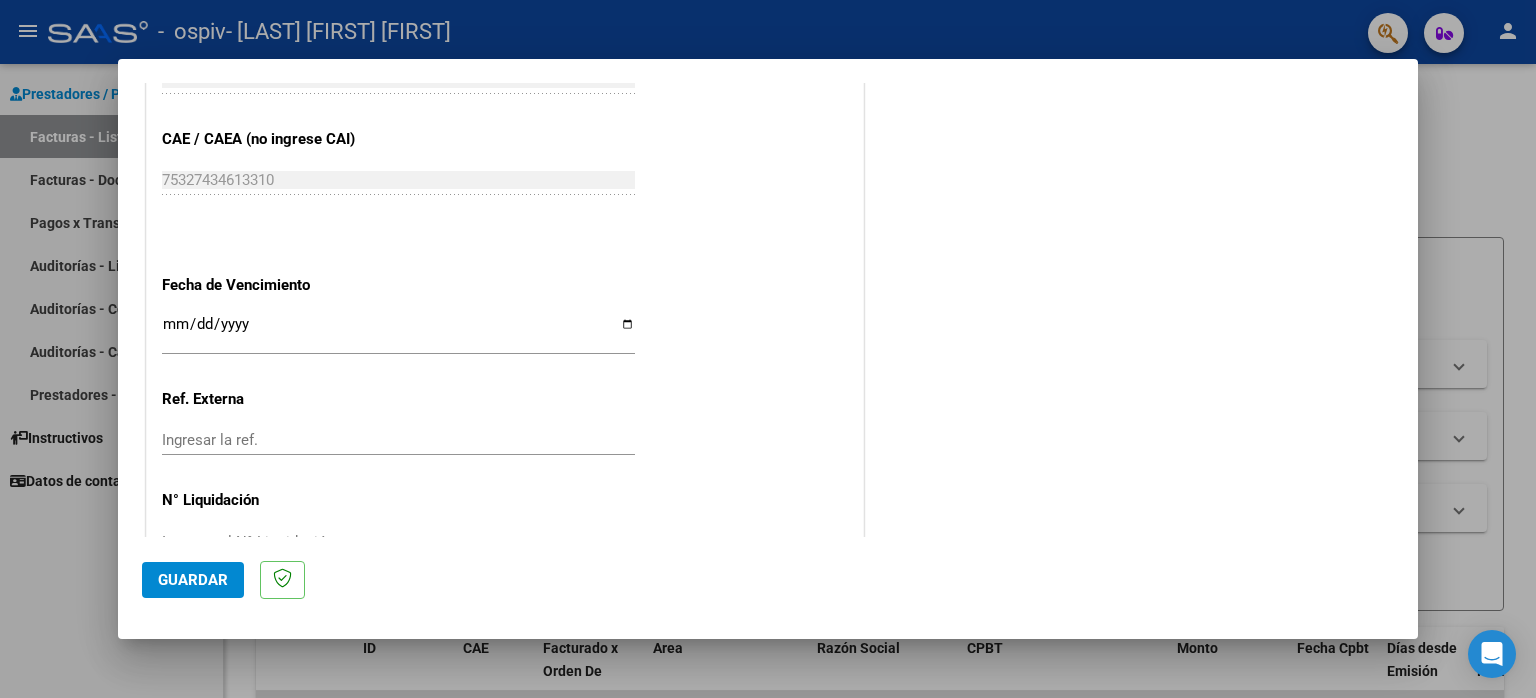 scroll, scrollTop: 1241, scrollLeft: 0, axis: vertical 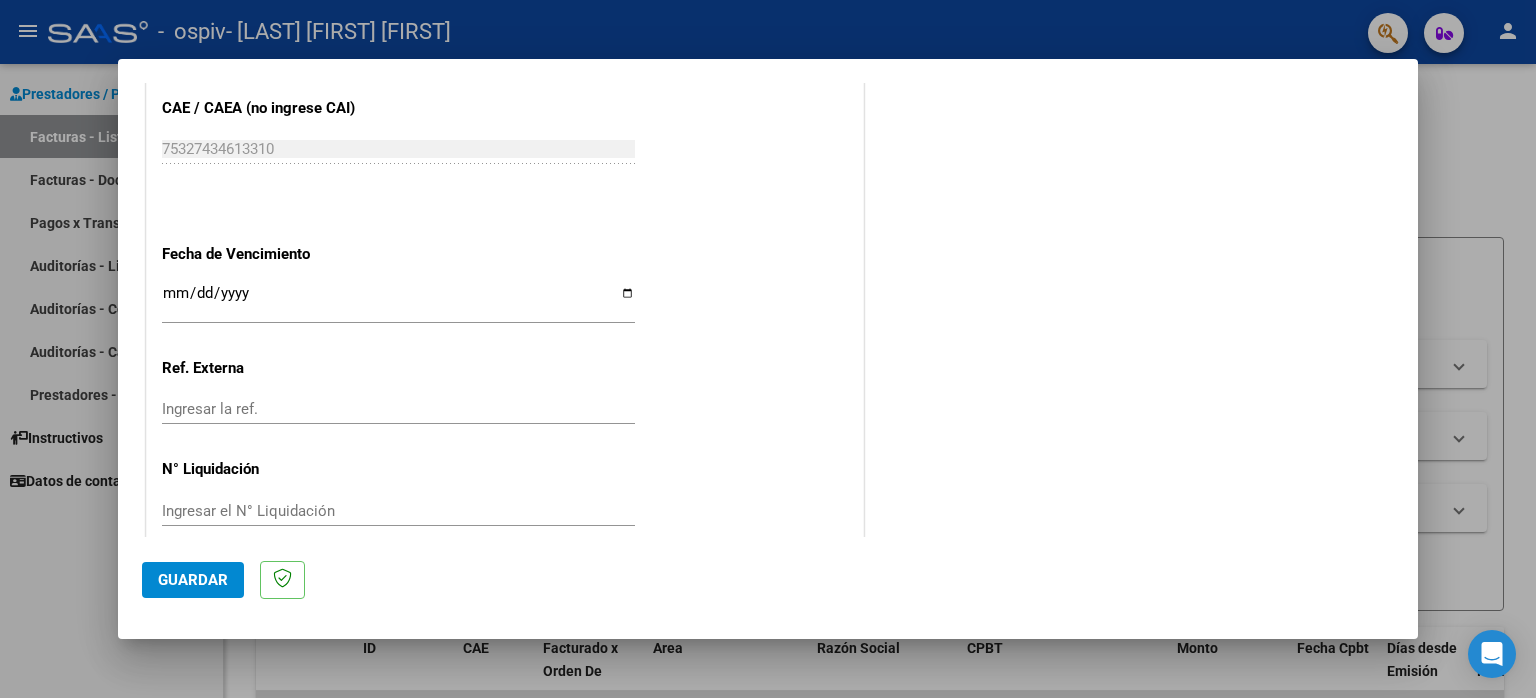 type on "202507" 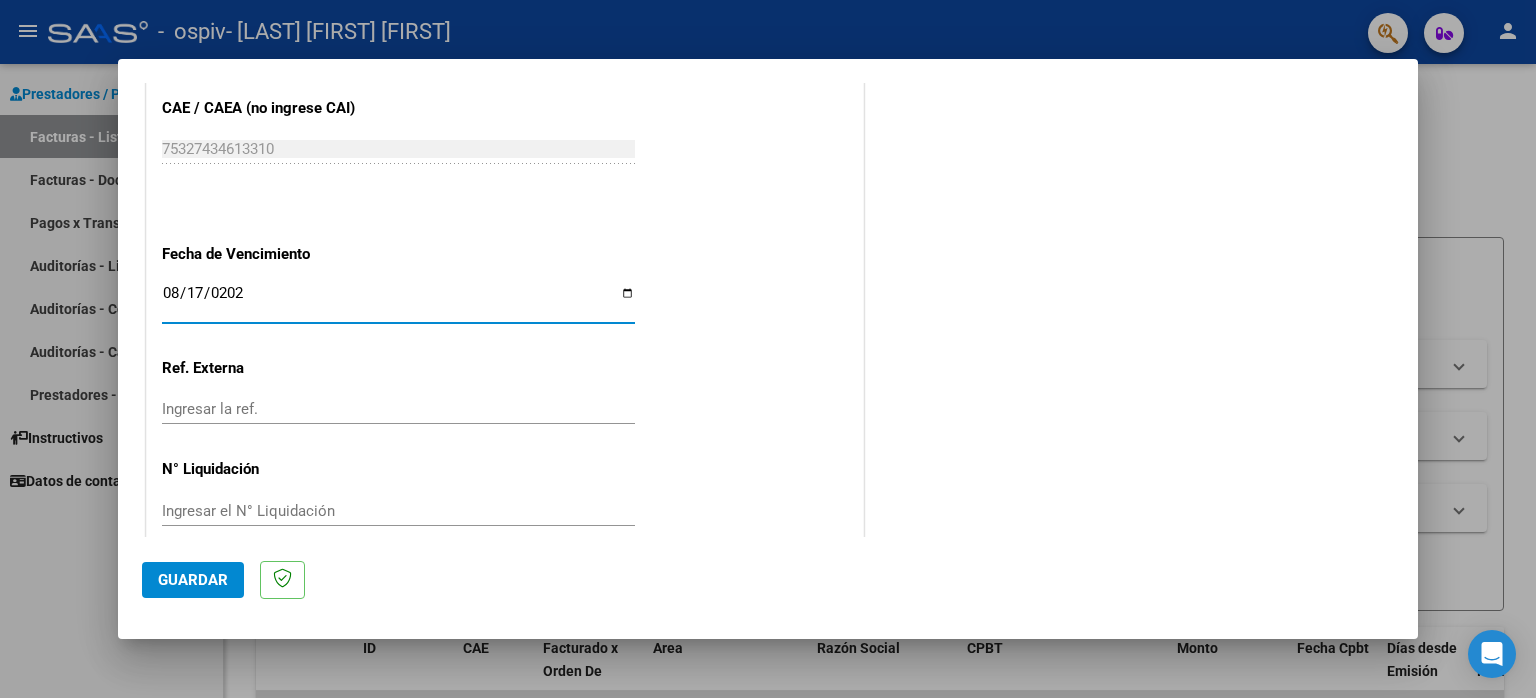 type on "2025-08-17" 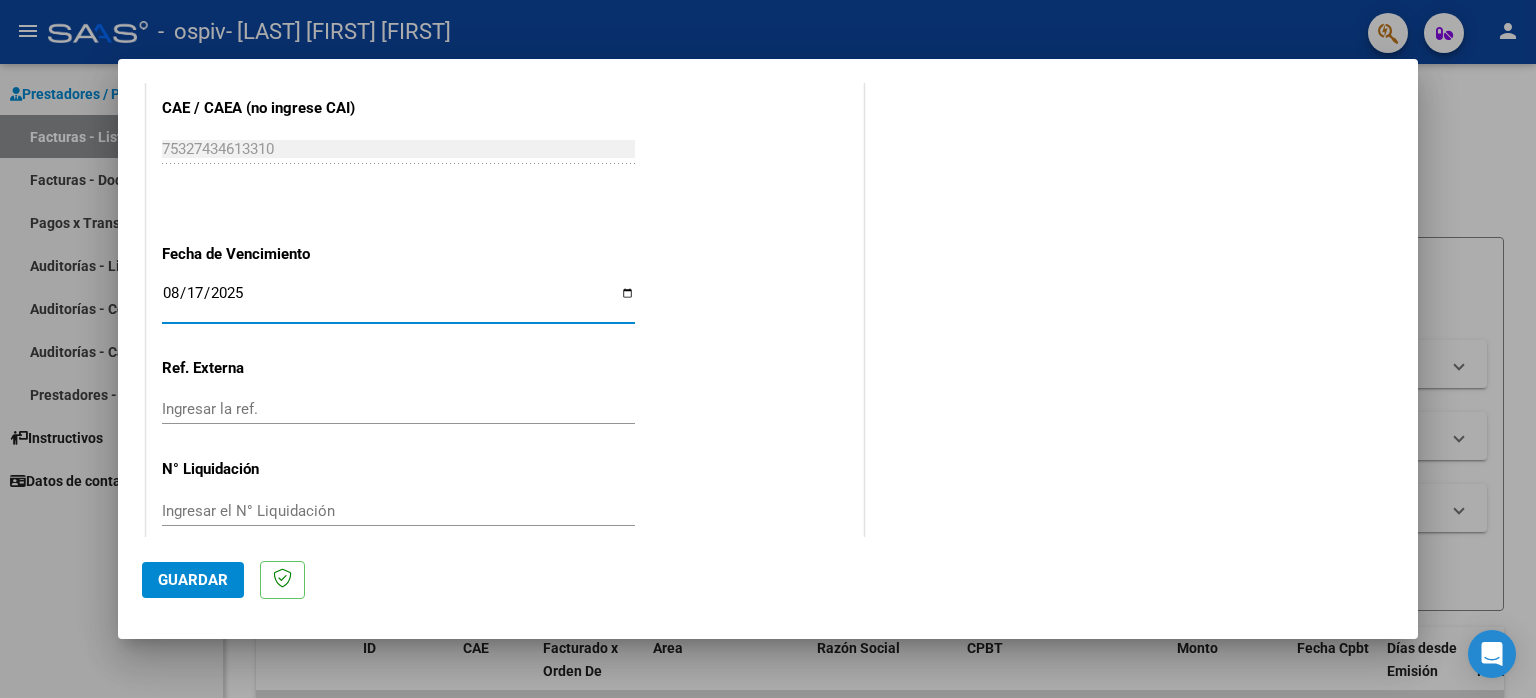 click on "Guardar" 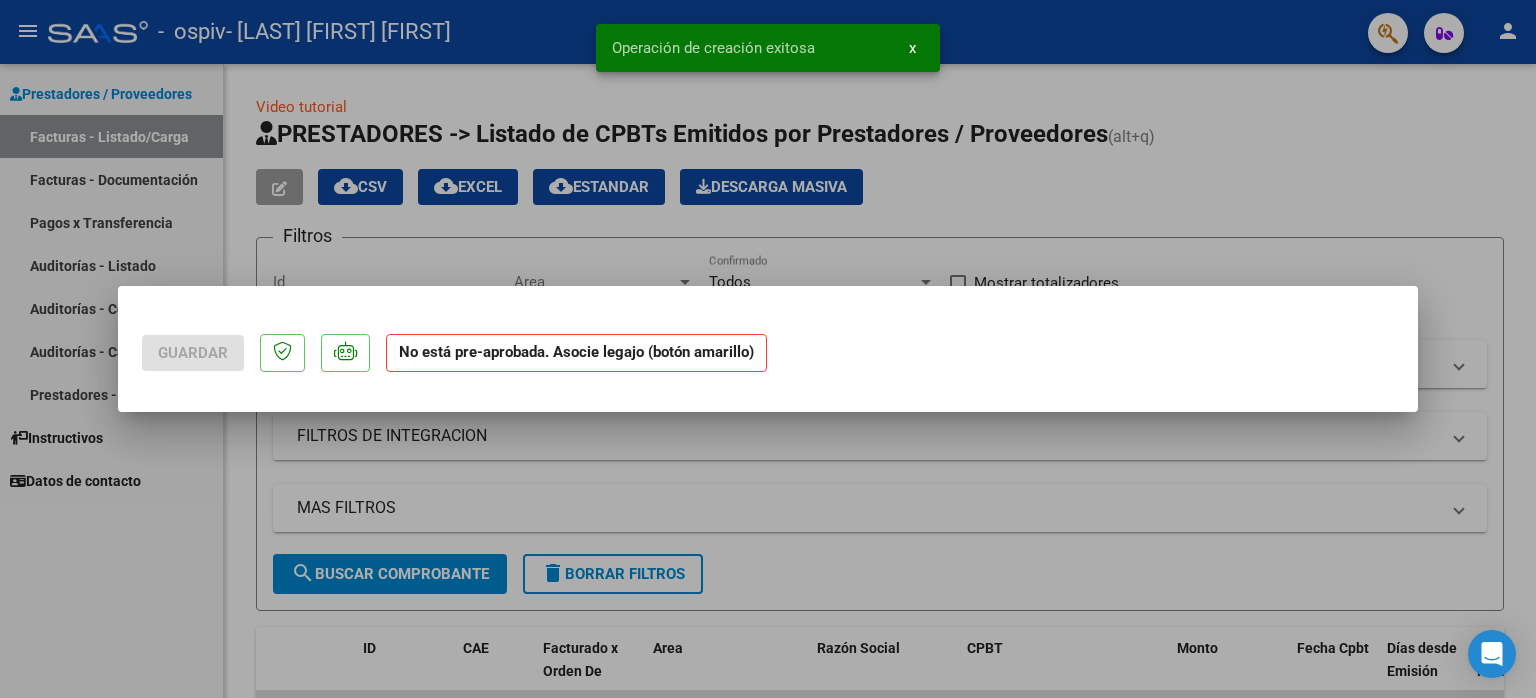 scroll, scrollTop: 0, scrollLeft: 0, axis: both 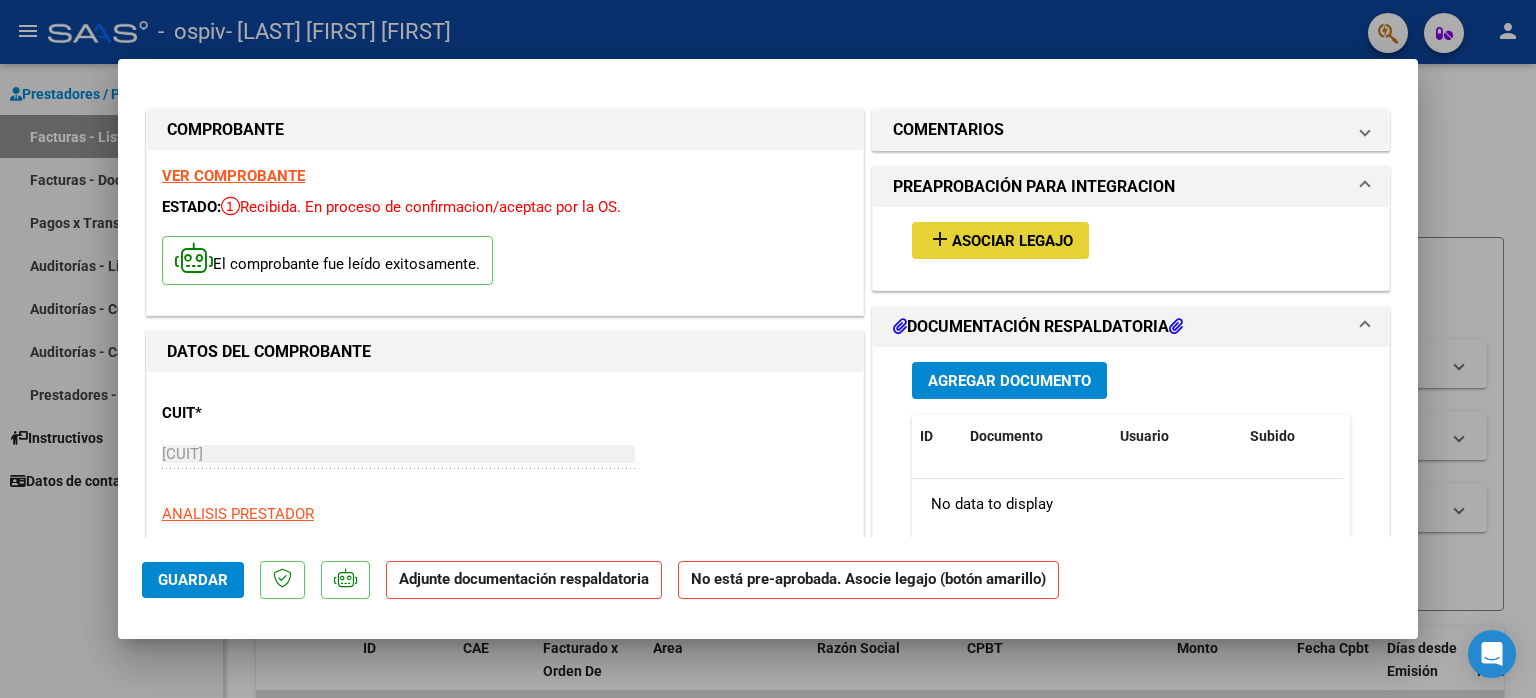 click on "Asociar Legajo" at bounding box center (1012, 241) 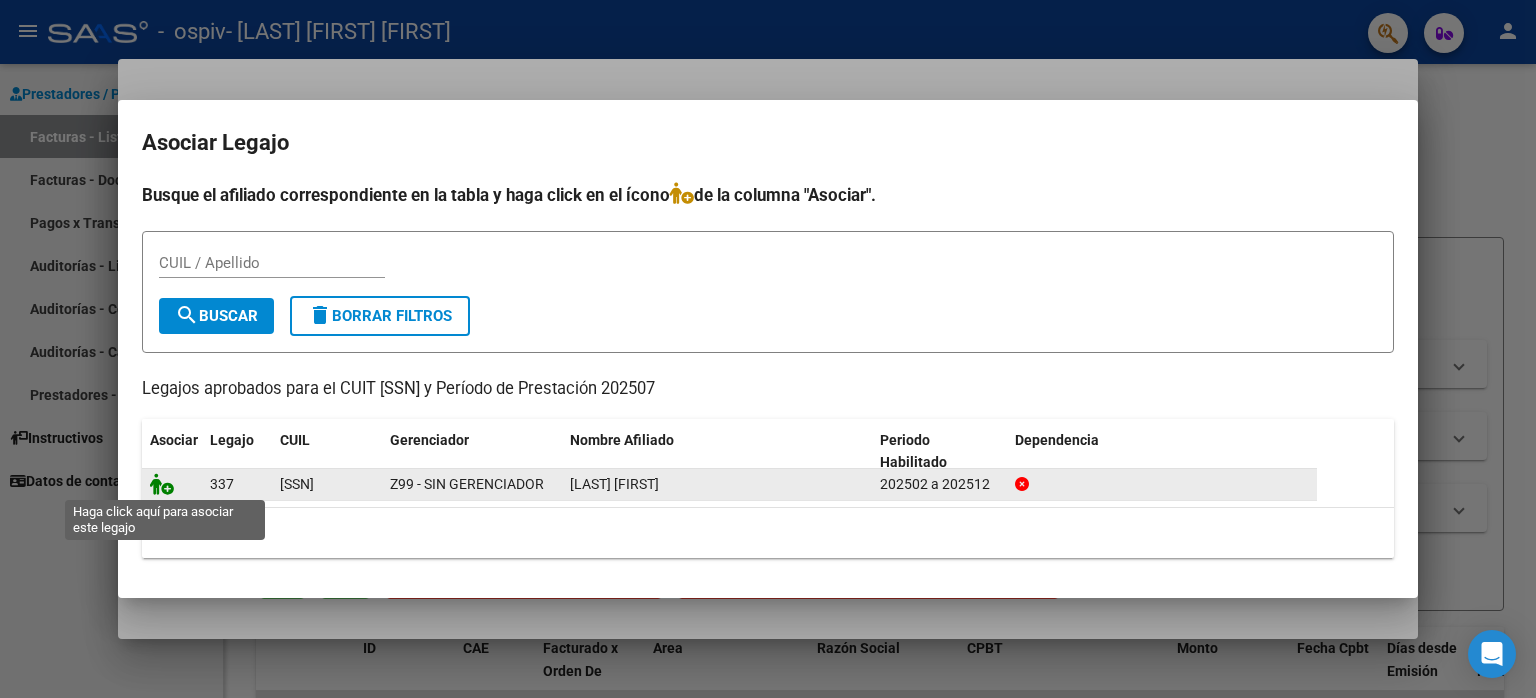 click 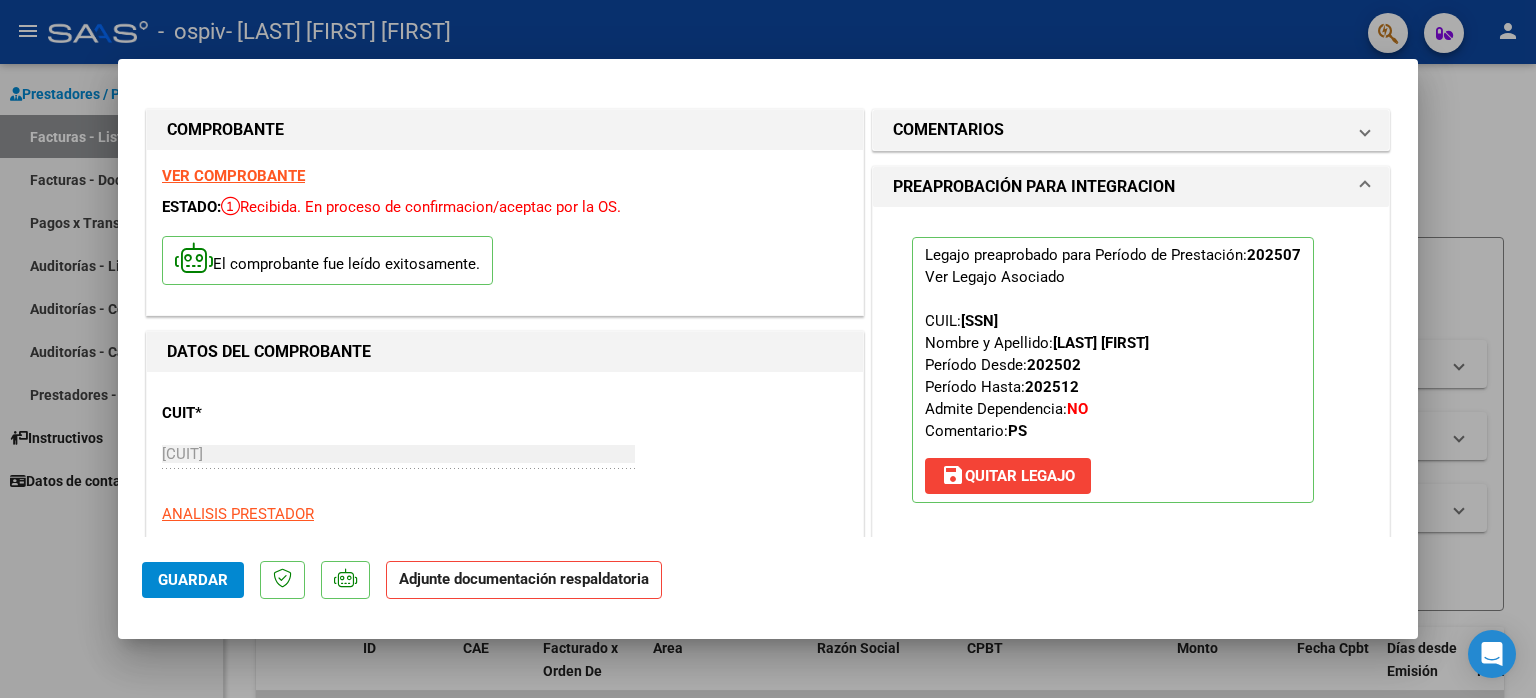scroll, scrollTop: 500, scrollLeft: 0, axis: vertical 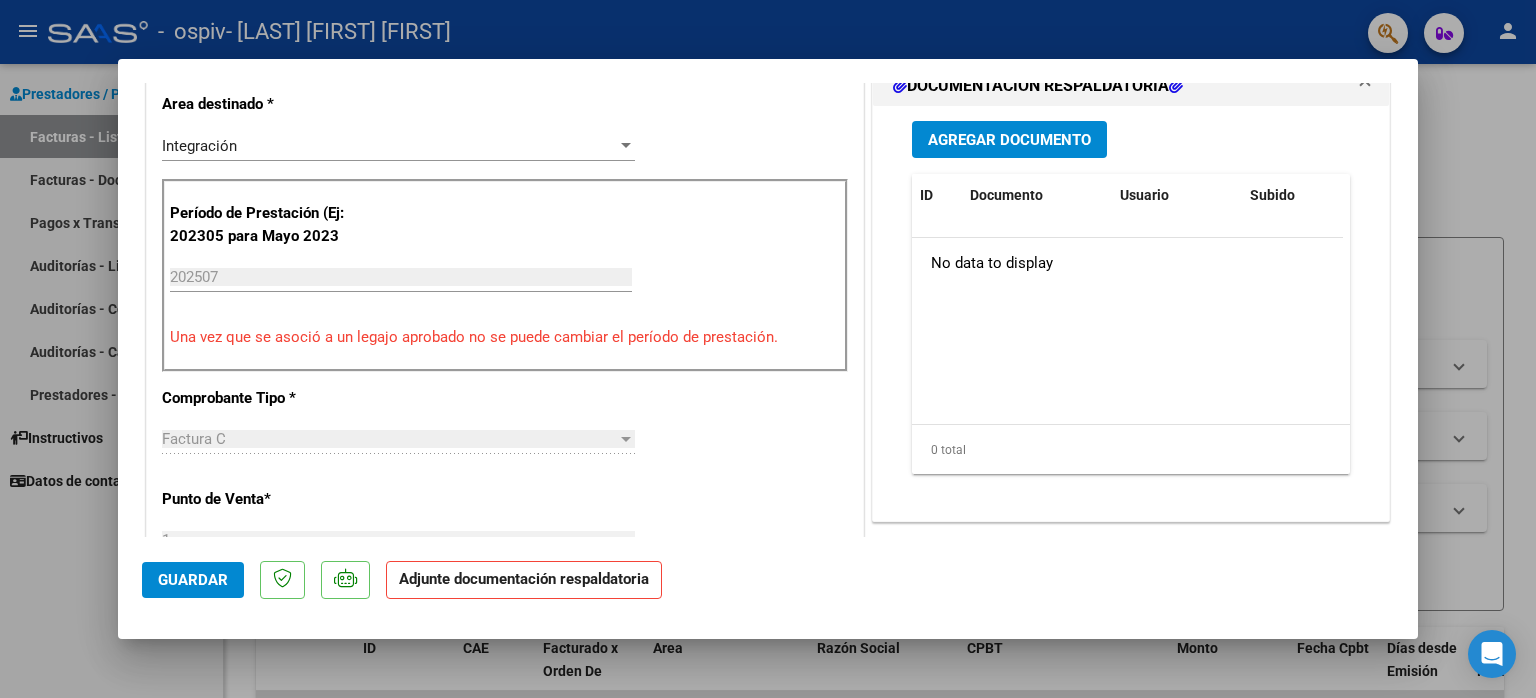 click on "Agregar Documento" at bounding box center (1009, 139) 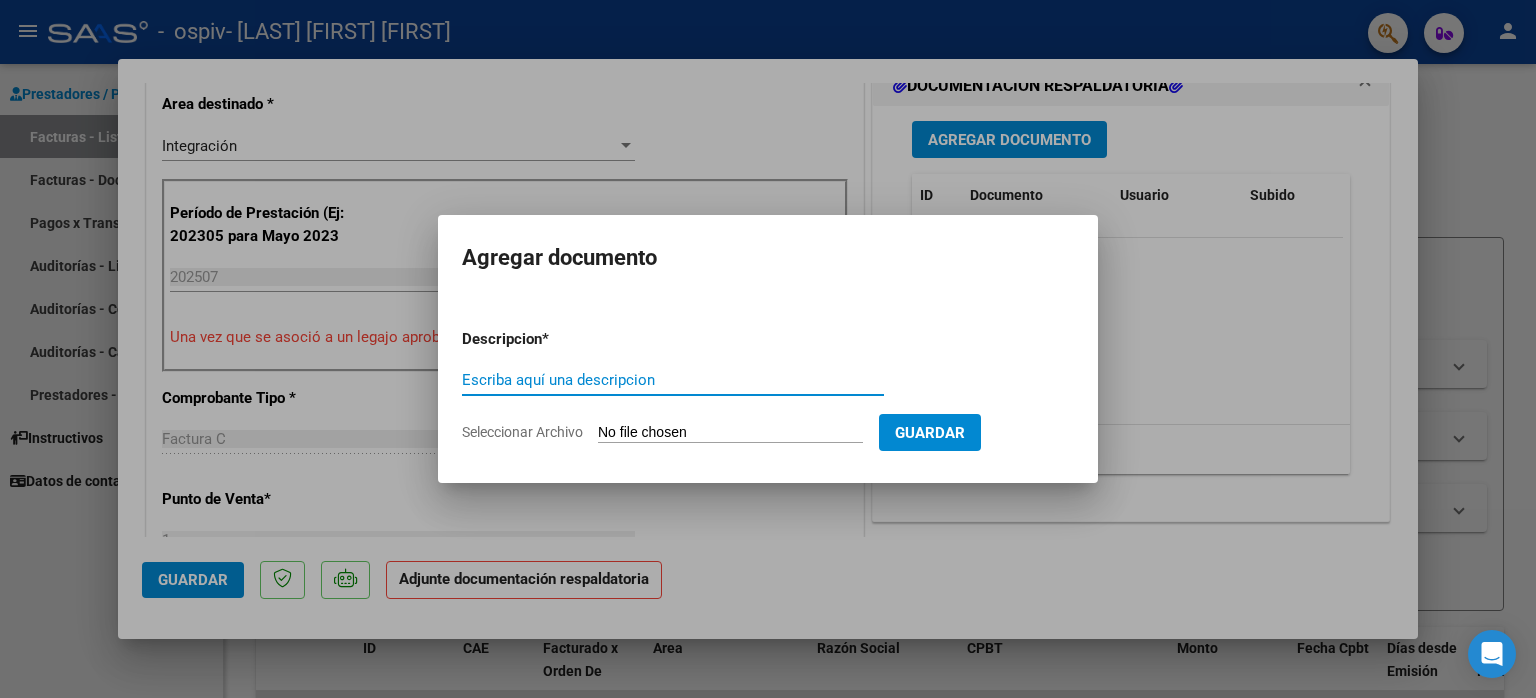 click on "Escriba aquí una descripcion" at bounding box center (673, 380) 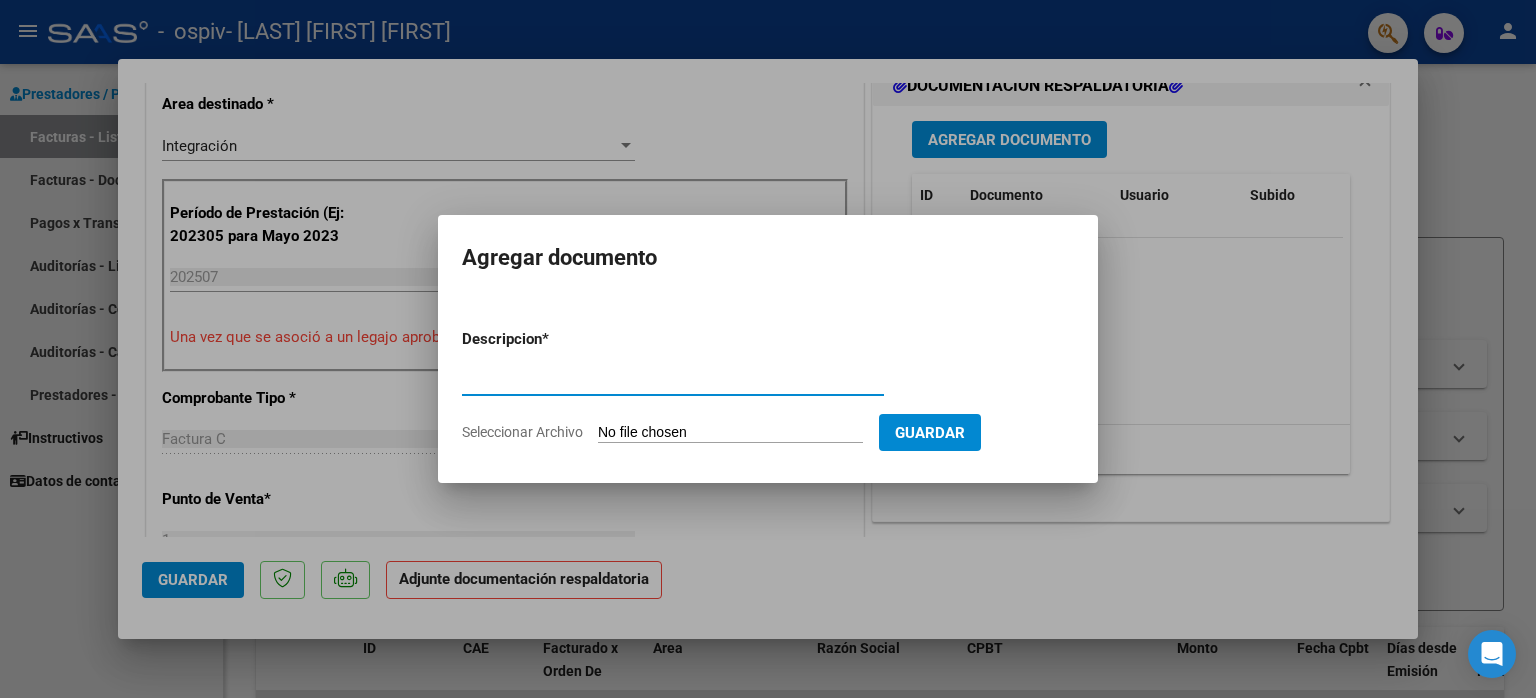 type on "Planilla de asistencia" 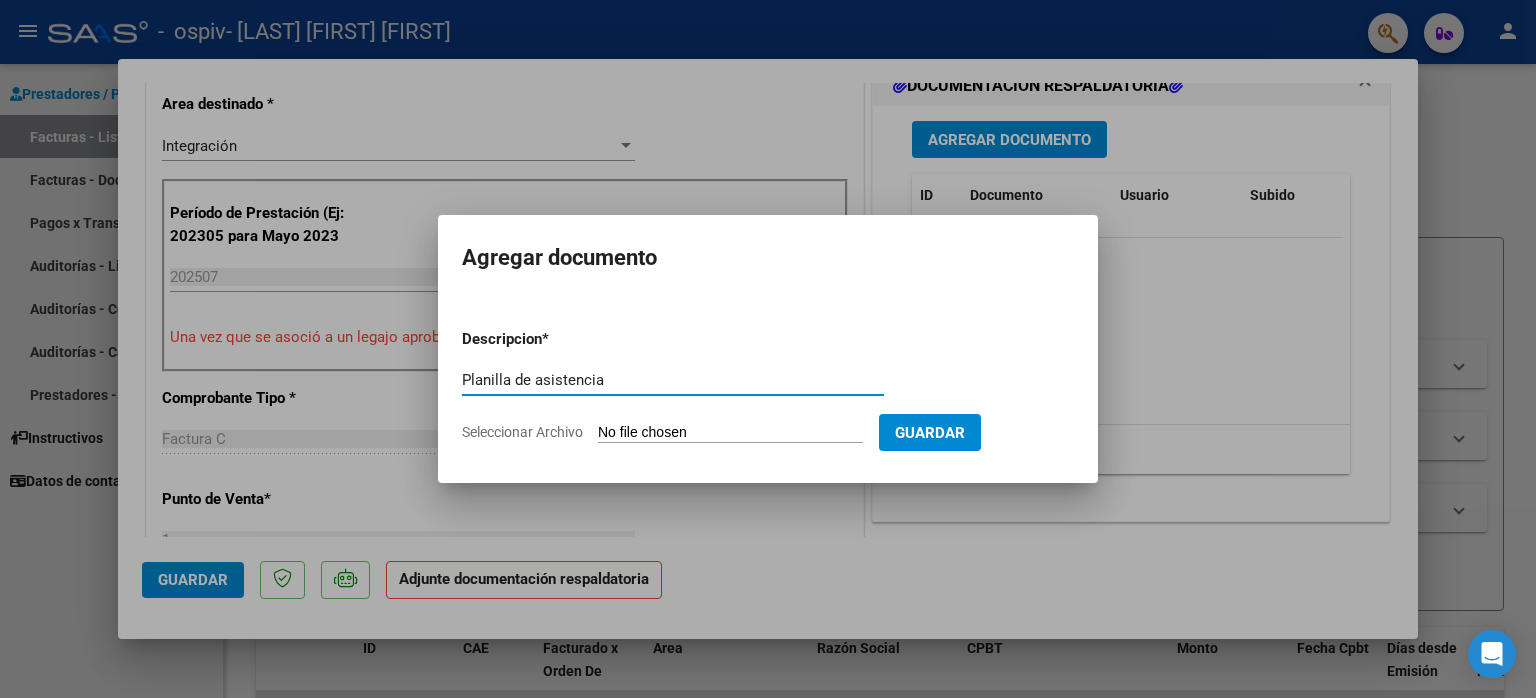 click on "Seleccionar Archivo" at bounding box center (730, 433) 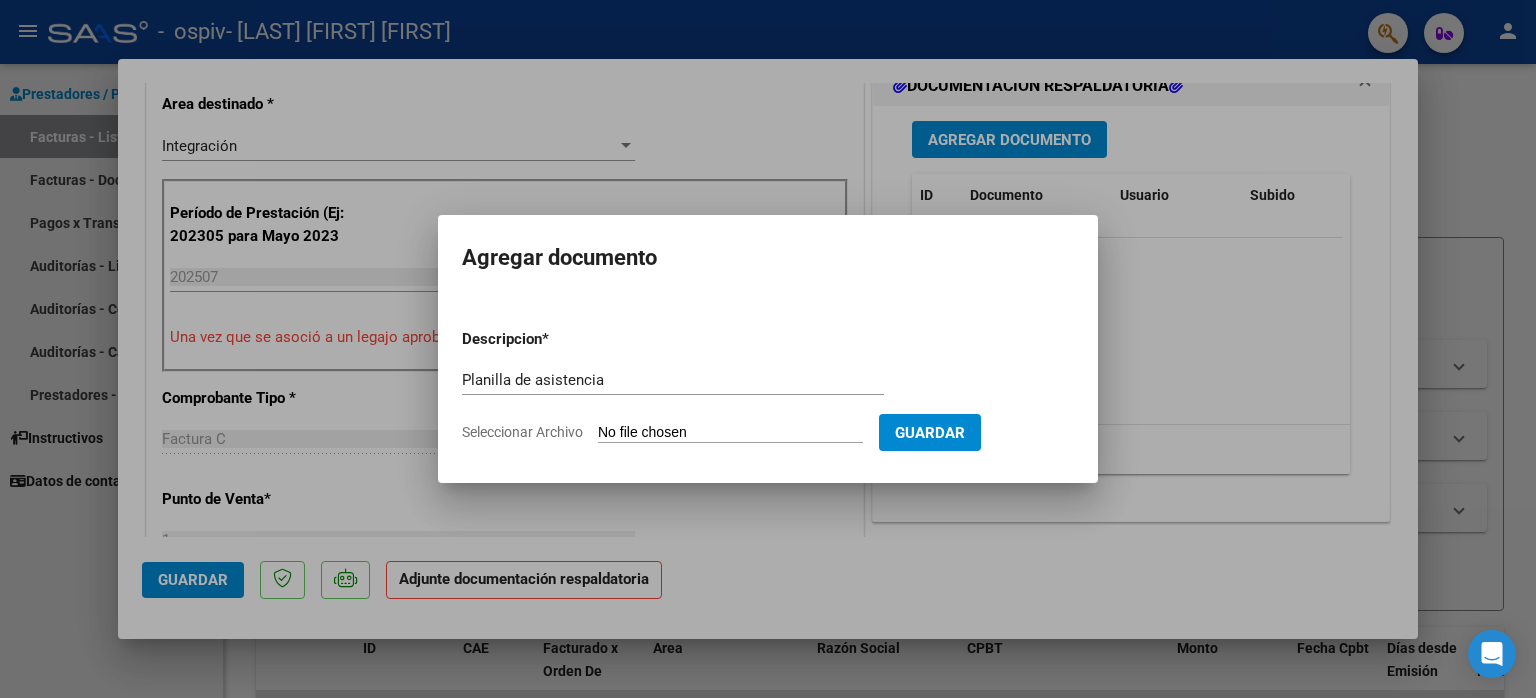 type on "C:\fakepath\Planilla de asistencia.pdf" 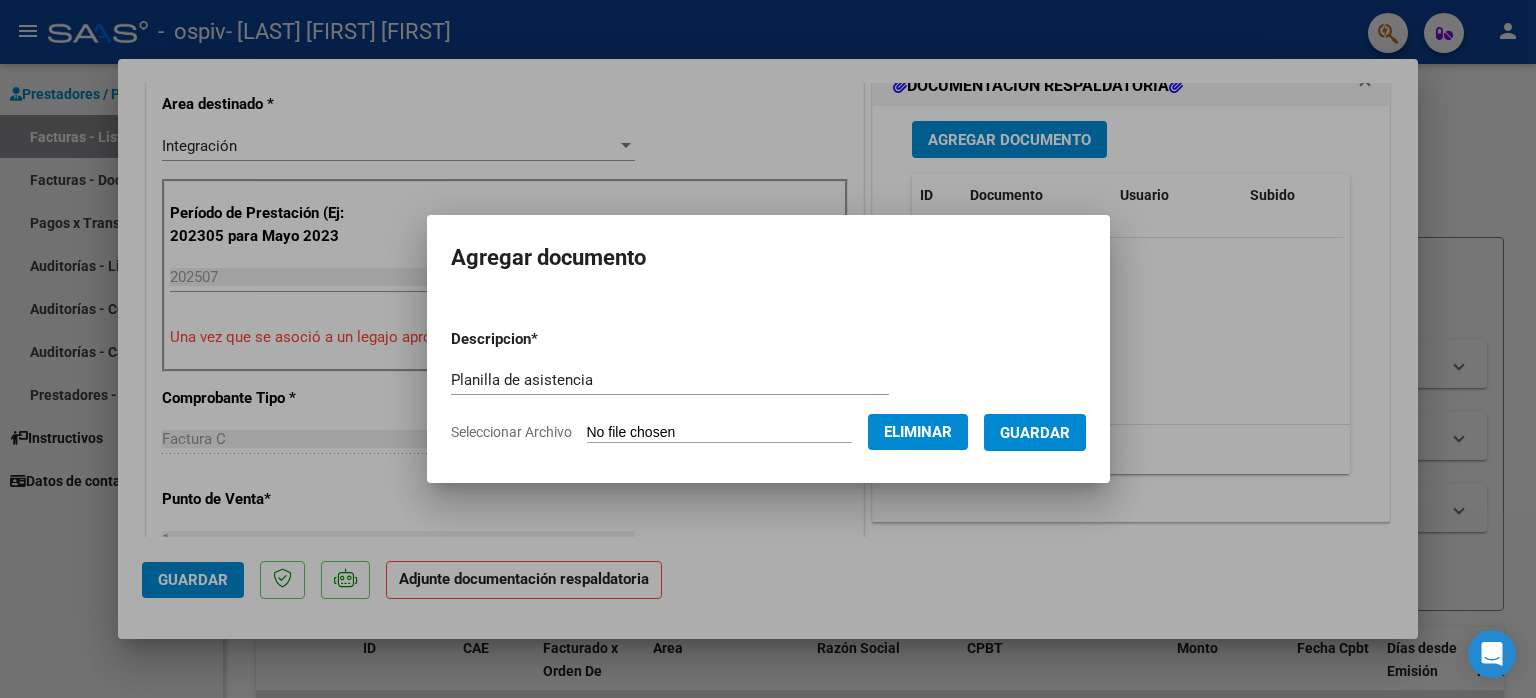 click on "Guardar" at bounding box center (1035, 433) 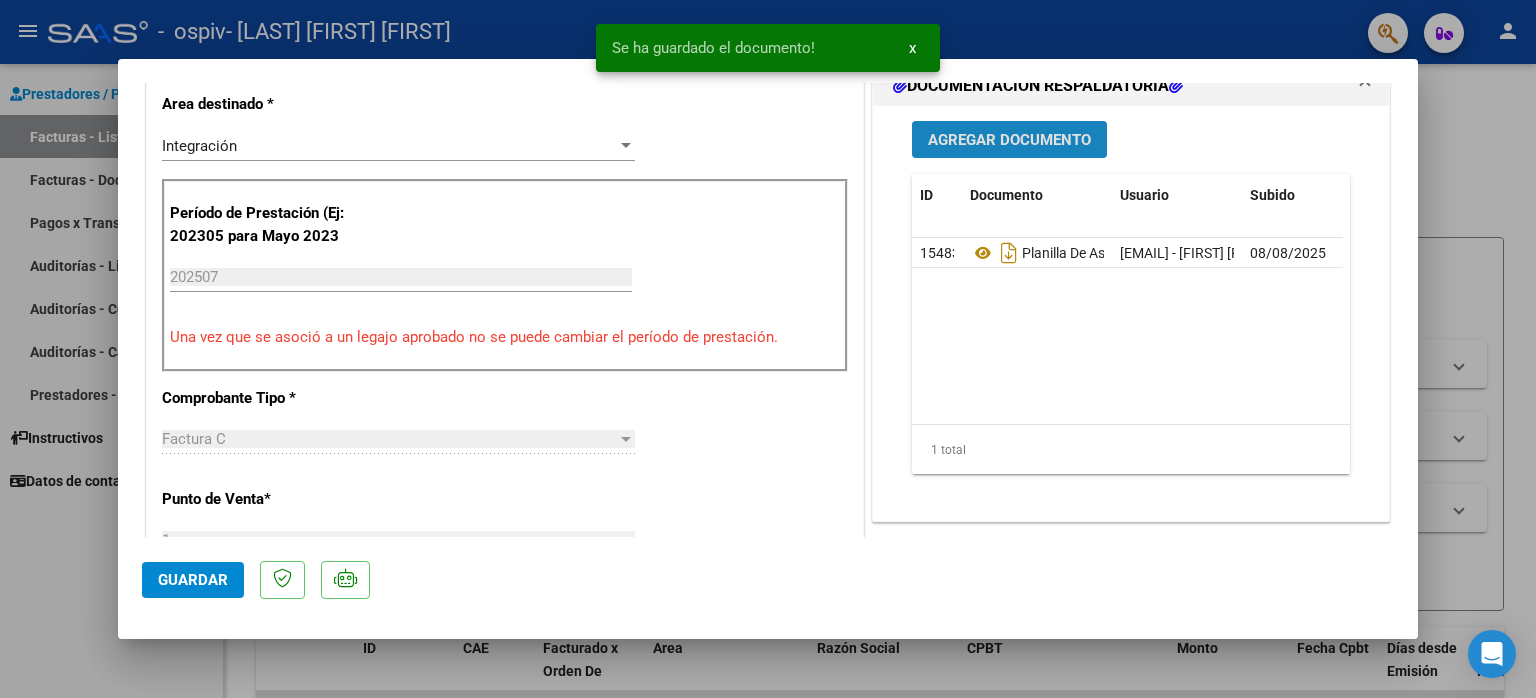 click on "Agregar Documento" at bounding box center (1009, 140) 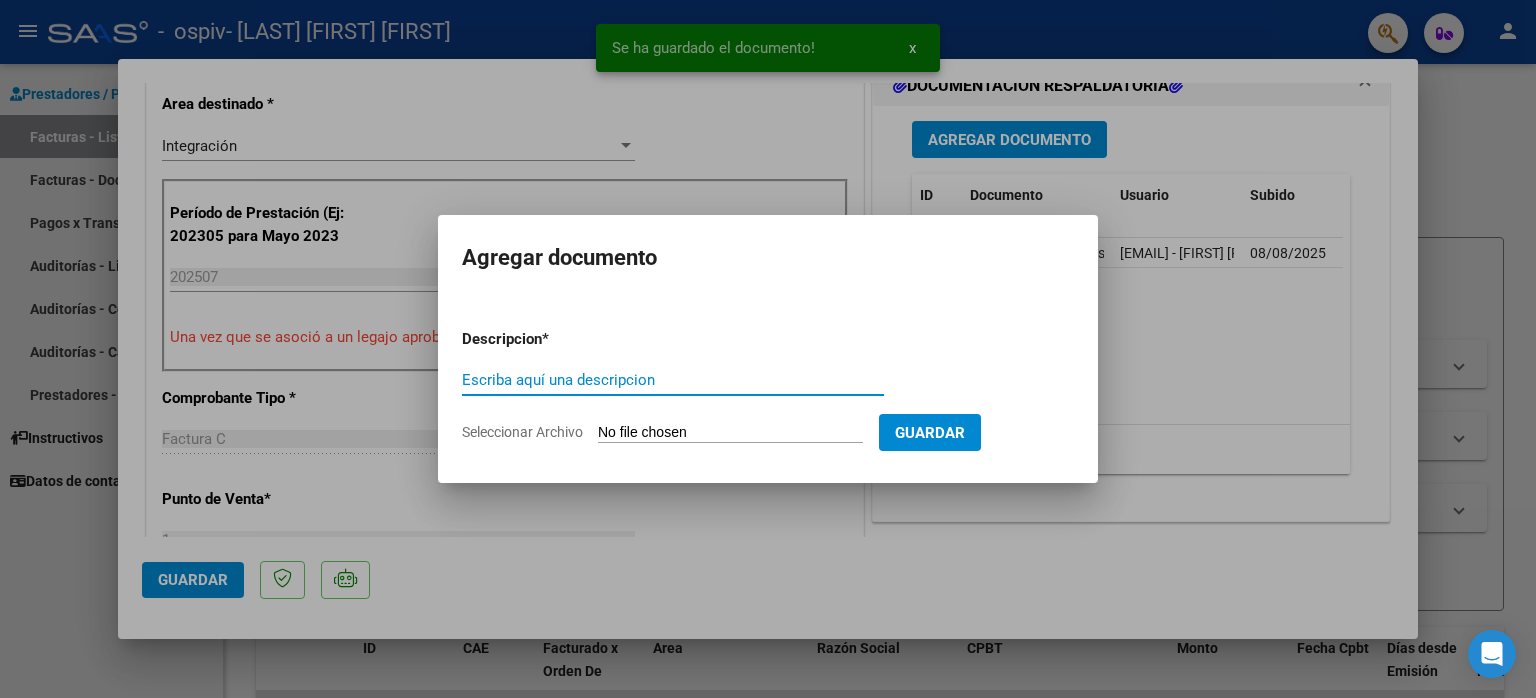 click on "Escriba aquí una descripcion" at bounding box center [673, 380] 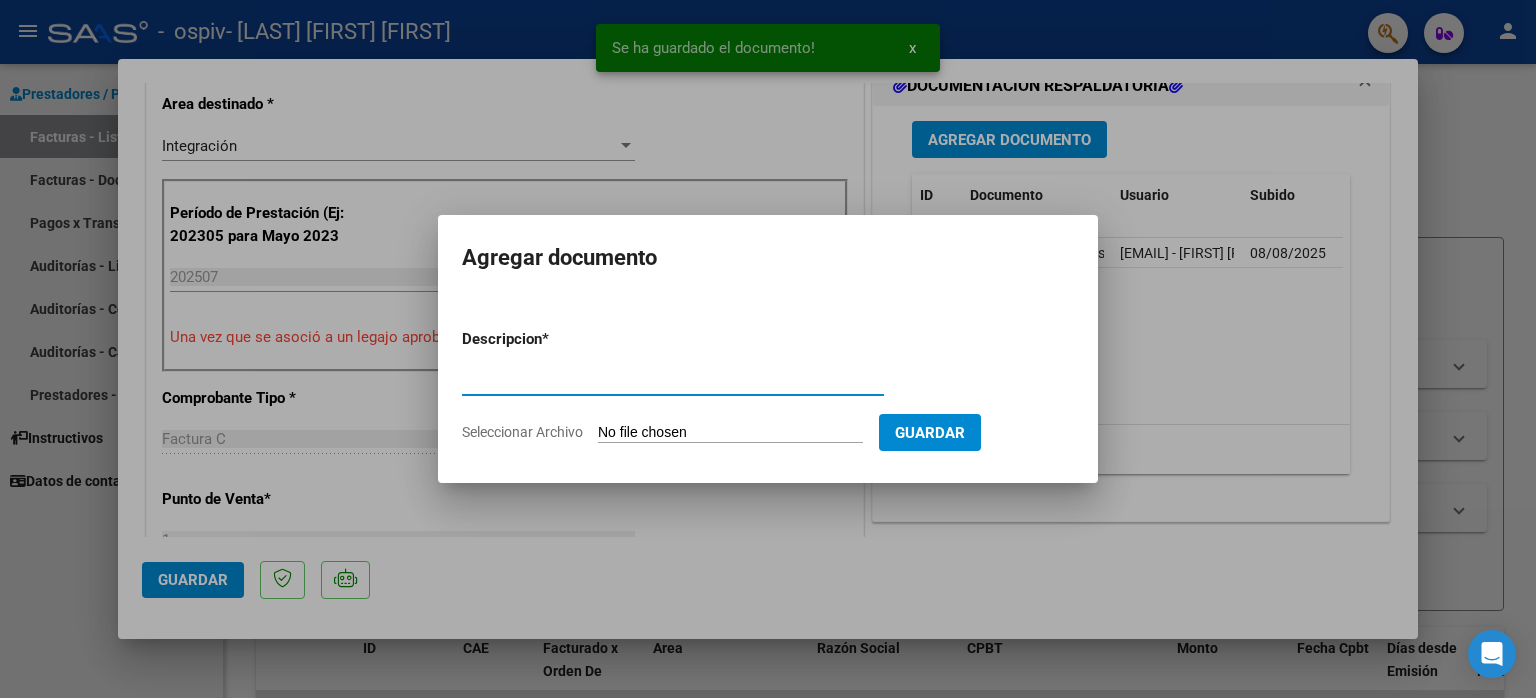 type on "Presupuesto aprobado" 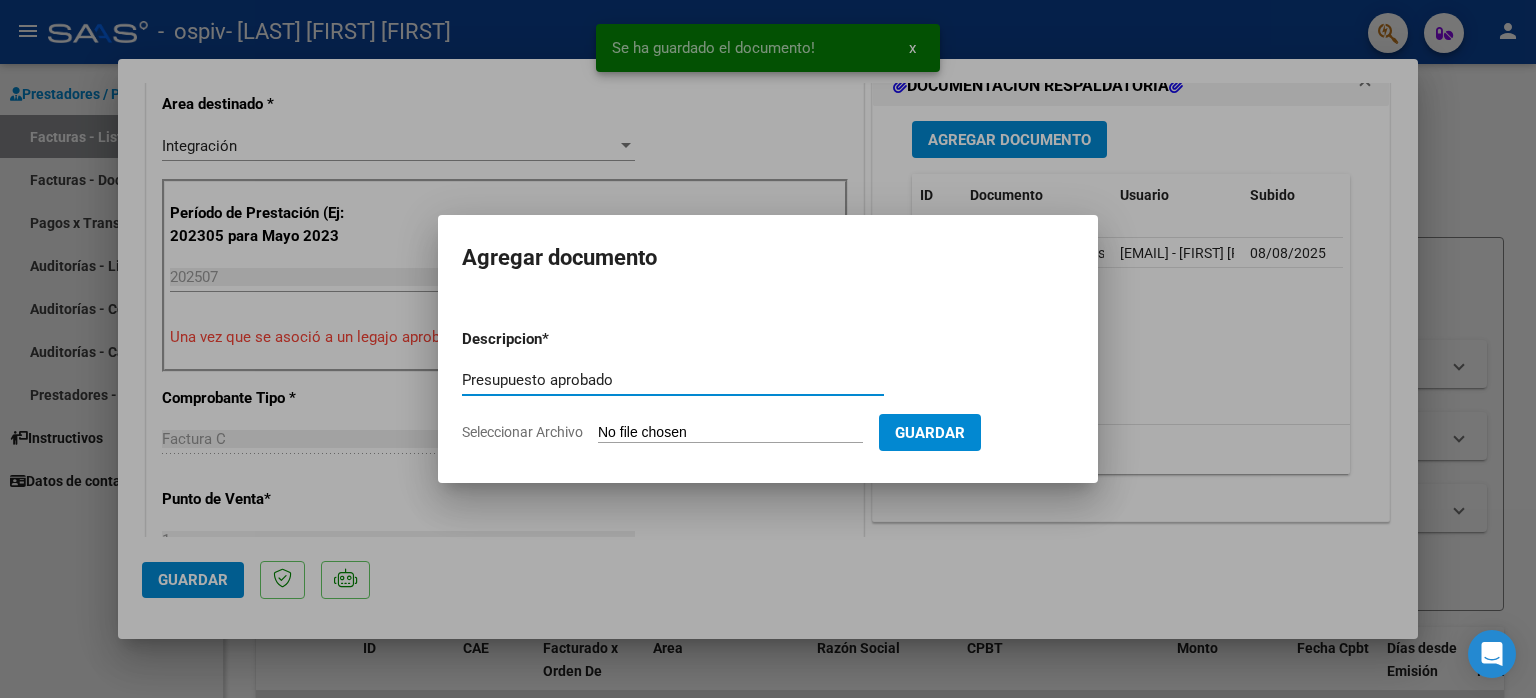 click on "Seleccionar Archivo" at bounding box center [730, 433] 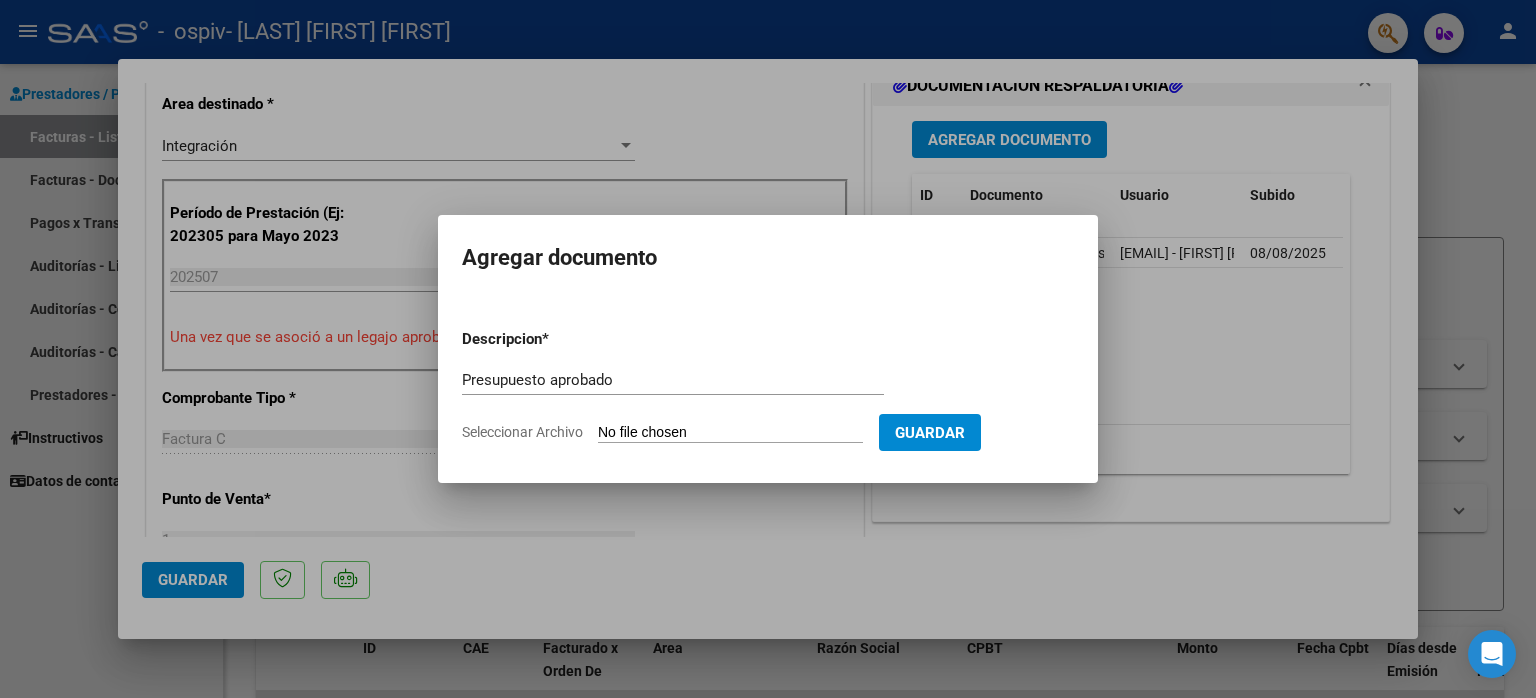 type on "C:\fakepath\Autorizacion.pdf" 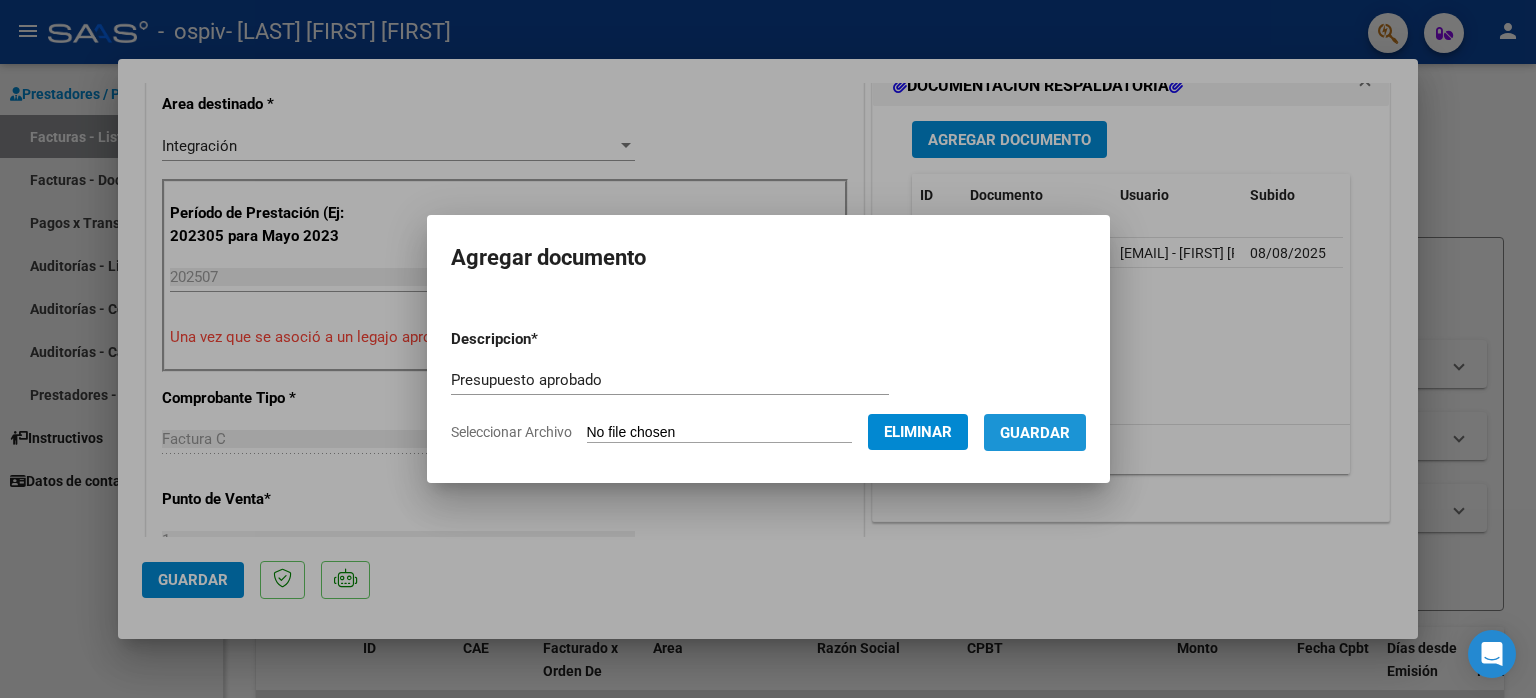 click on "Guardar" at bounding box center (1035, 433) 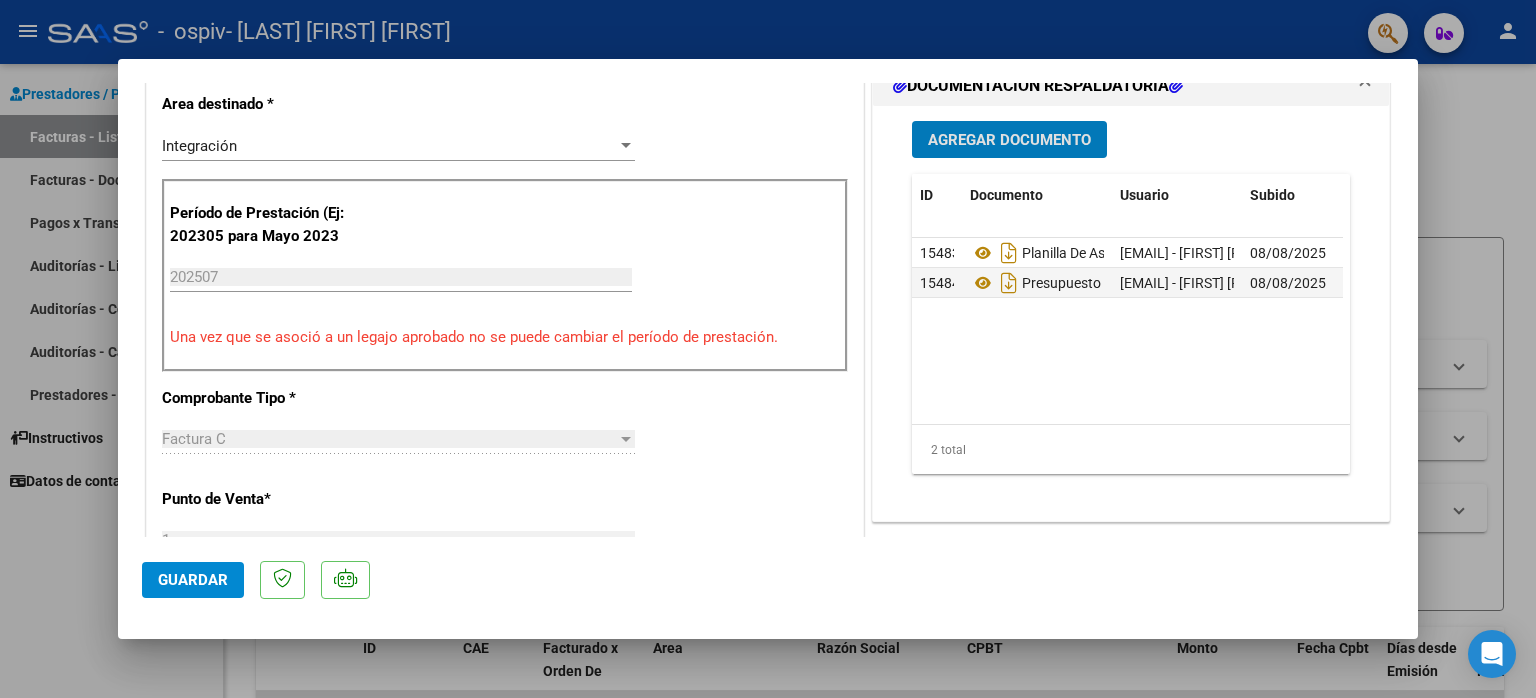 click on "Guardar" 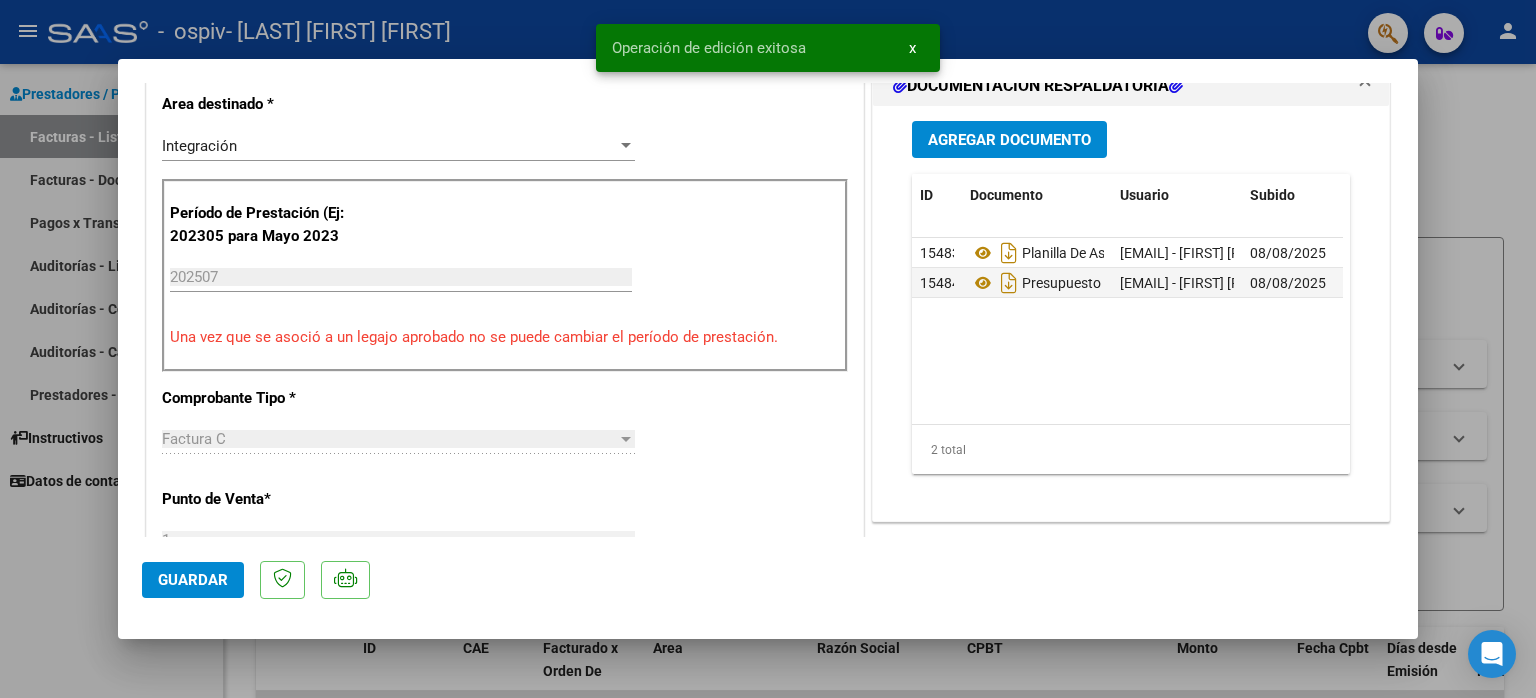 click at bounding box center [768, 349] 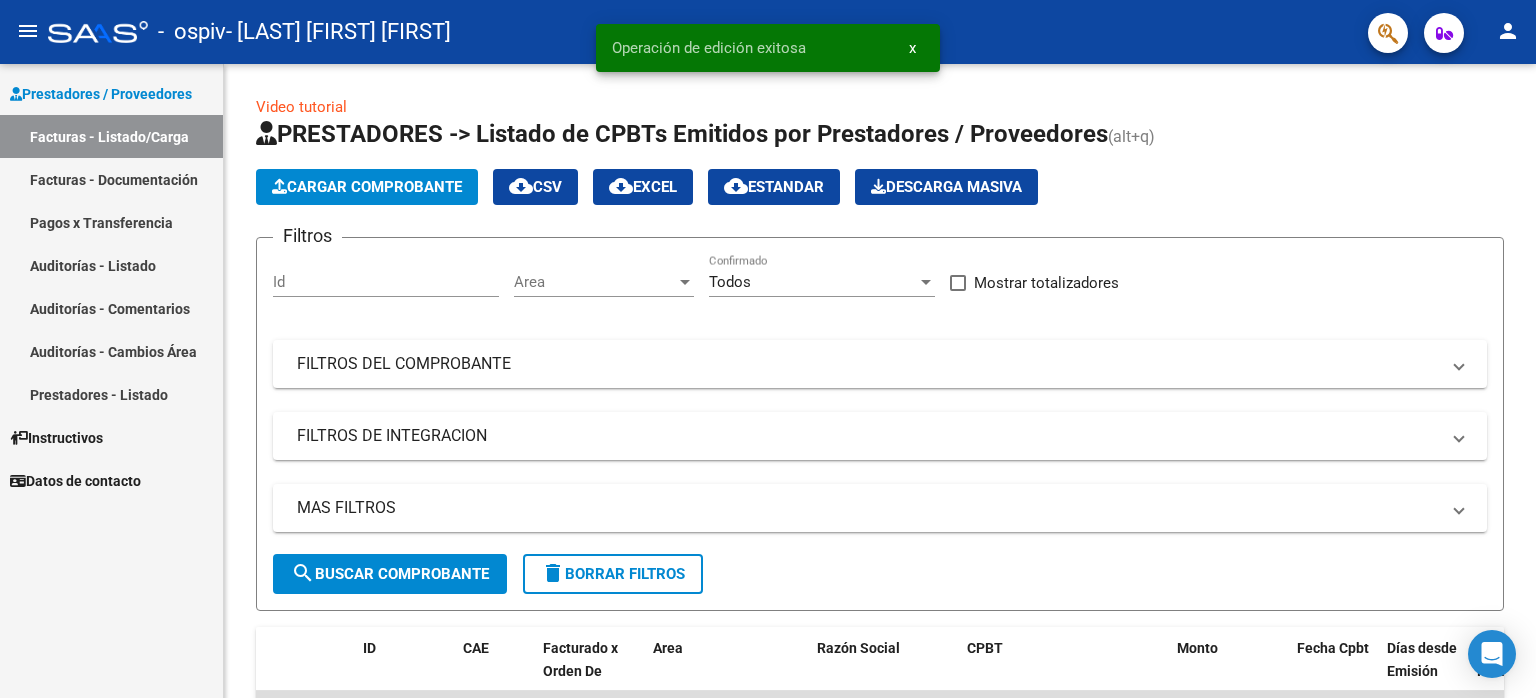 click on "person" 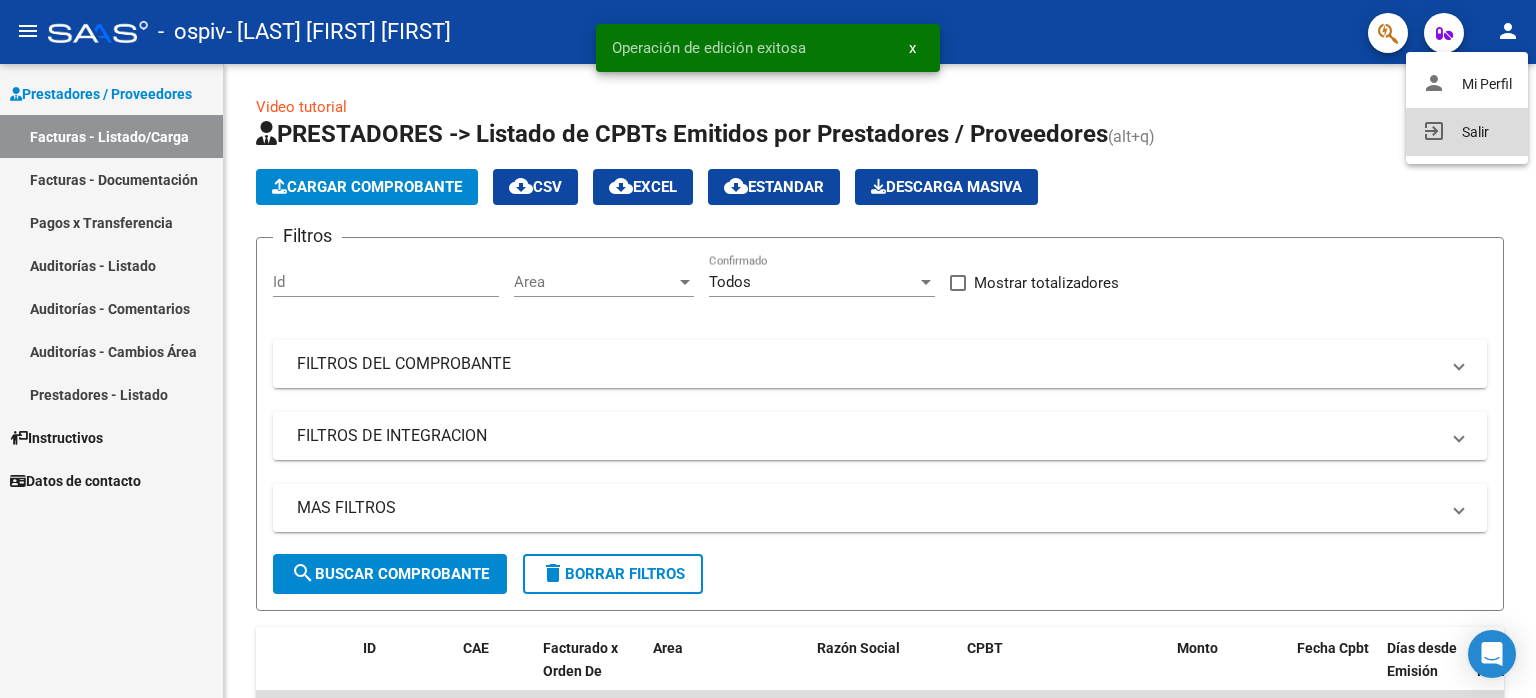click on "exit_to_app  Salir" at bounding box center (1467, 132) 